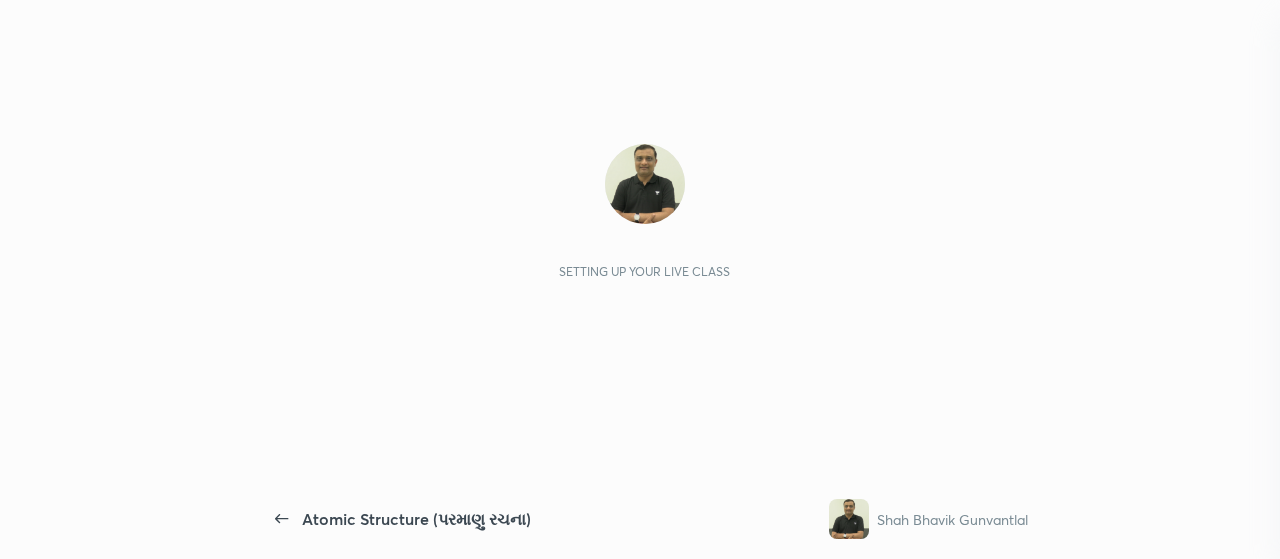 scroll, scrollTop: 0, scrollLeft: 0, axis: both 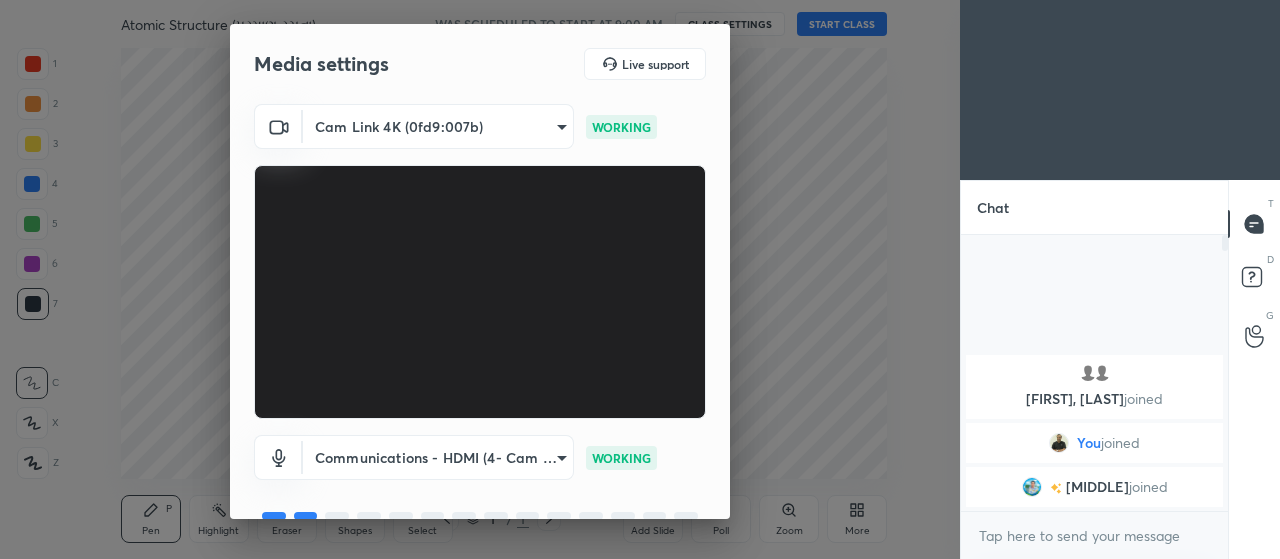 click on "Media settings Live support Cam Link 4K (0fd9:007b) 08400e36996dd937fb7696ec3fcf50048f5239542f7421fc7074a2a64a555327 WORKING Communications - HDMI (4- Cam Link 4K) communications WORKING 1 / 4 Next" at bounding box center (480, 279) 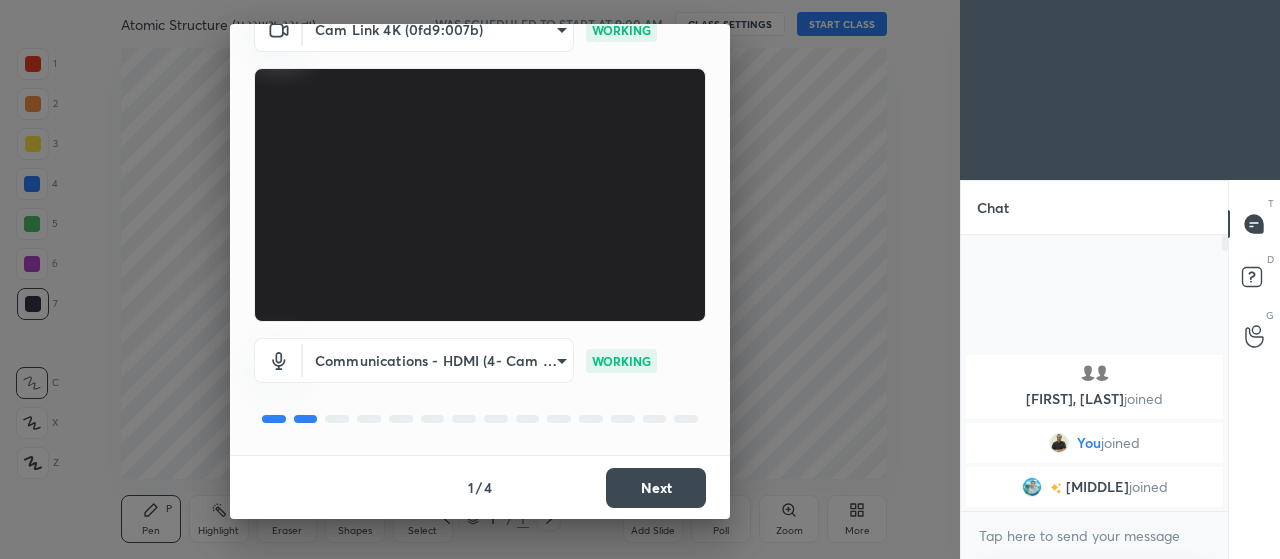 click on "1 / 4 Next" at bounding box center [480, 487] 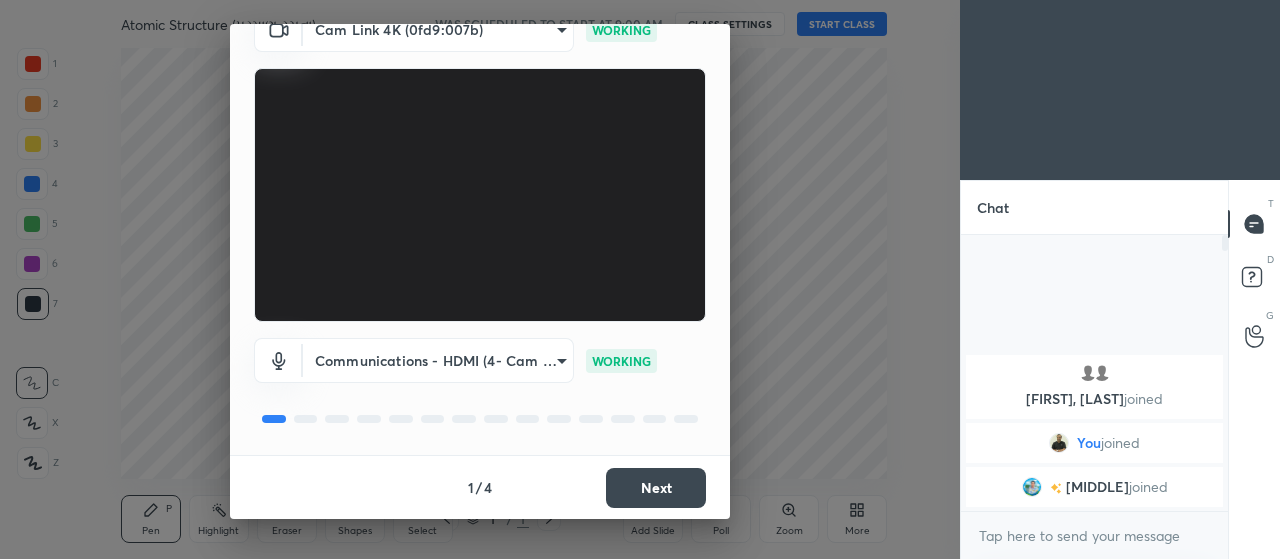 click on "Next" at bounding box center [656, 488] 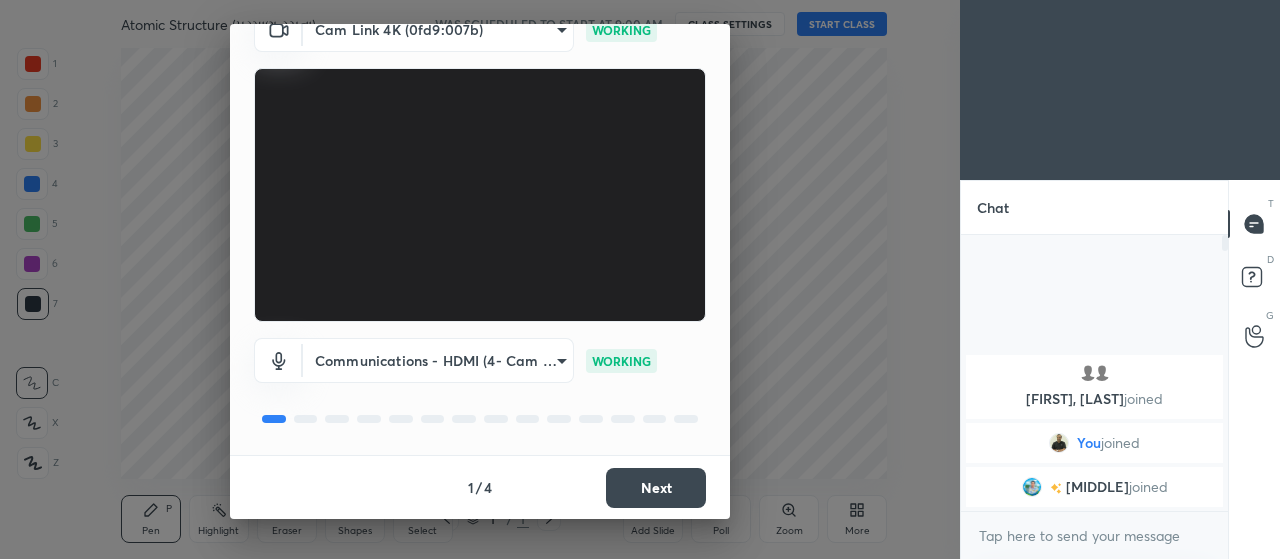 scroll, scrollTop: 0, scrollLeft: 0, axis: both 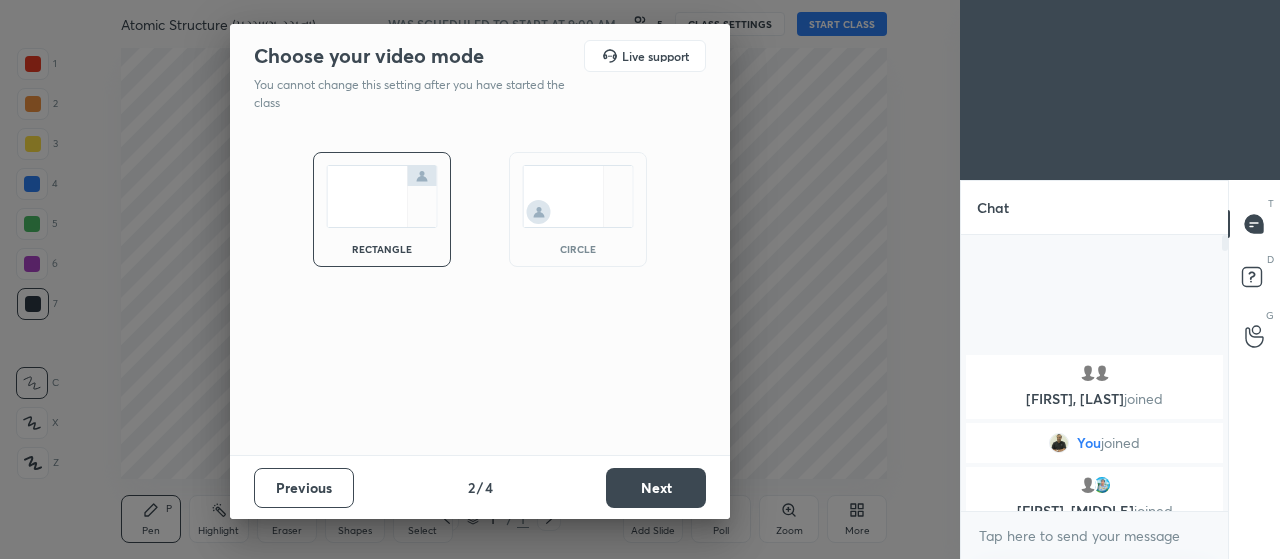 click on "Next" at bounding box center [656, 488] 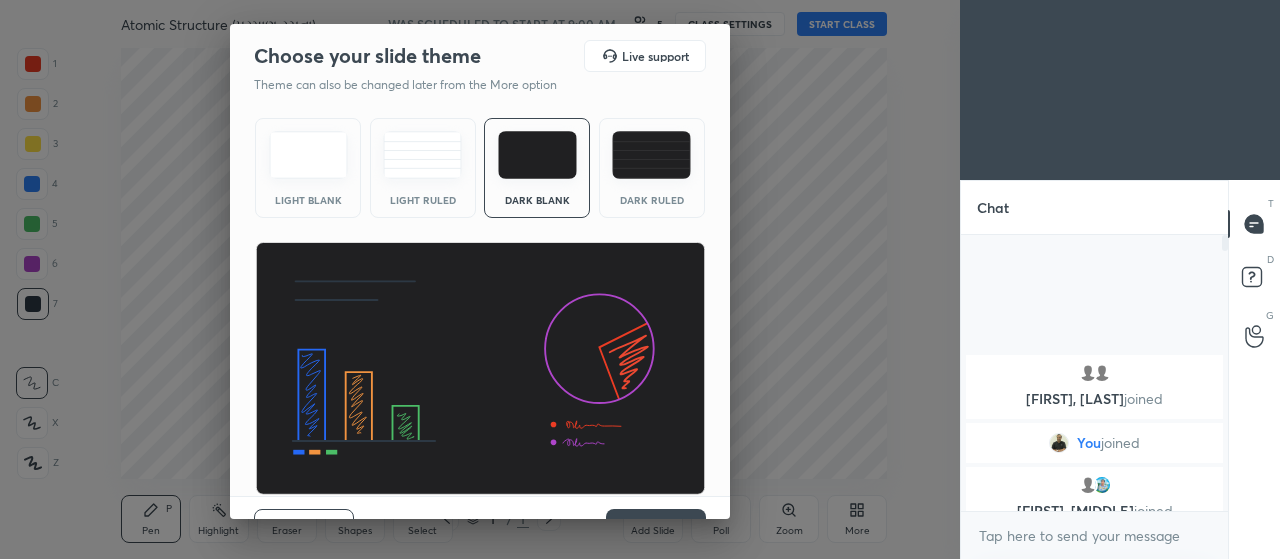 scroll, scrollTop: 41, scrollLeft: 0, axis: vertical 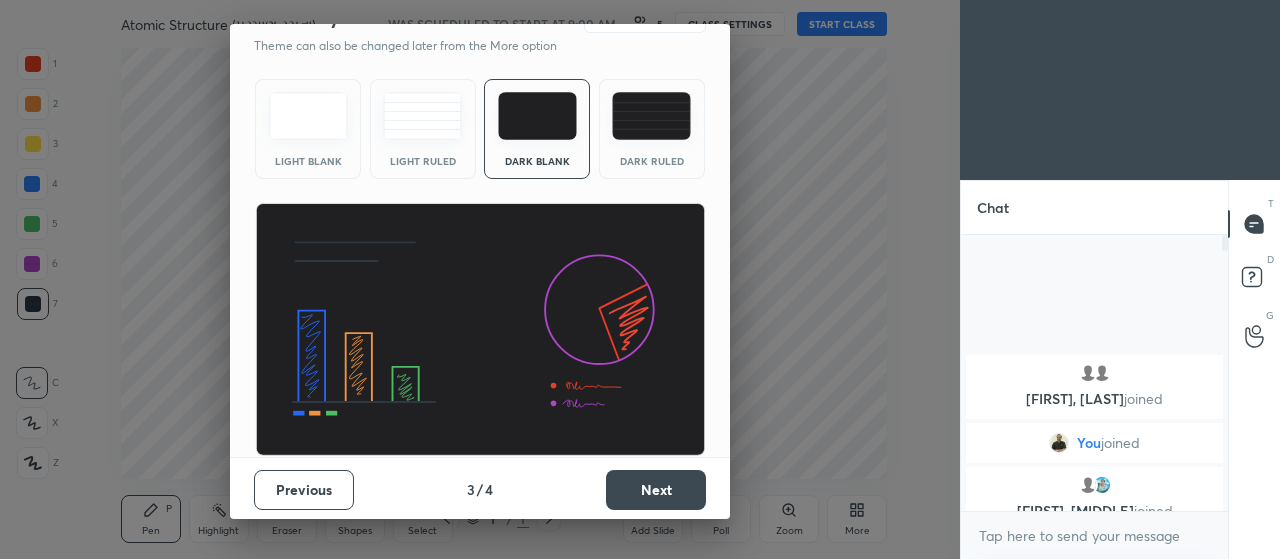 click on "Previous 3 / 4 Next" at bounding box center [480, 489] 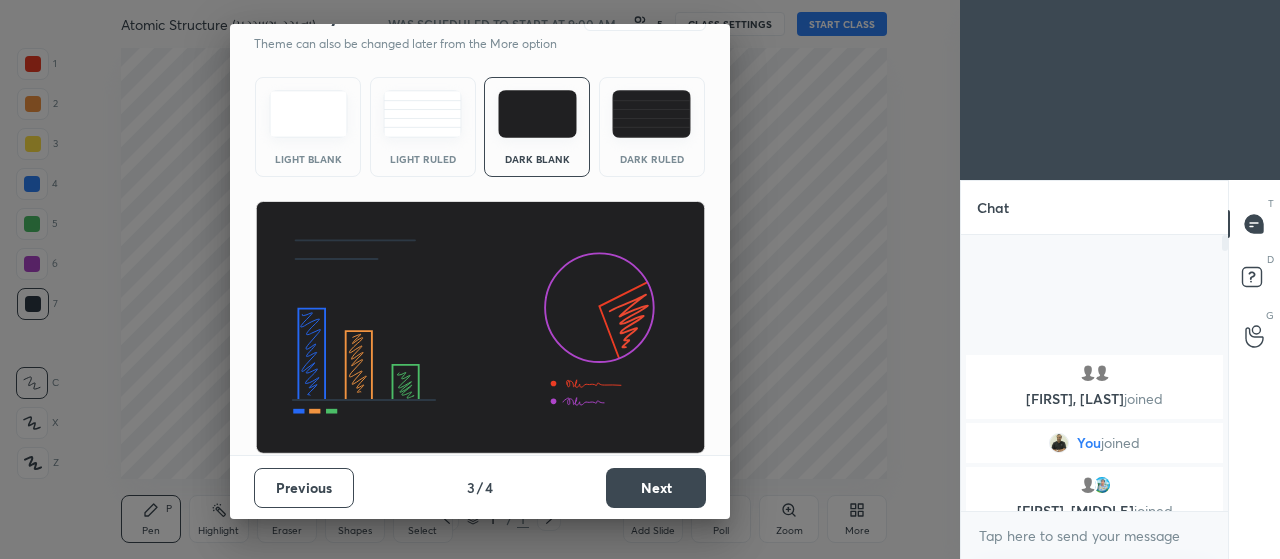click at bounding box center (651, 114) 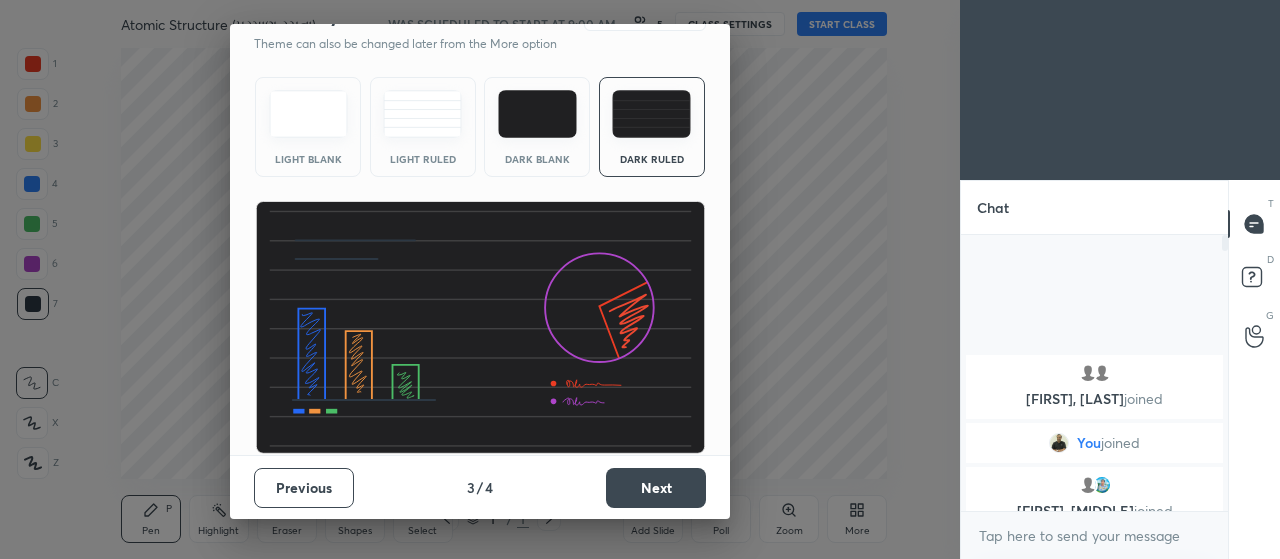 click on "Next" at bounding box center [656, 488] 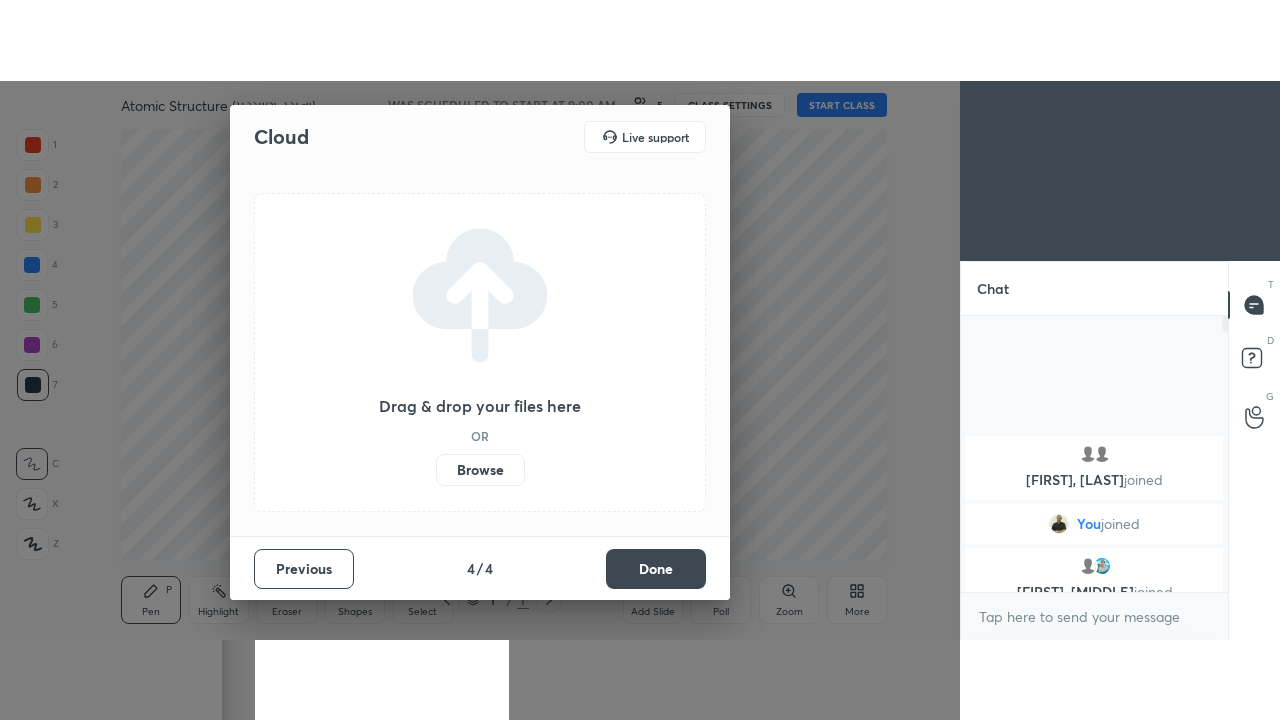 scroll, scrollTop: 0, scrollLeft: 0, axis: both 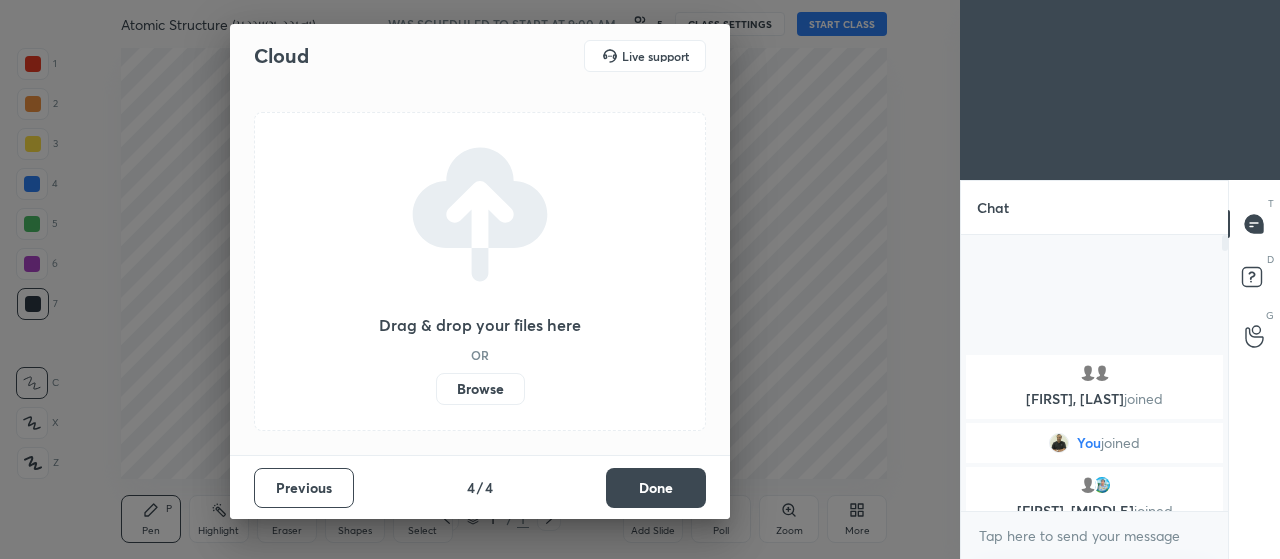 click on "Browse" at bounding box center [480, 389] 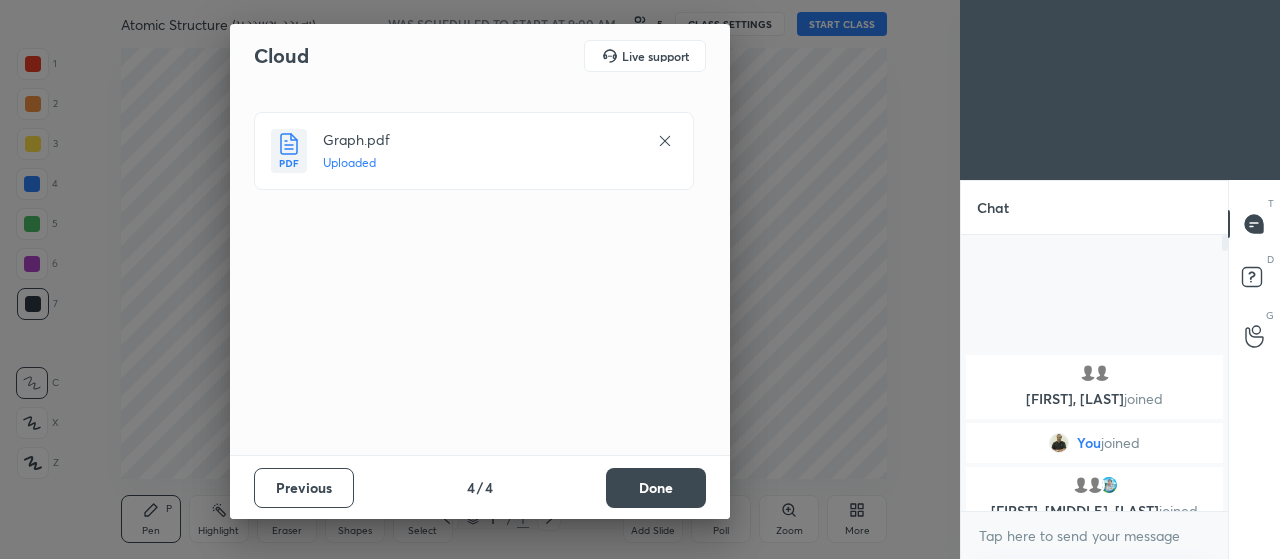 click on "Done" at bounding box center [656, 488] 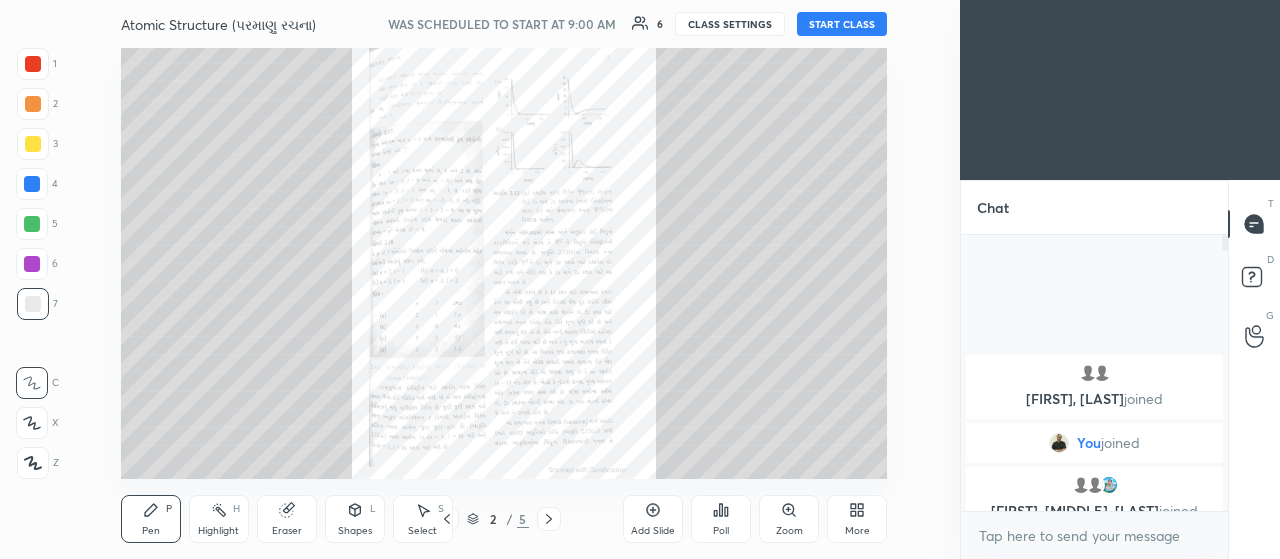 click on "START CLASS" at bounding box center [842, 24] 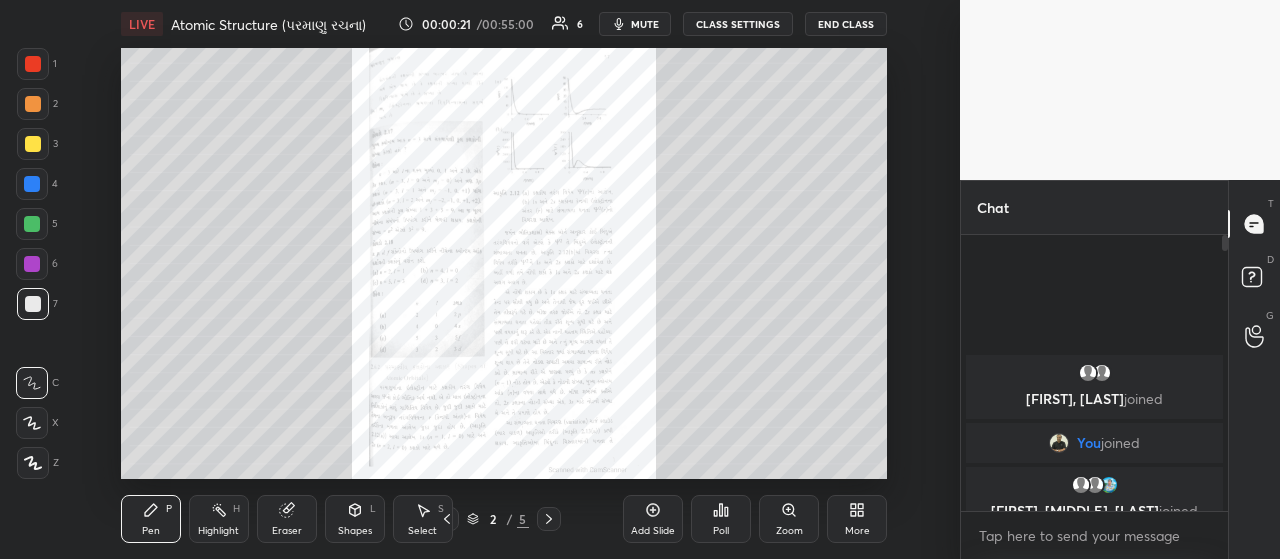 click on "More" at bounding box center [857, 531] 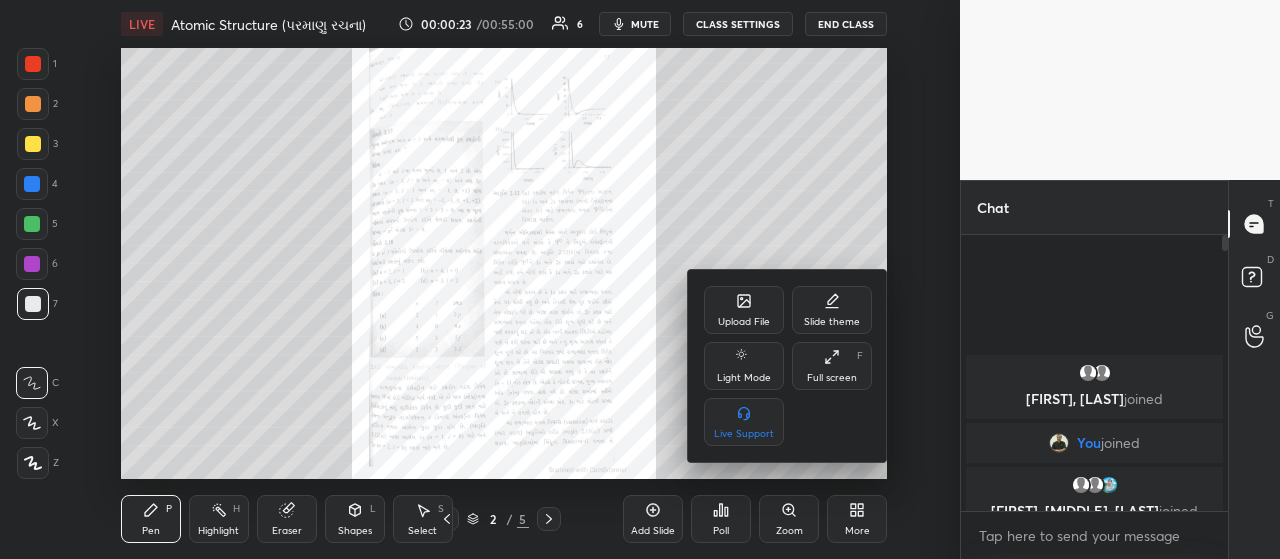 click on "Full screen F" at bounding box center (832, 366) 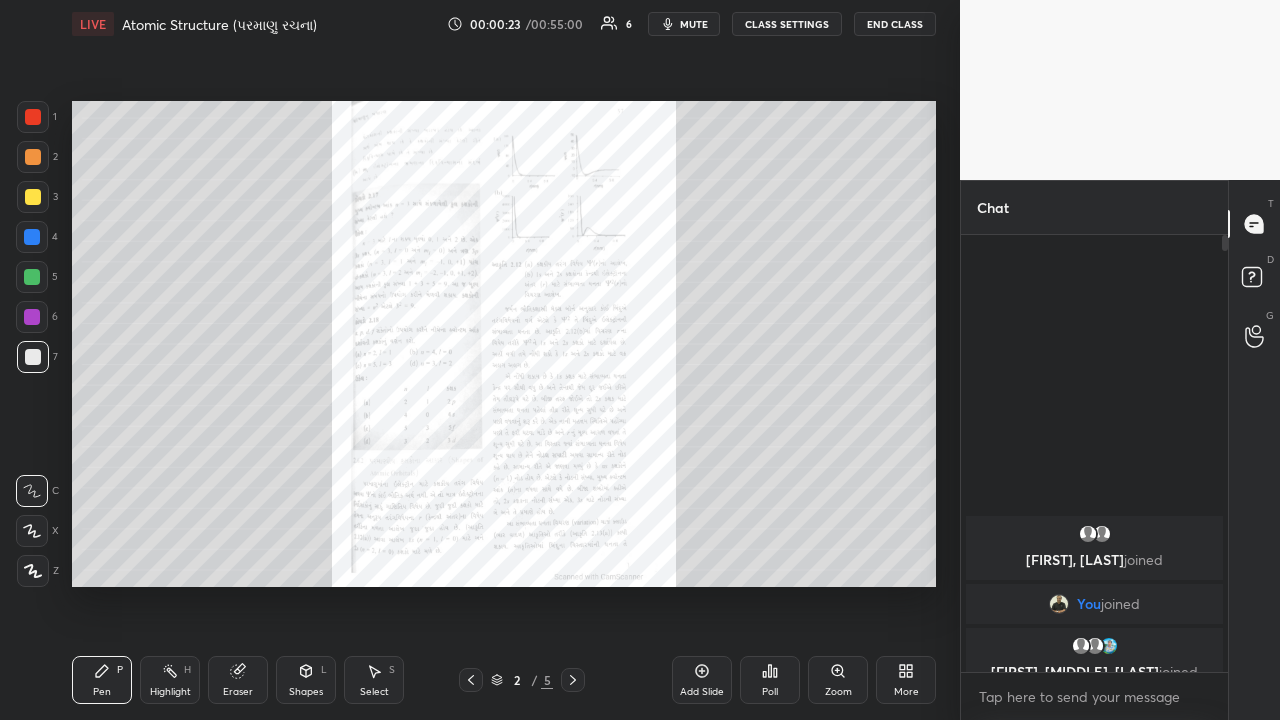 scroll, scrollTop: 99408, scrollLeft: 99120, axis: both 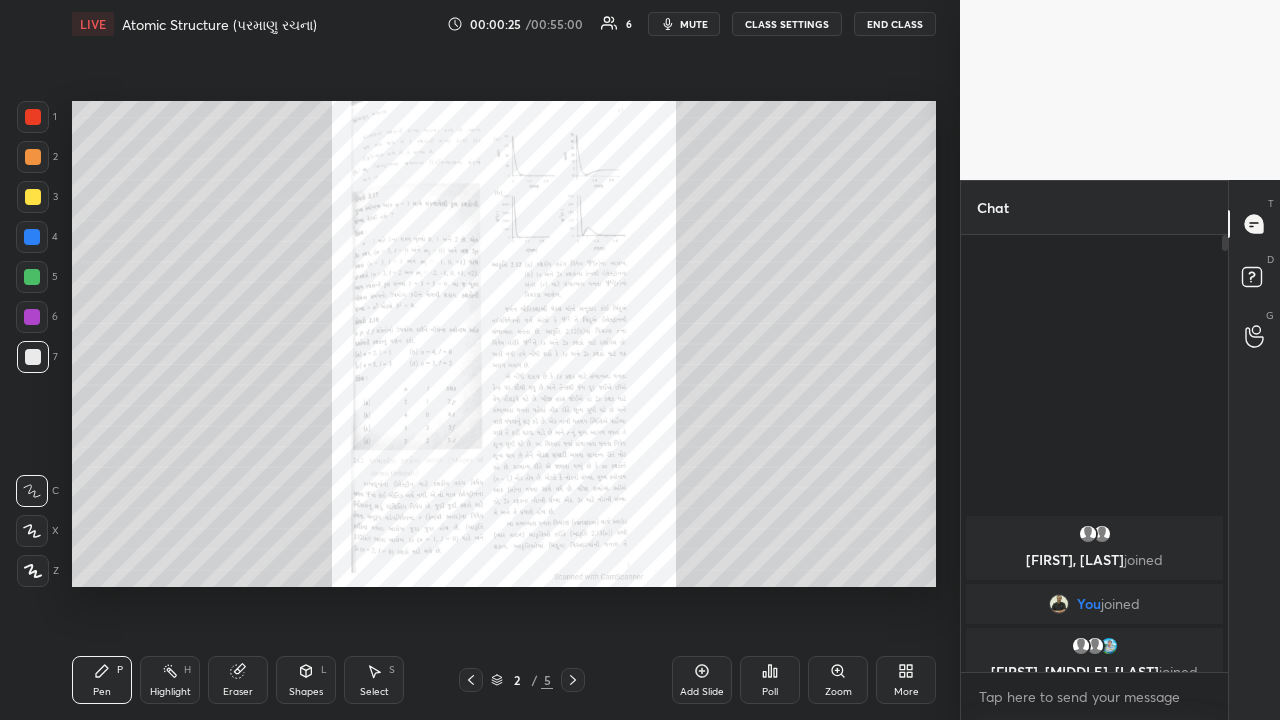 click 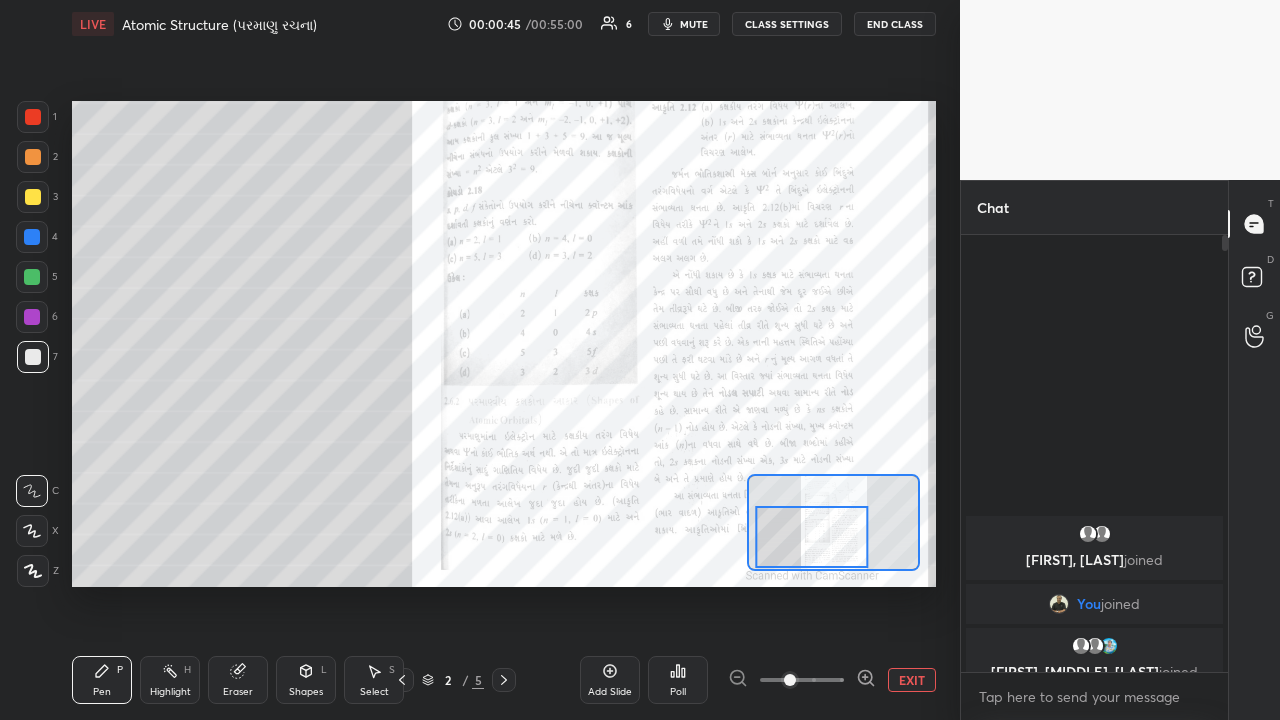 click at bounding box center [33, 197] 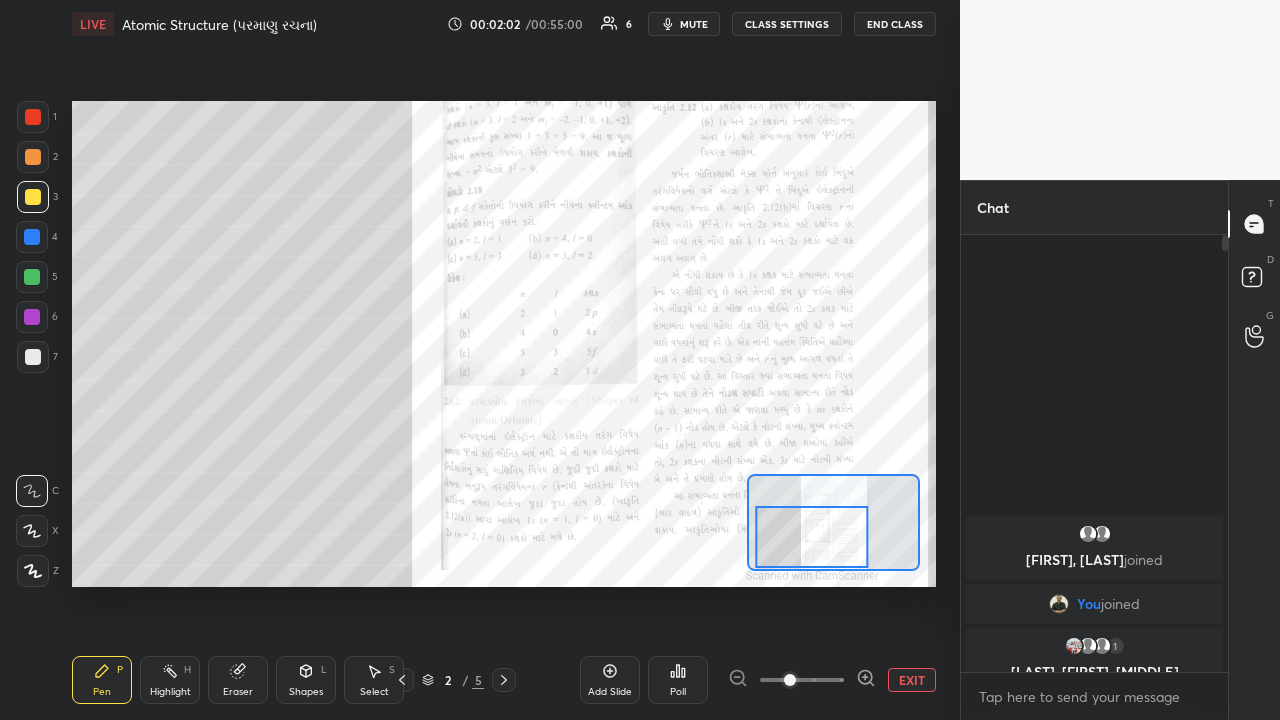 click at bounding box center (33, 157) 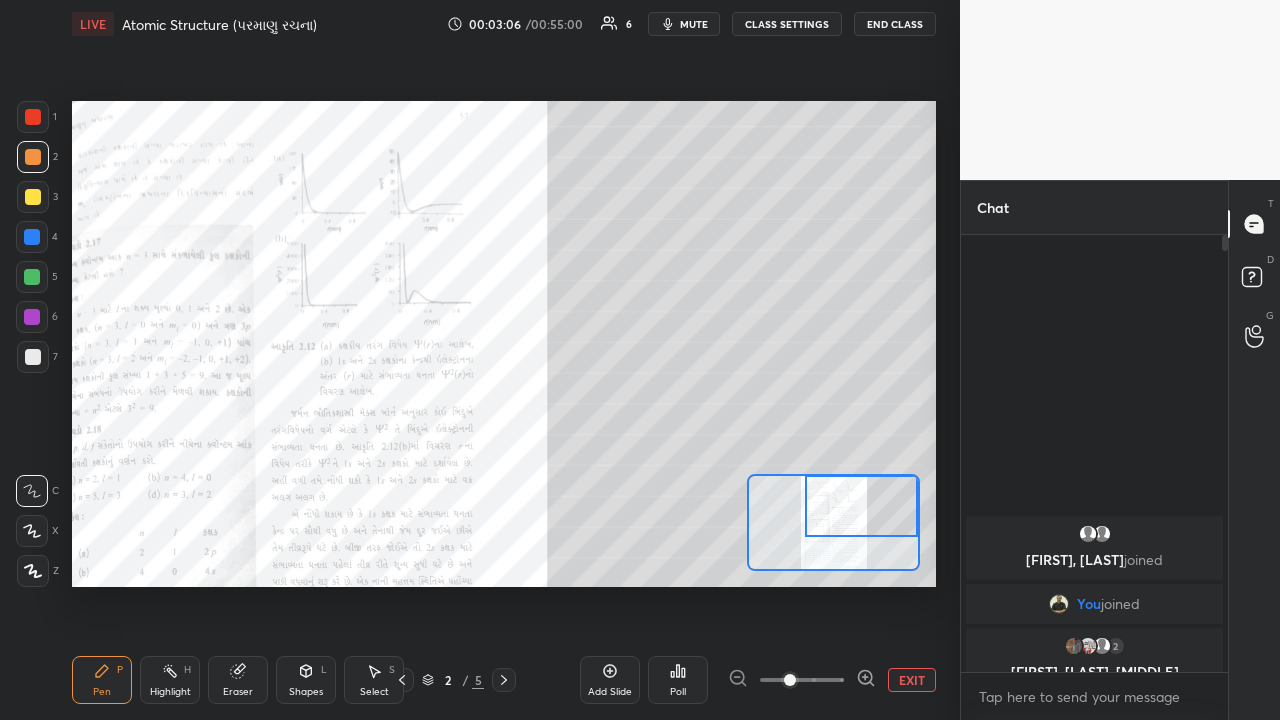 click at bounding box center [32, 237] 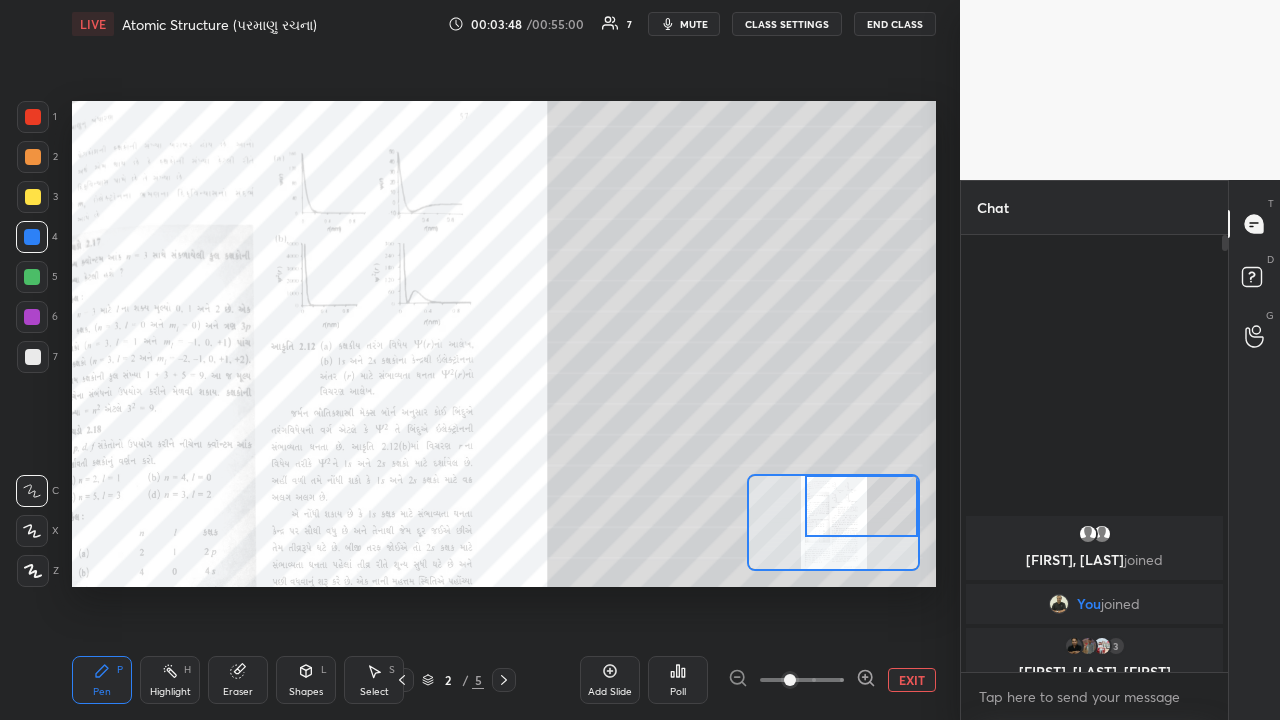 click at bounding box center (32, 317) 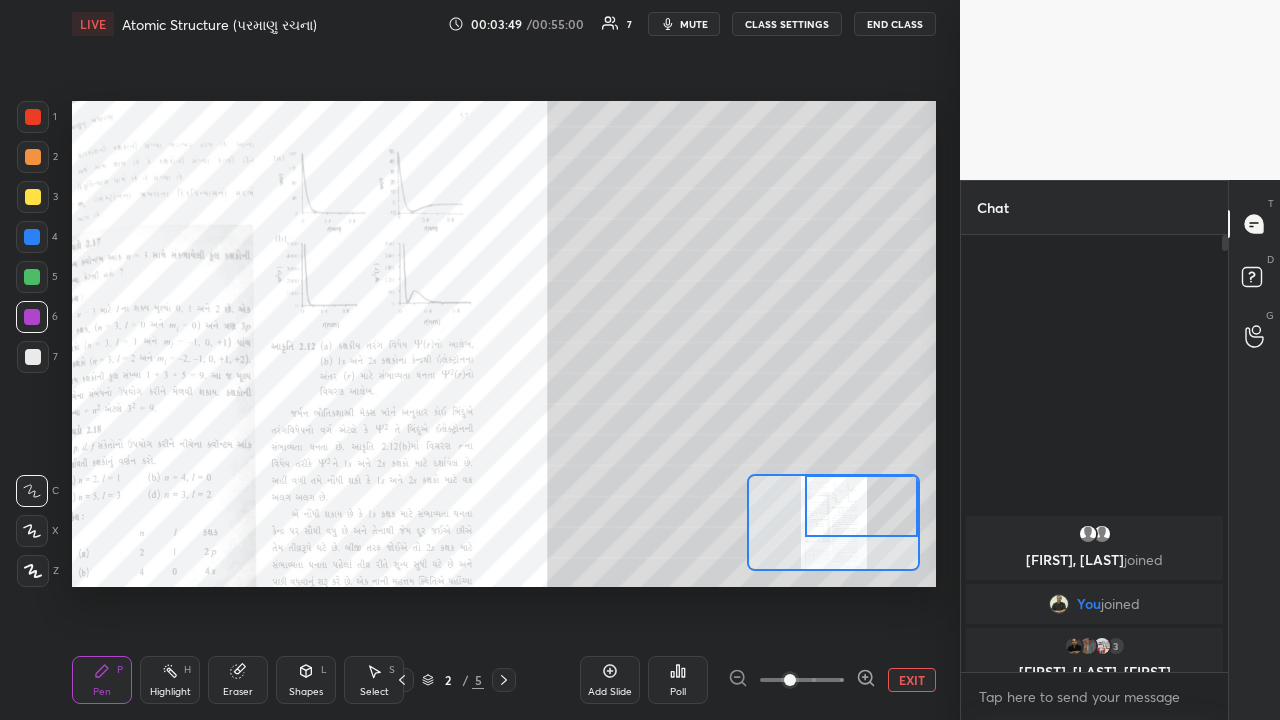 click at bounding box center (32, 277) 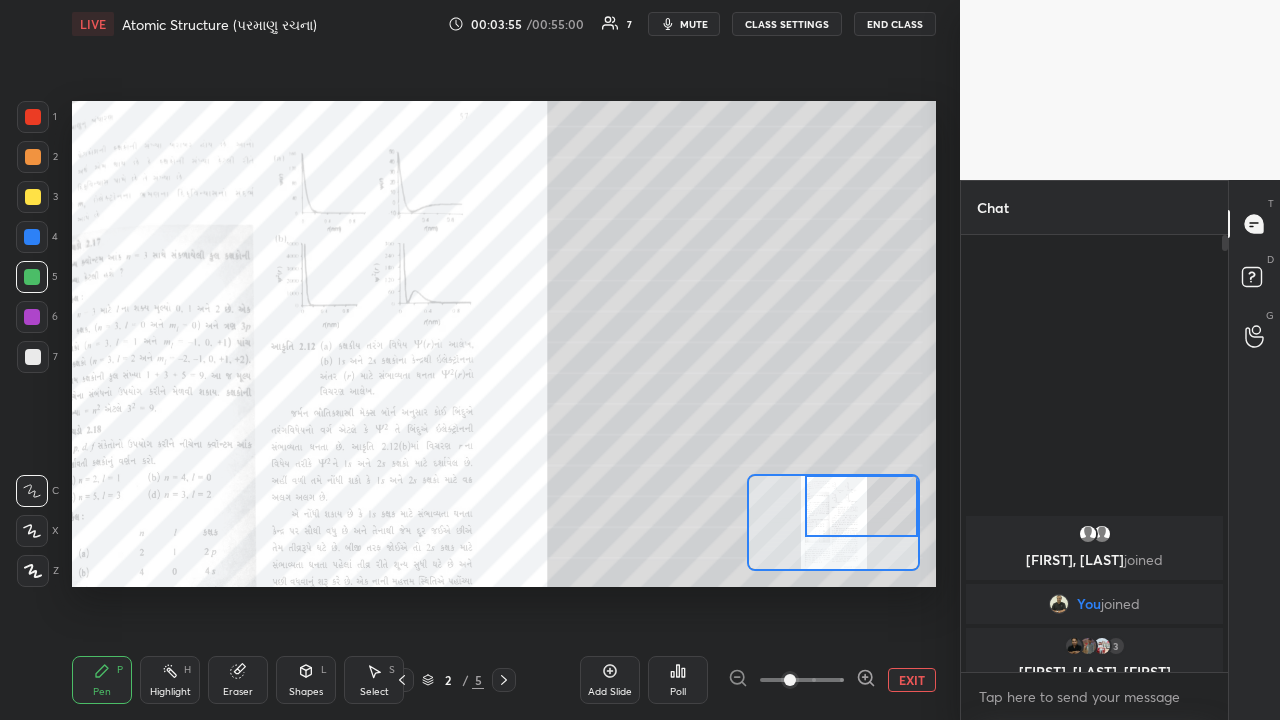 click at bounding box center (33, 357) 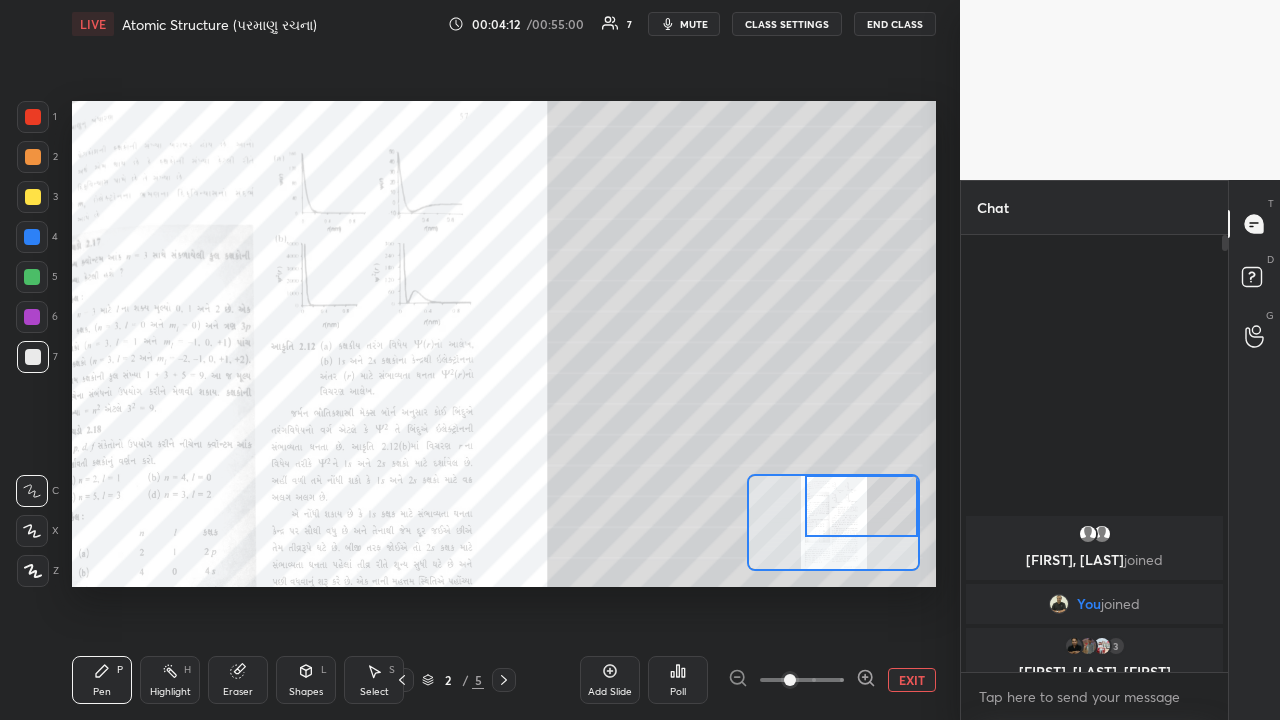 click at bounding box center [33, 197] 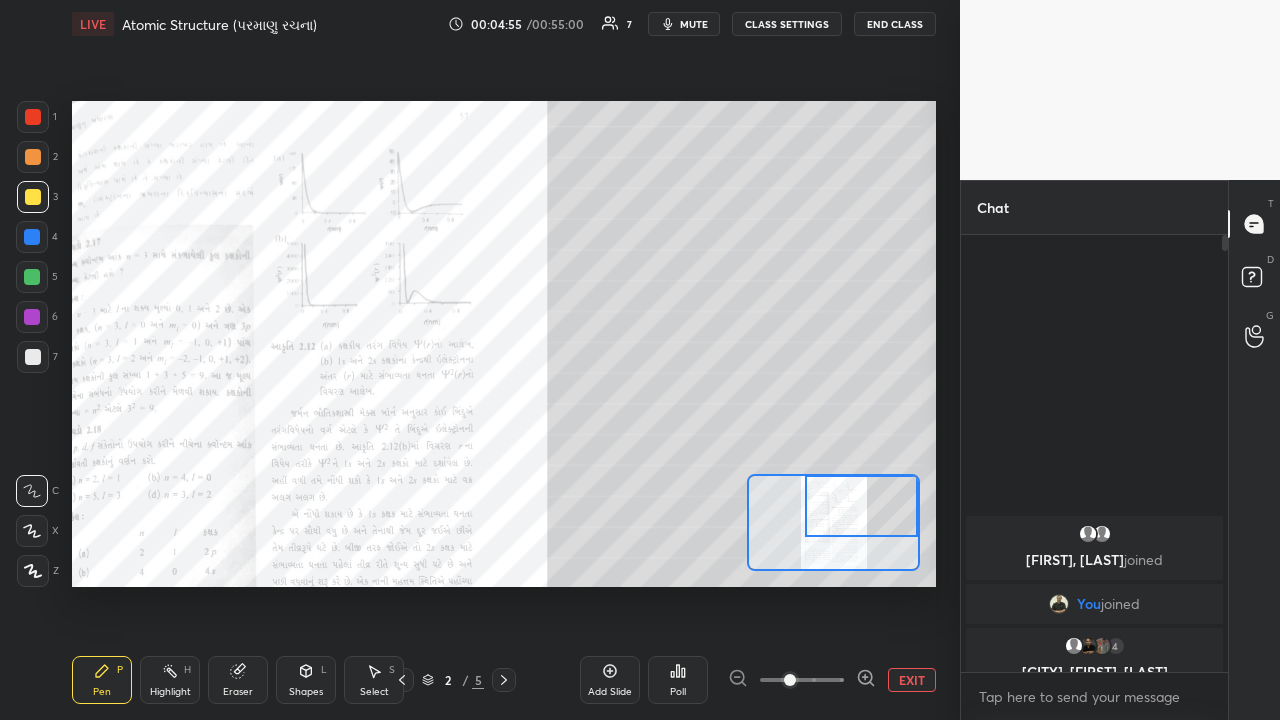 click at bounding box center (32, 237) 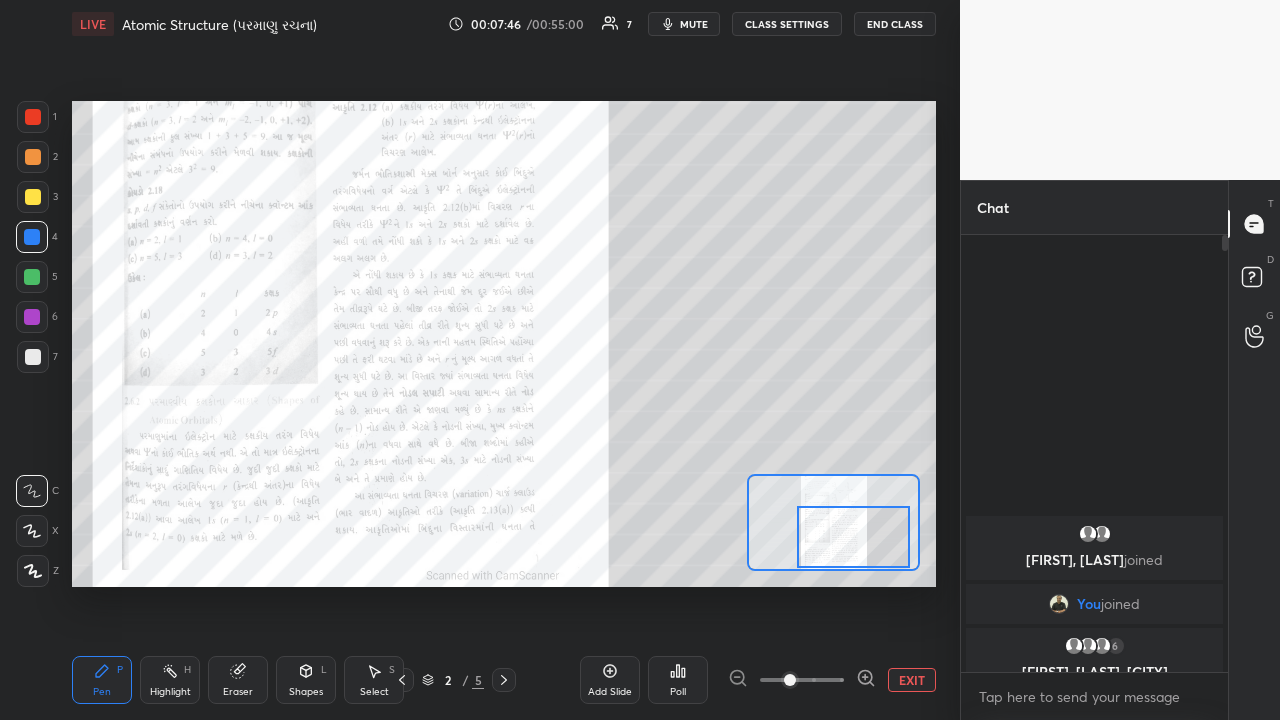 click 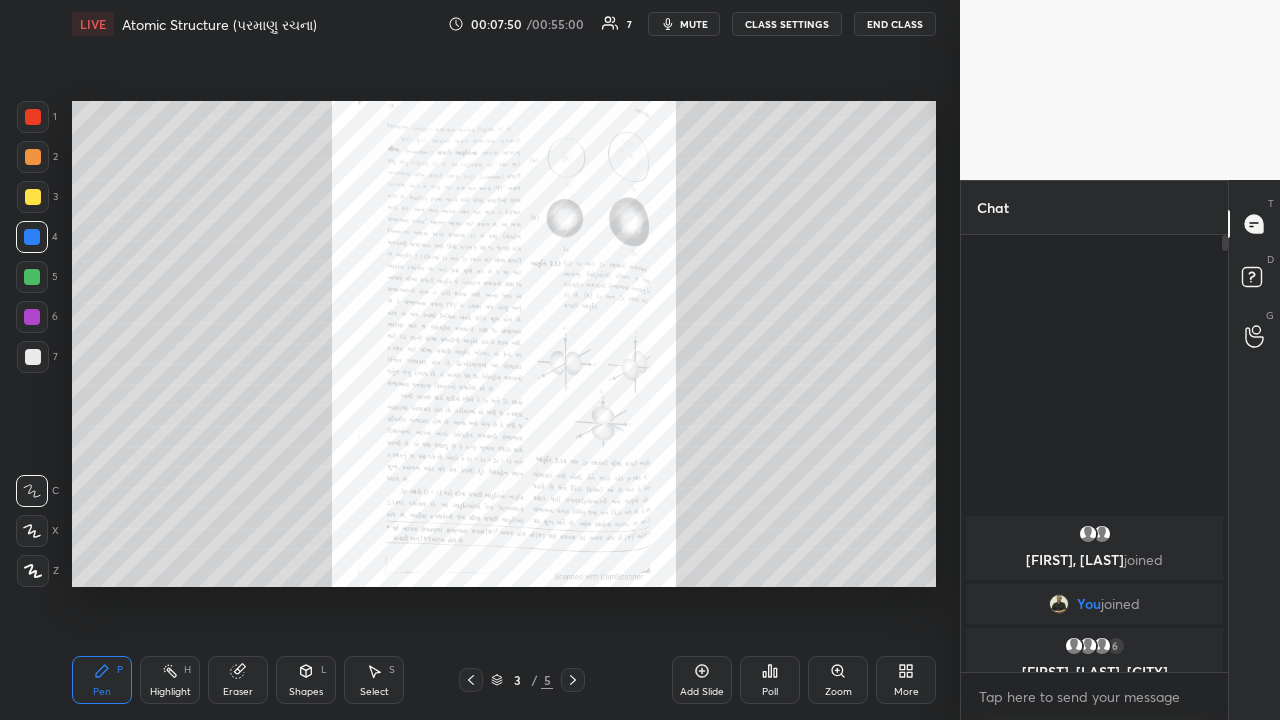 click on "Zoom" at bounding box center [838, 680] 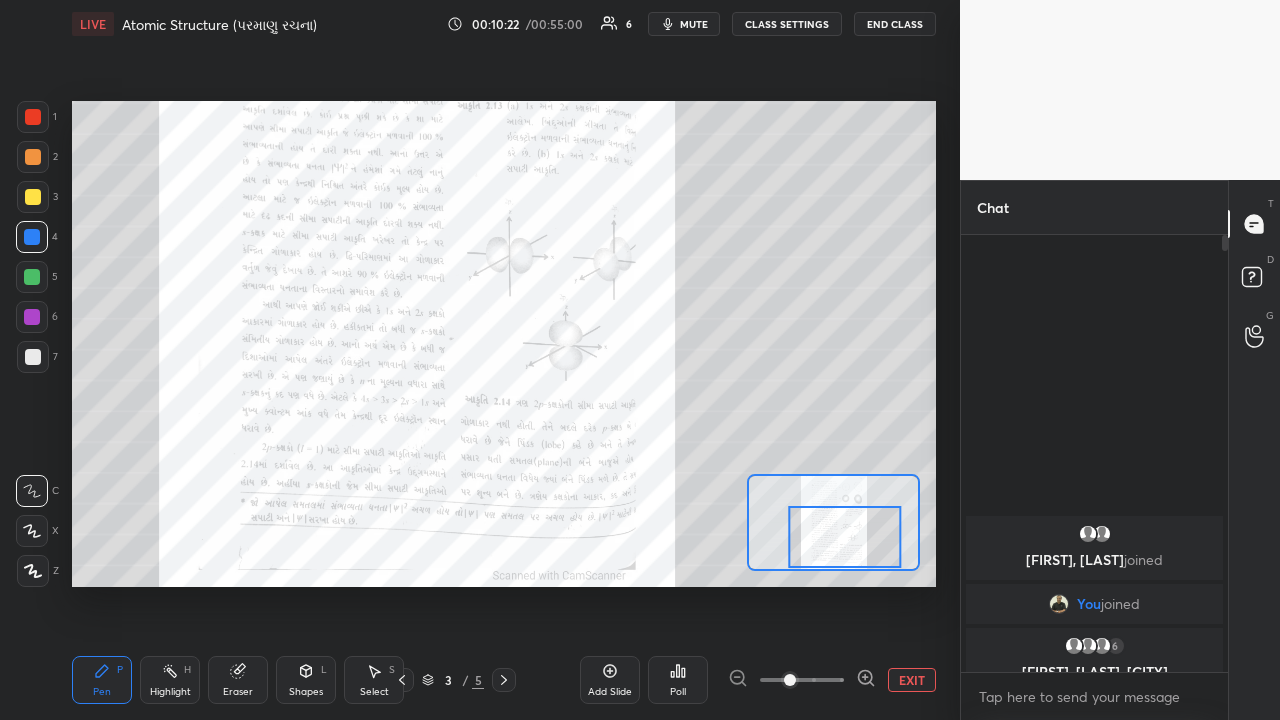 click 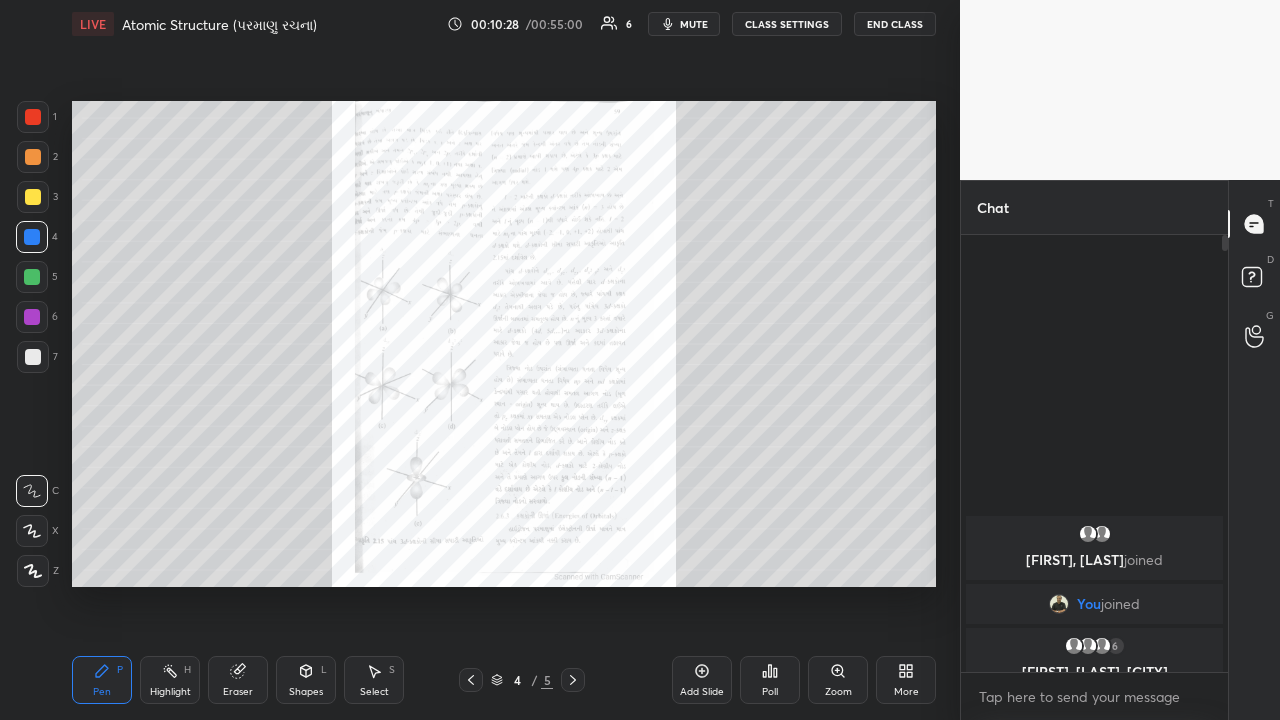 click 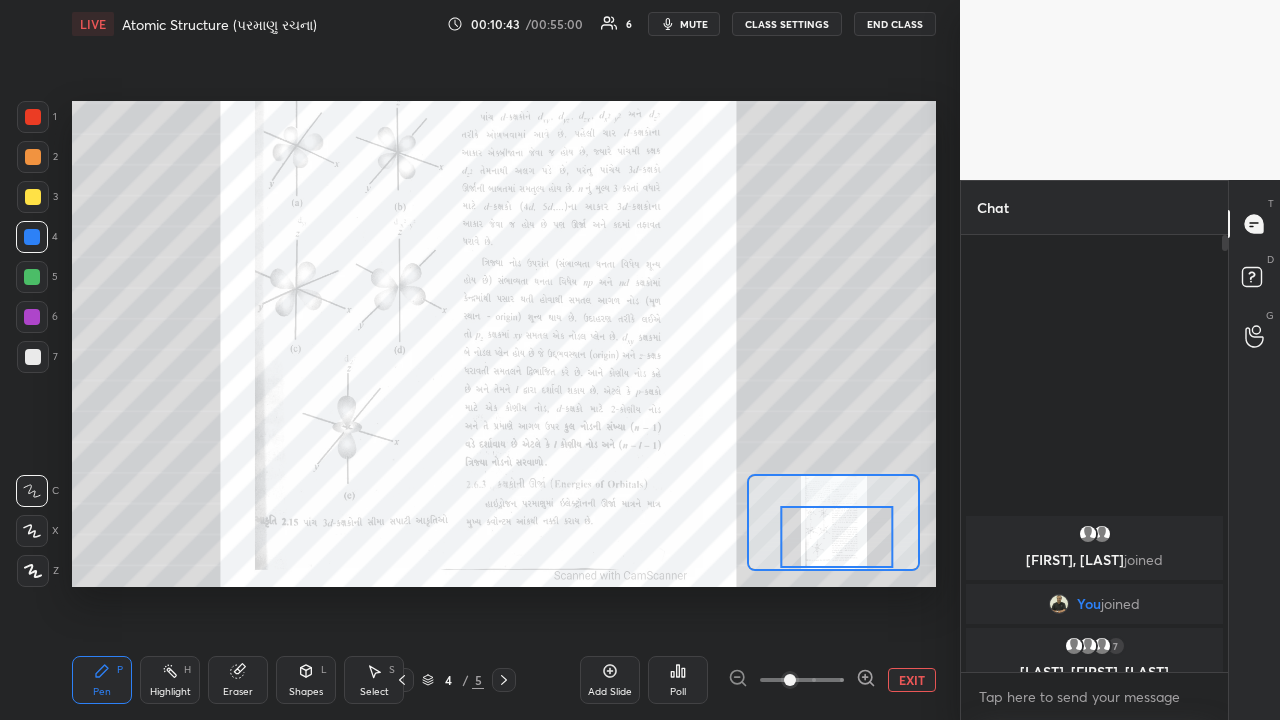 click at bounding box center [504, 680] 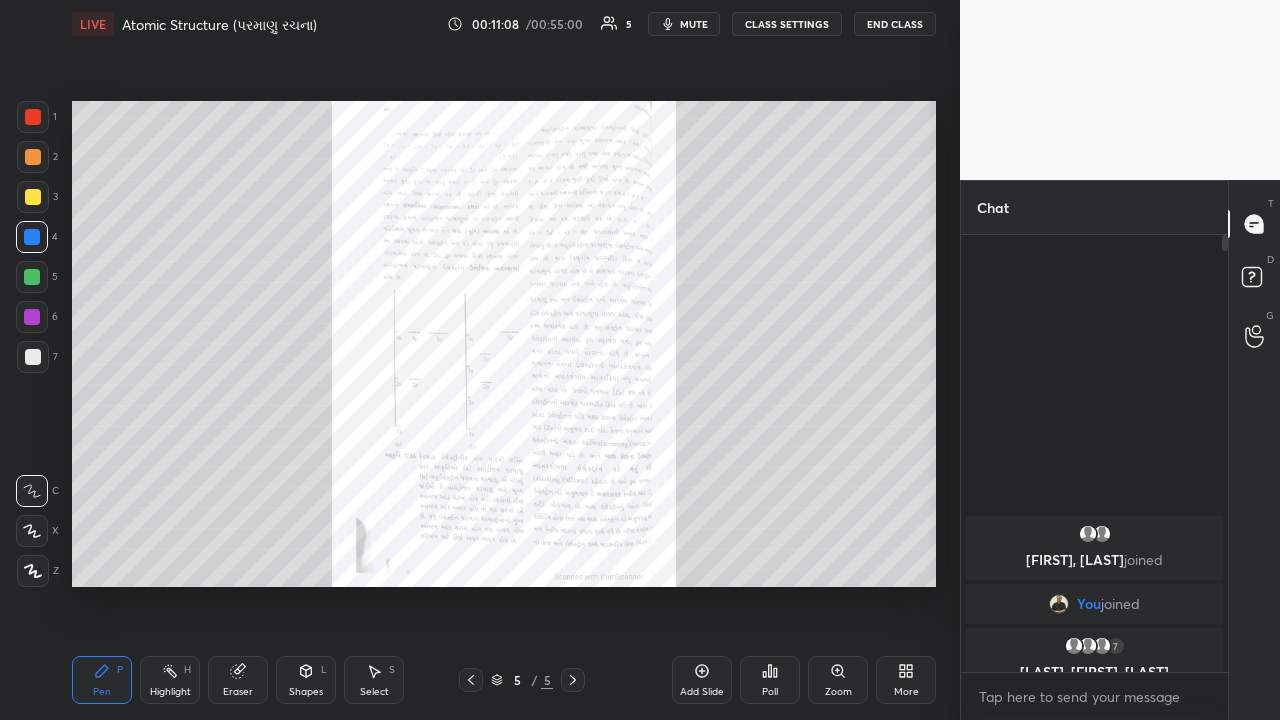 click 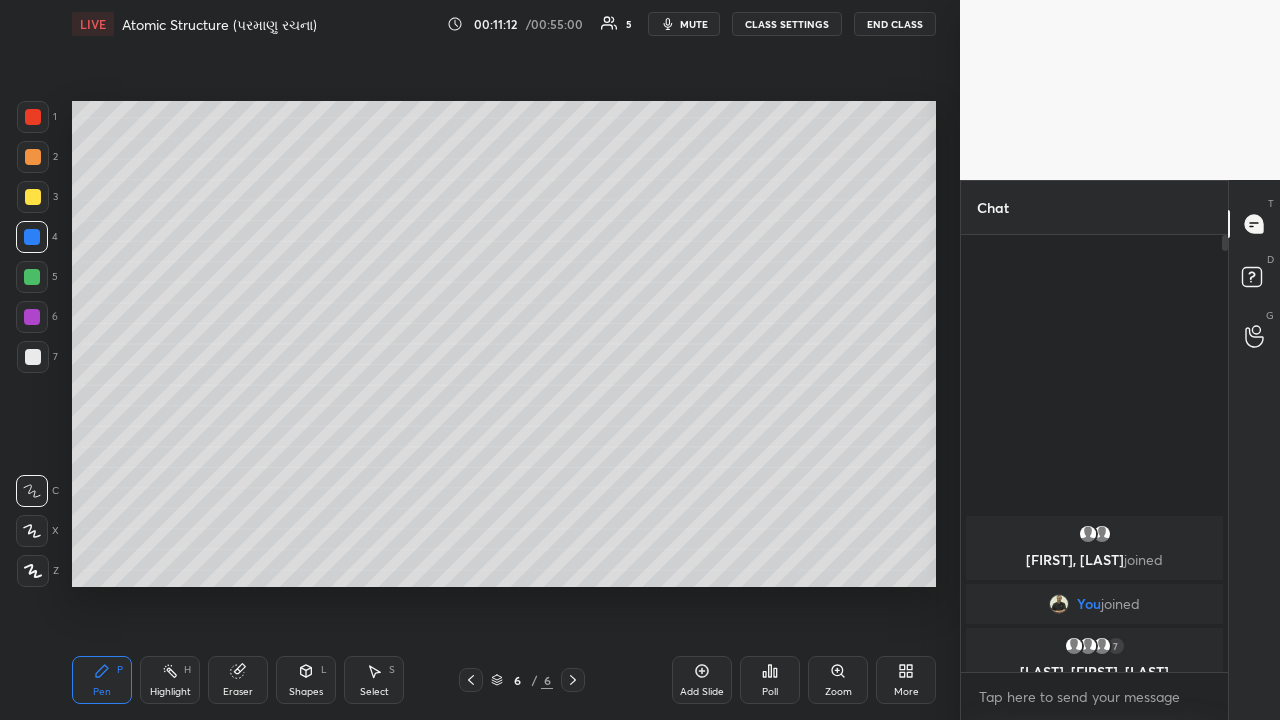 click at bounding box center (33, 197) 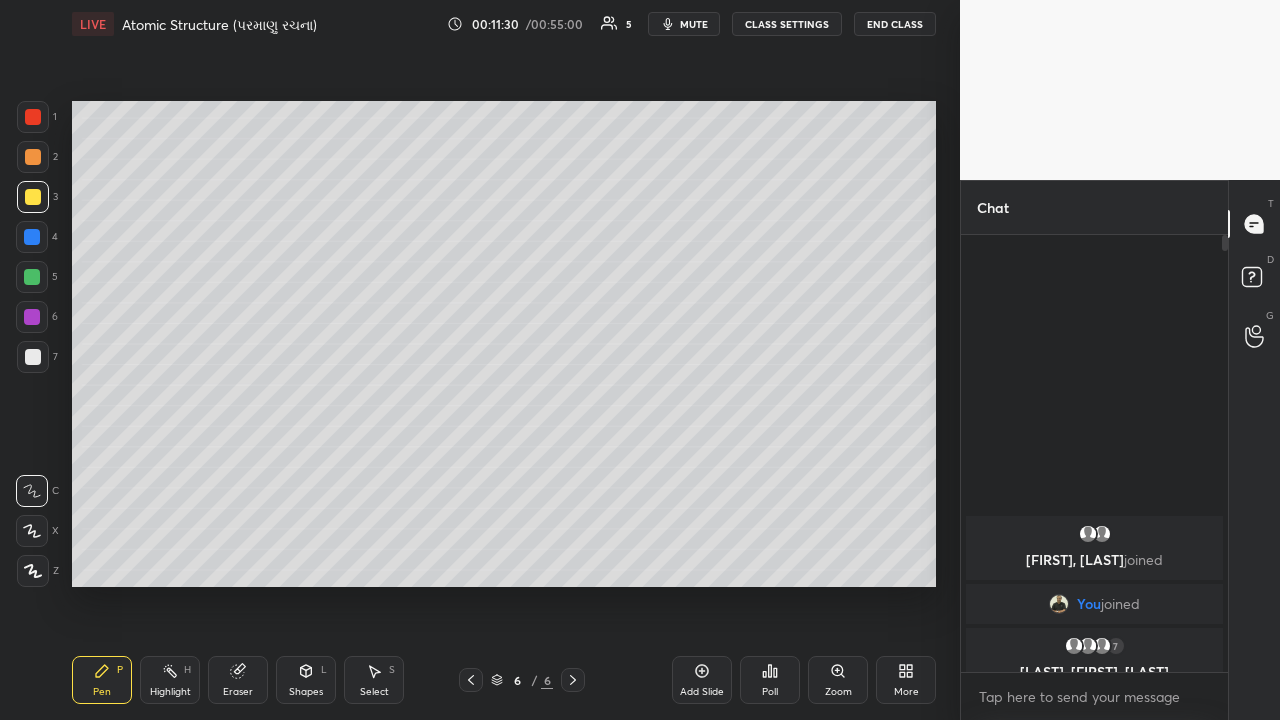 click at bounding box center (32, 237) 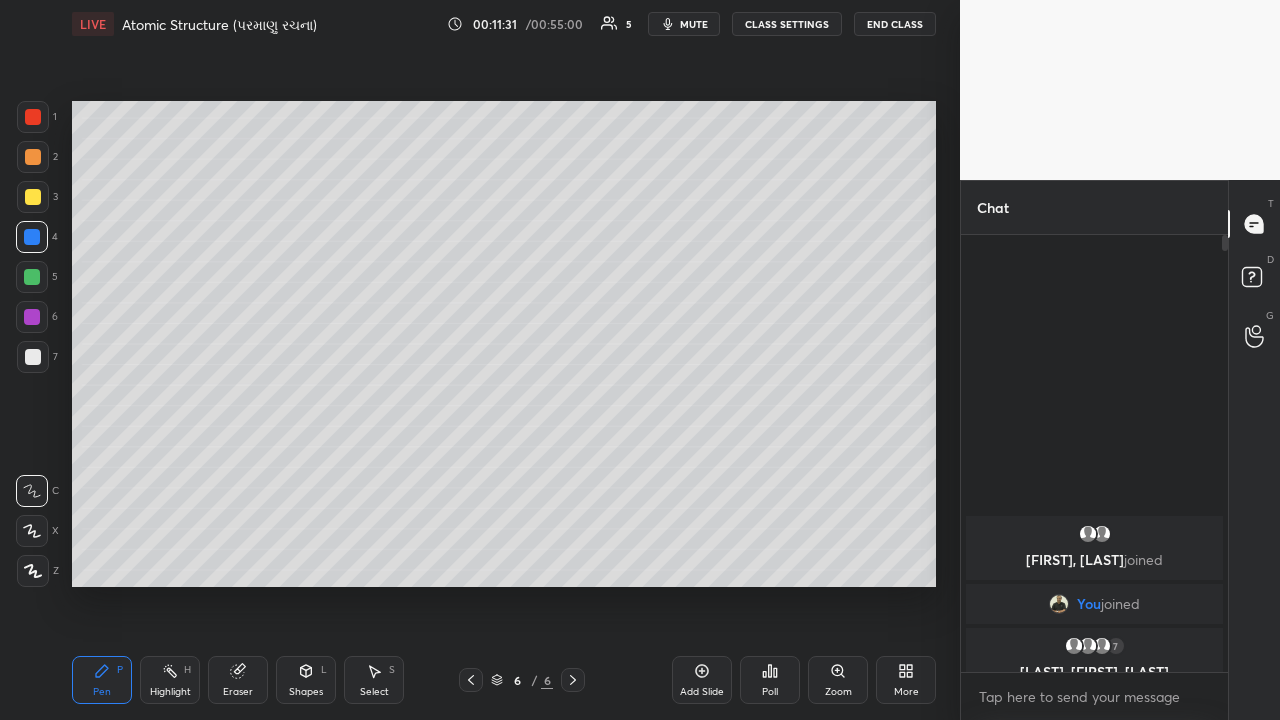 click at bounding box center (32, 277) 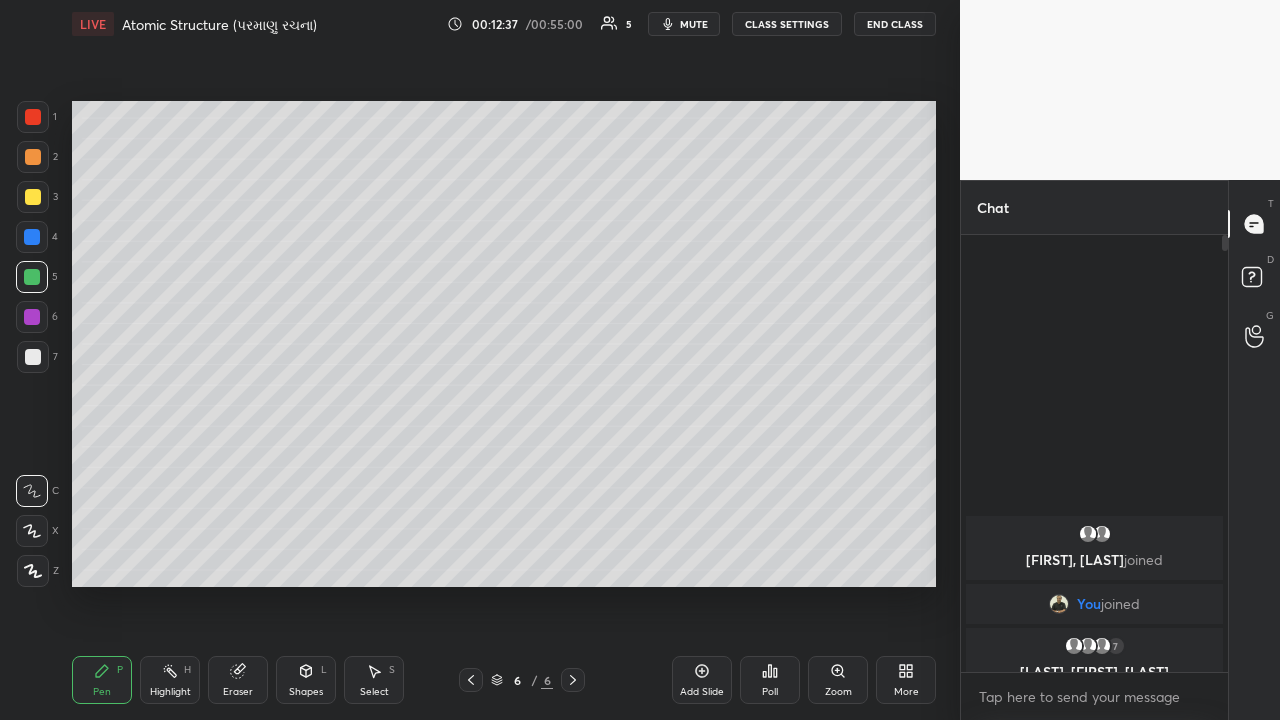 click 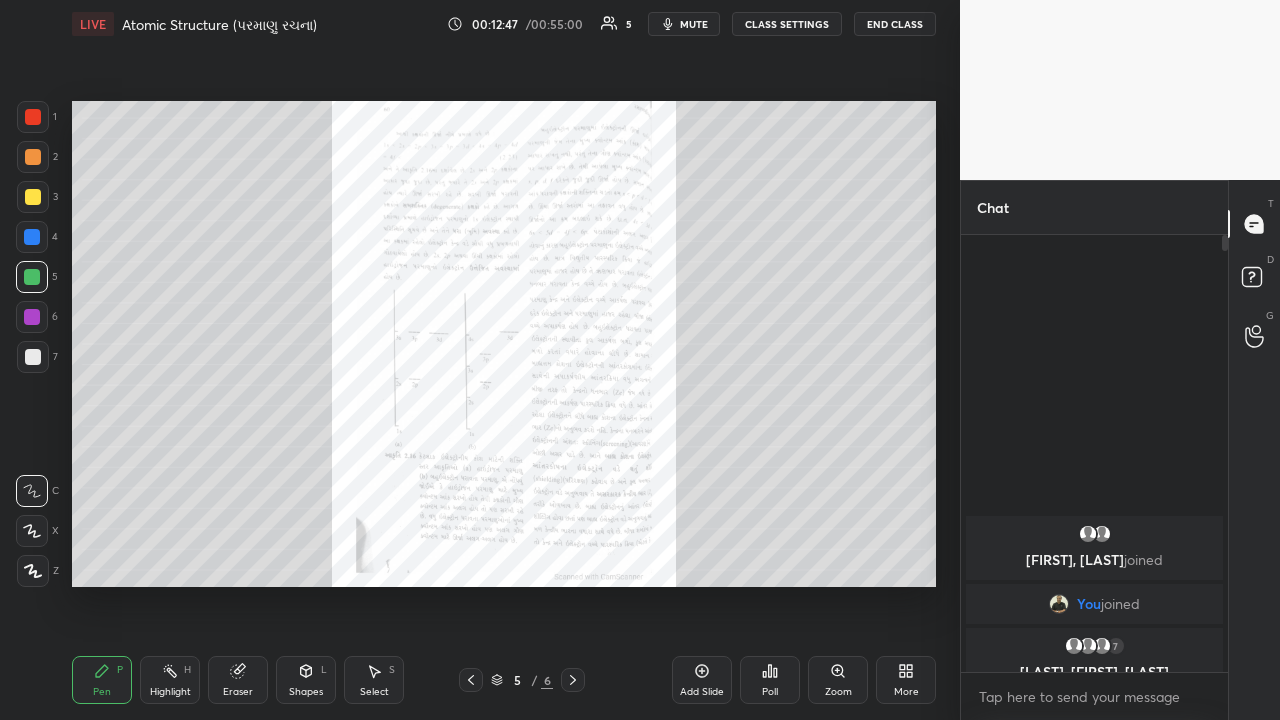 click 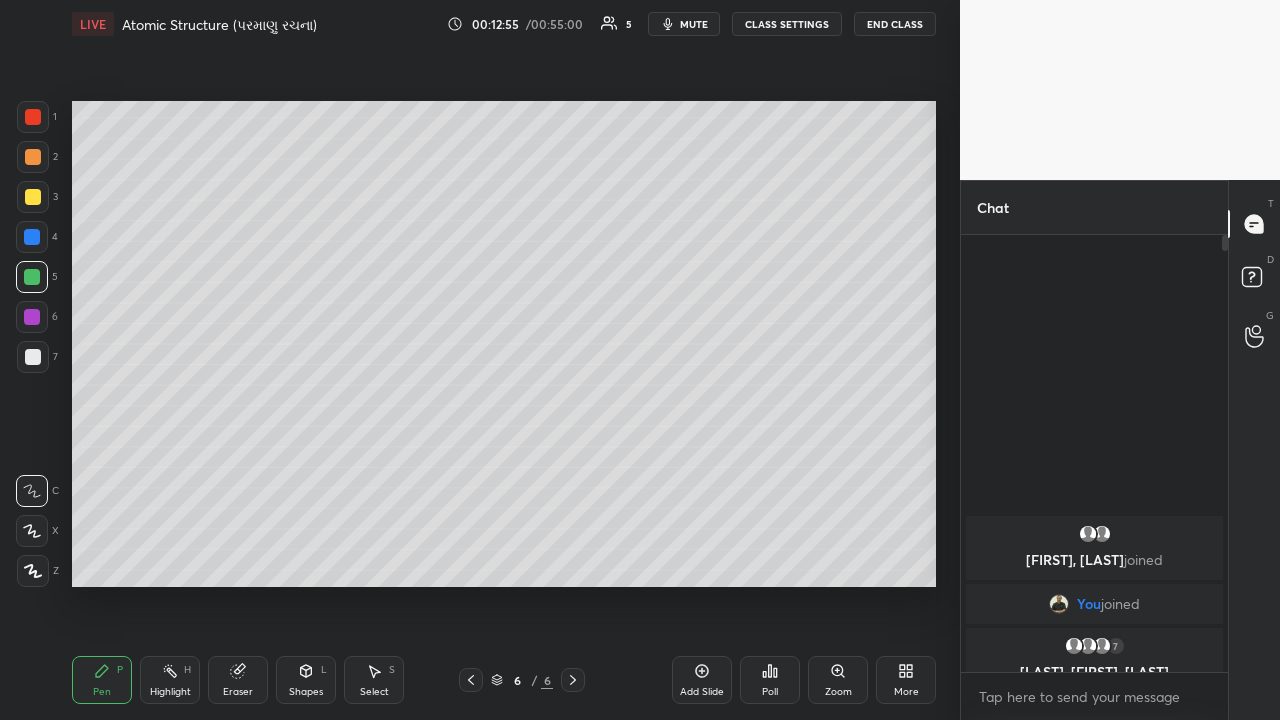 click at bounding box center [33, 197] 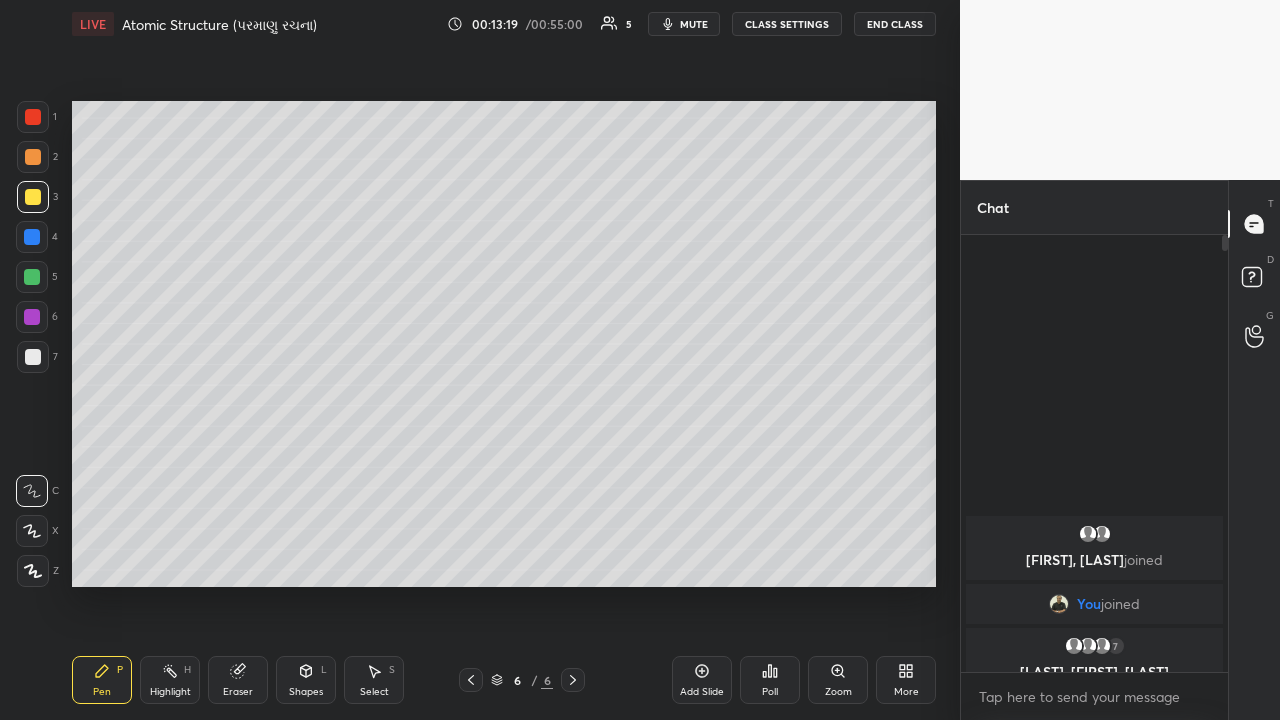 click at bounding box center (32, 237) 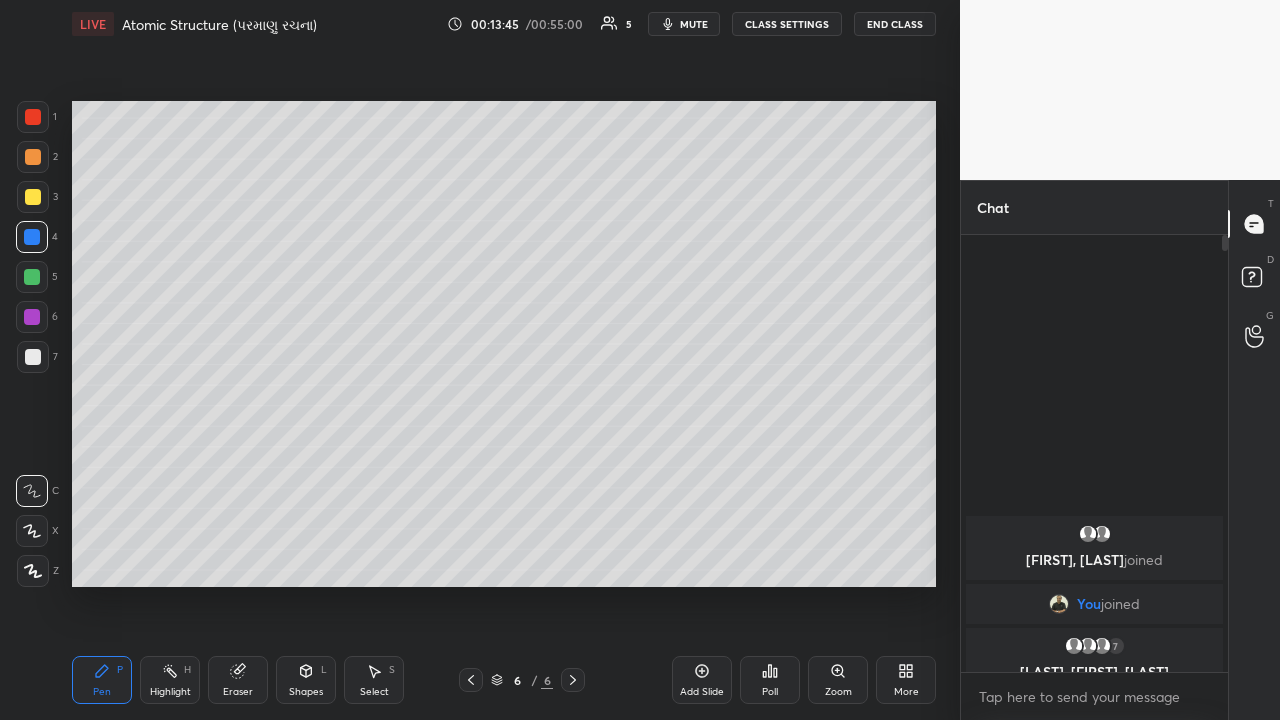 click at bounding box center (32, 277) 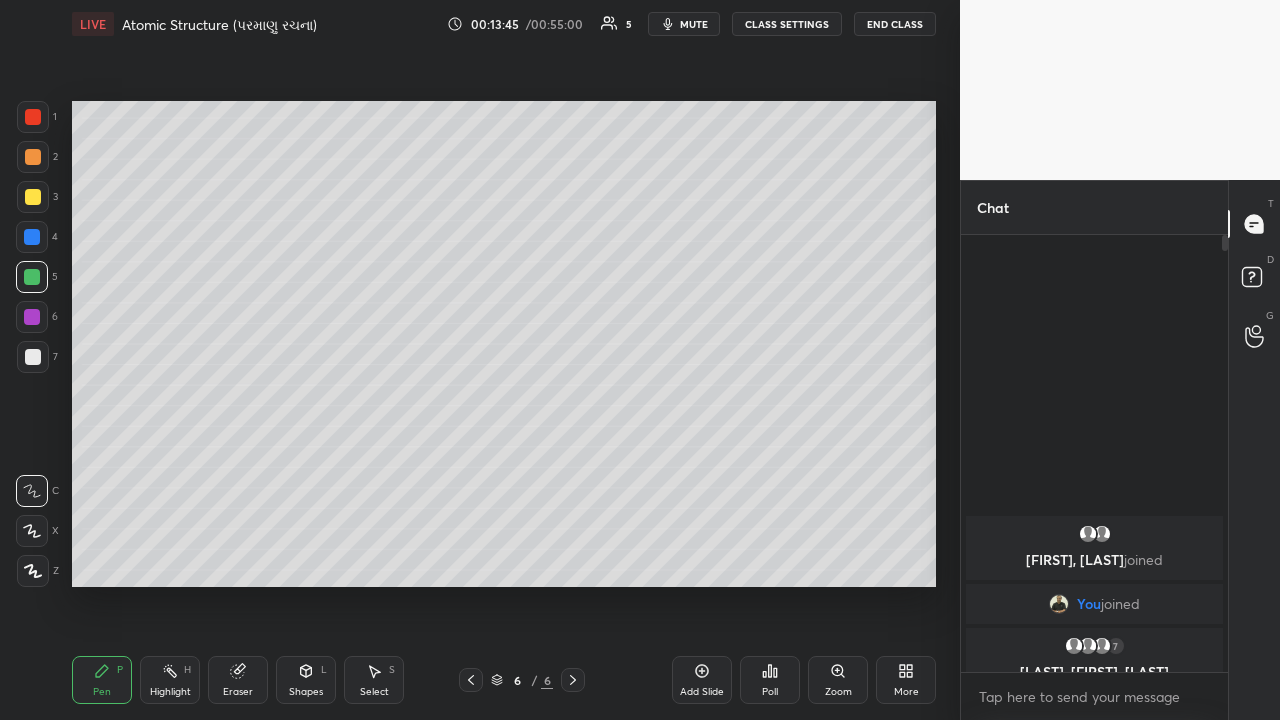 click at bounding box center [33, 197] 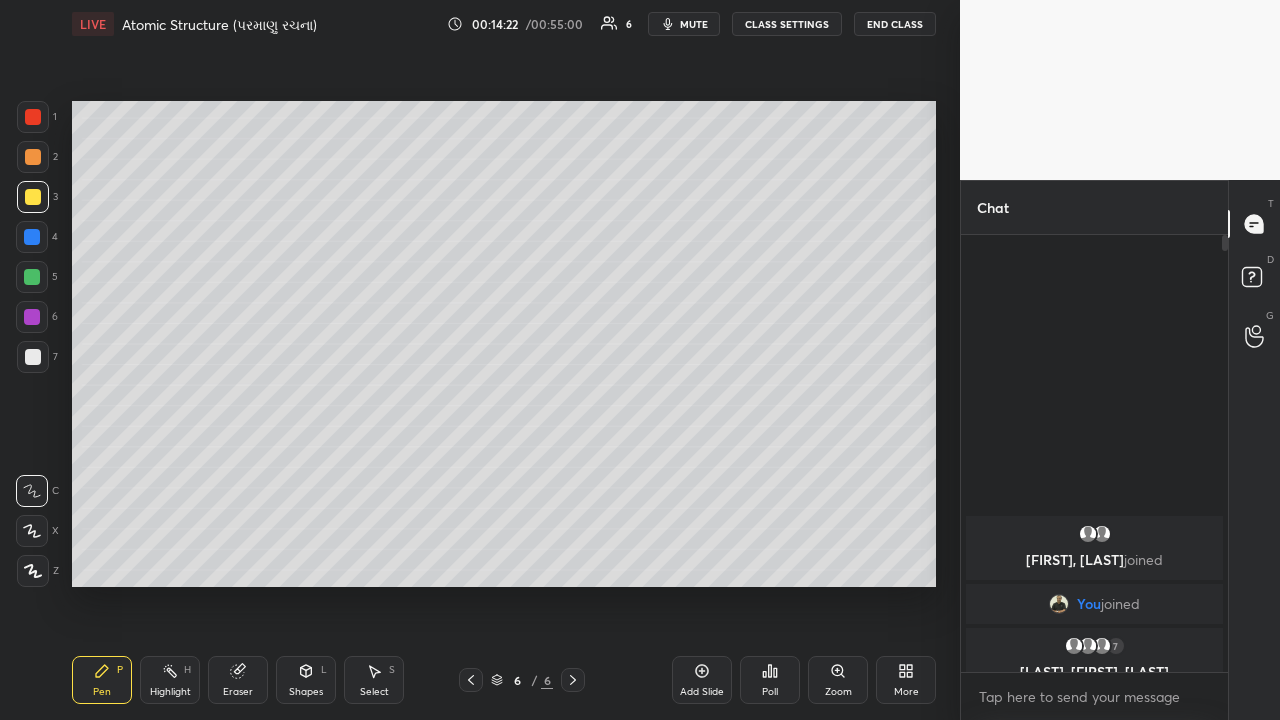 click 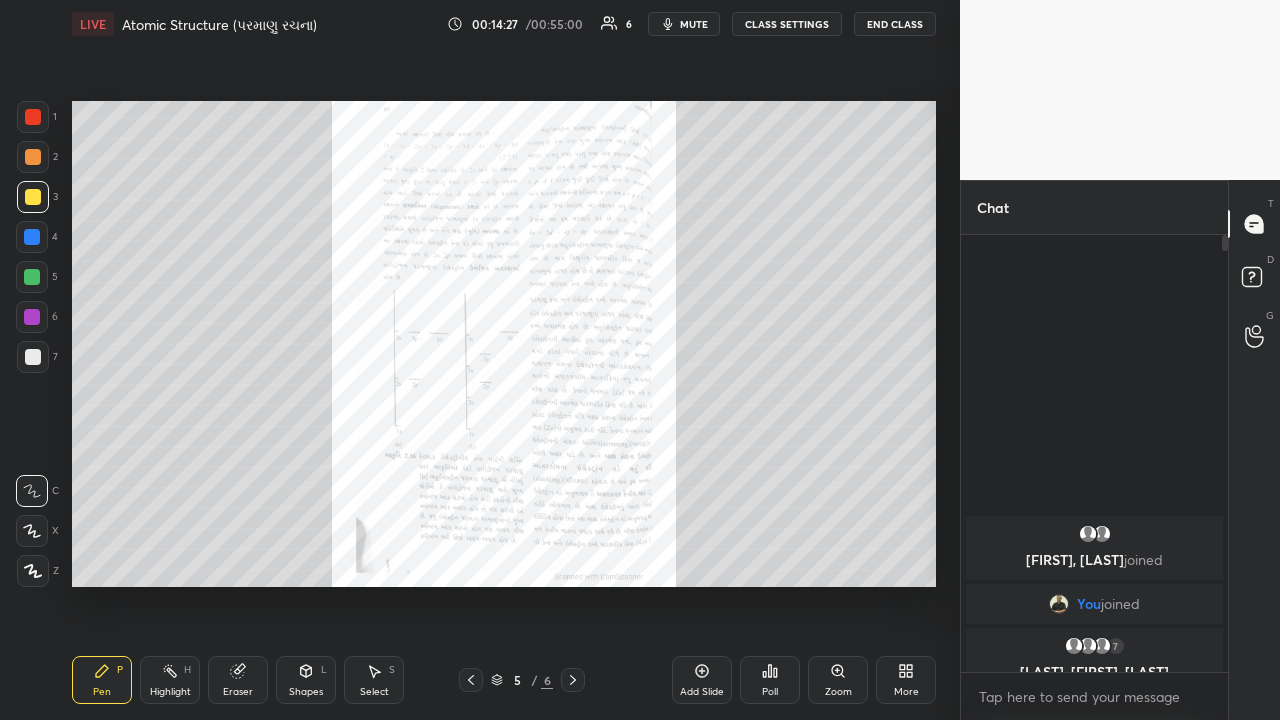 click 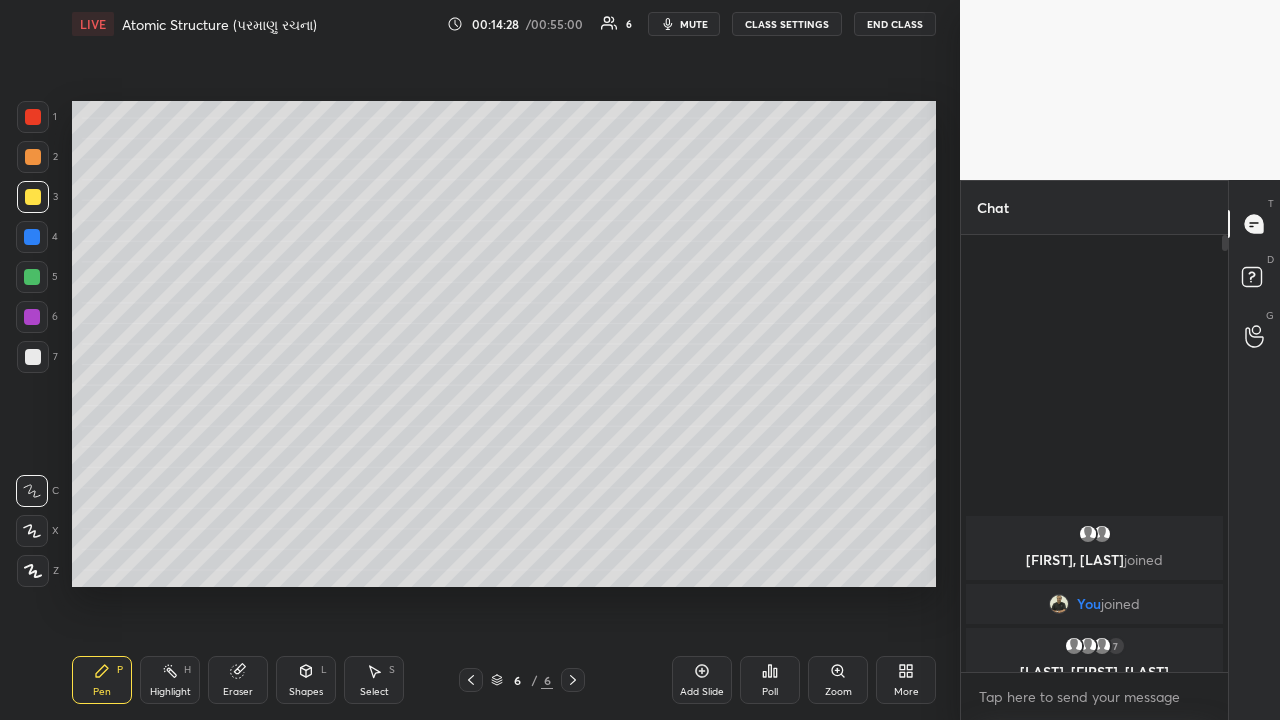 click 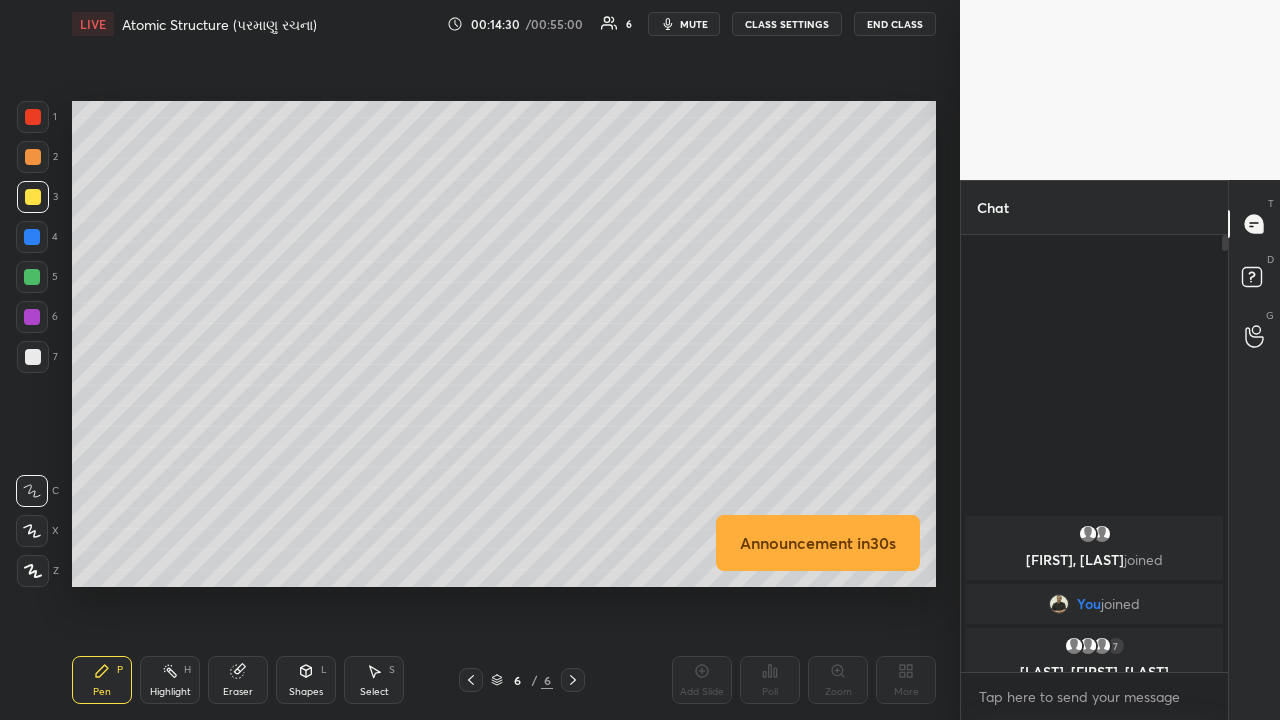 click 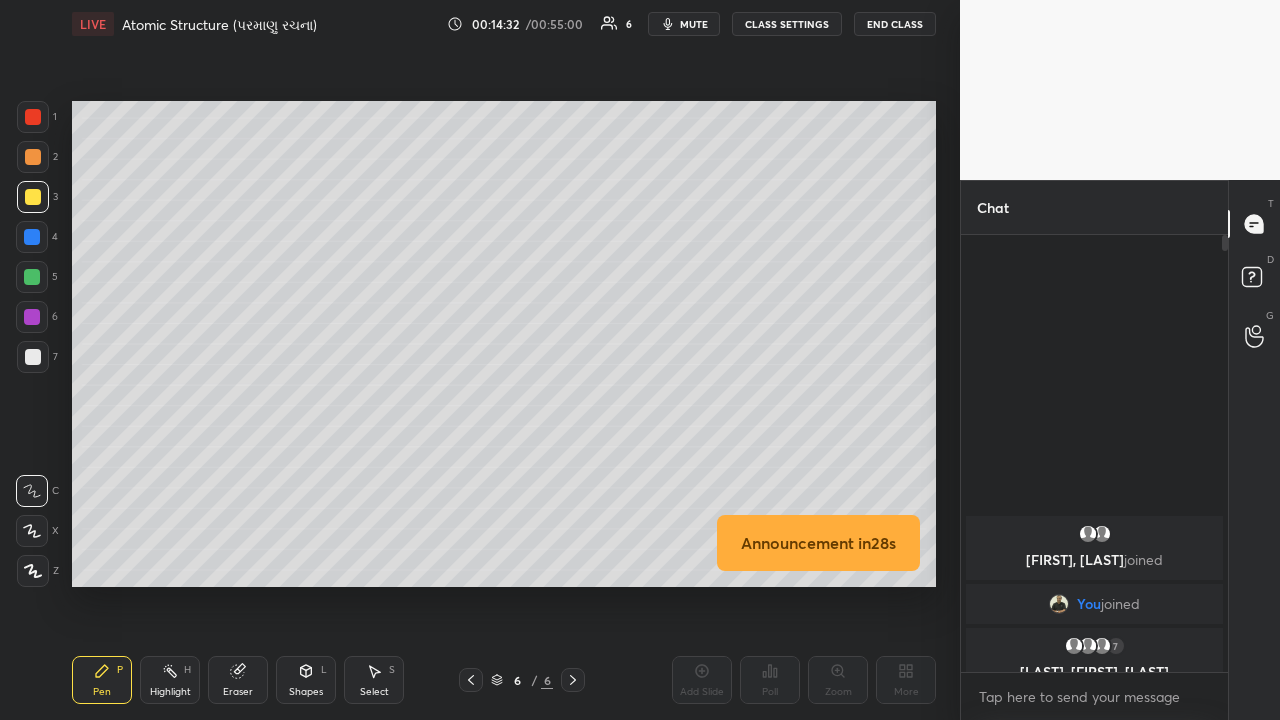 click 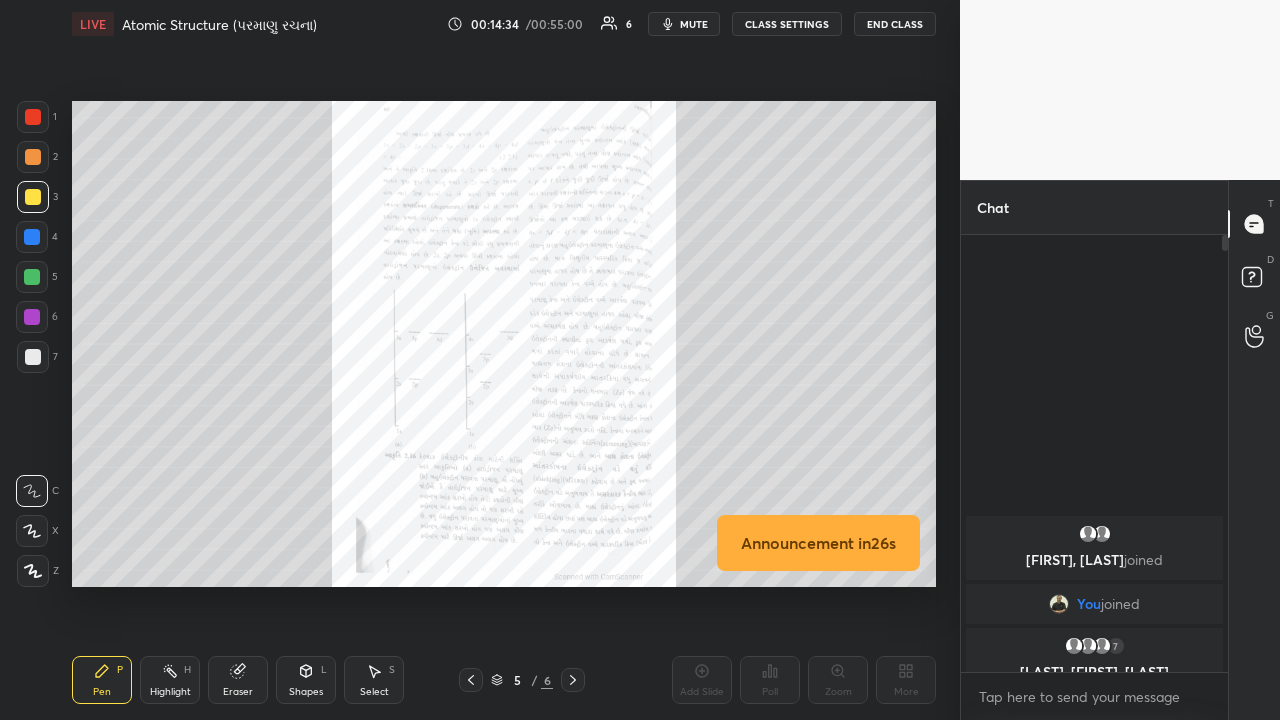 click 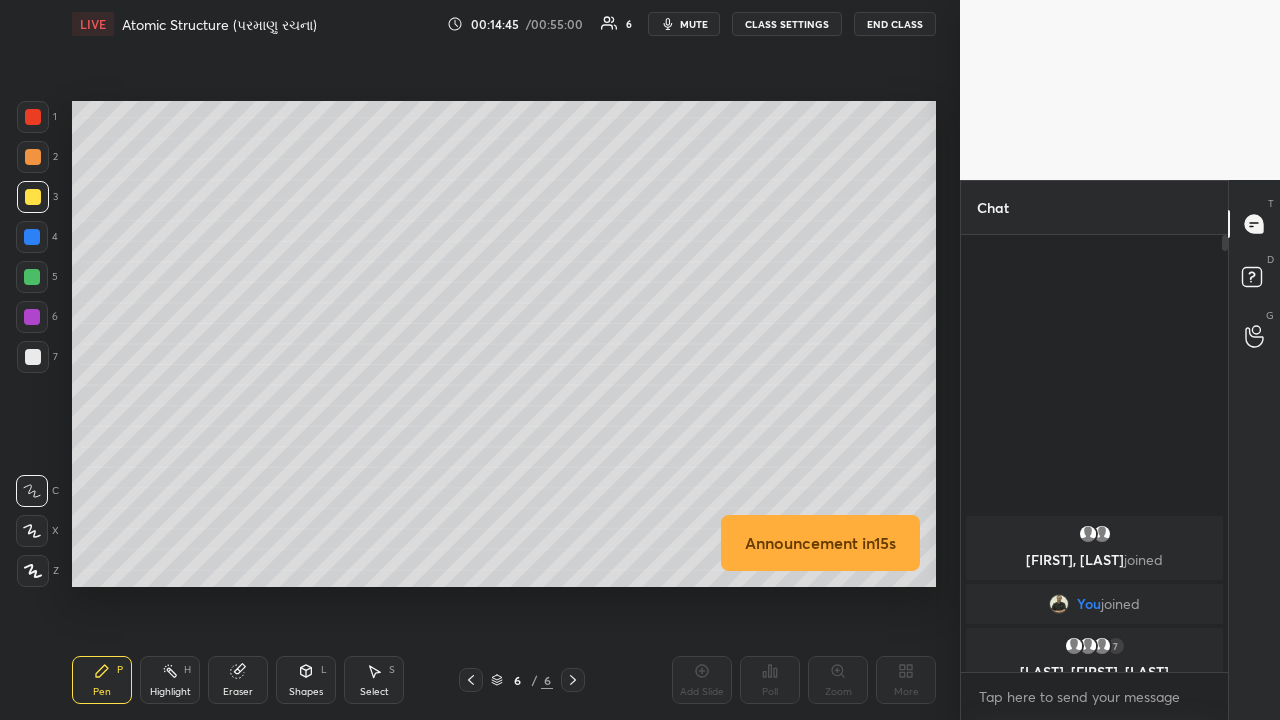 click 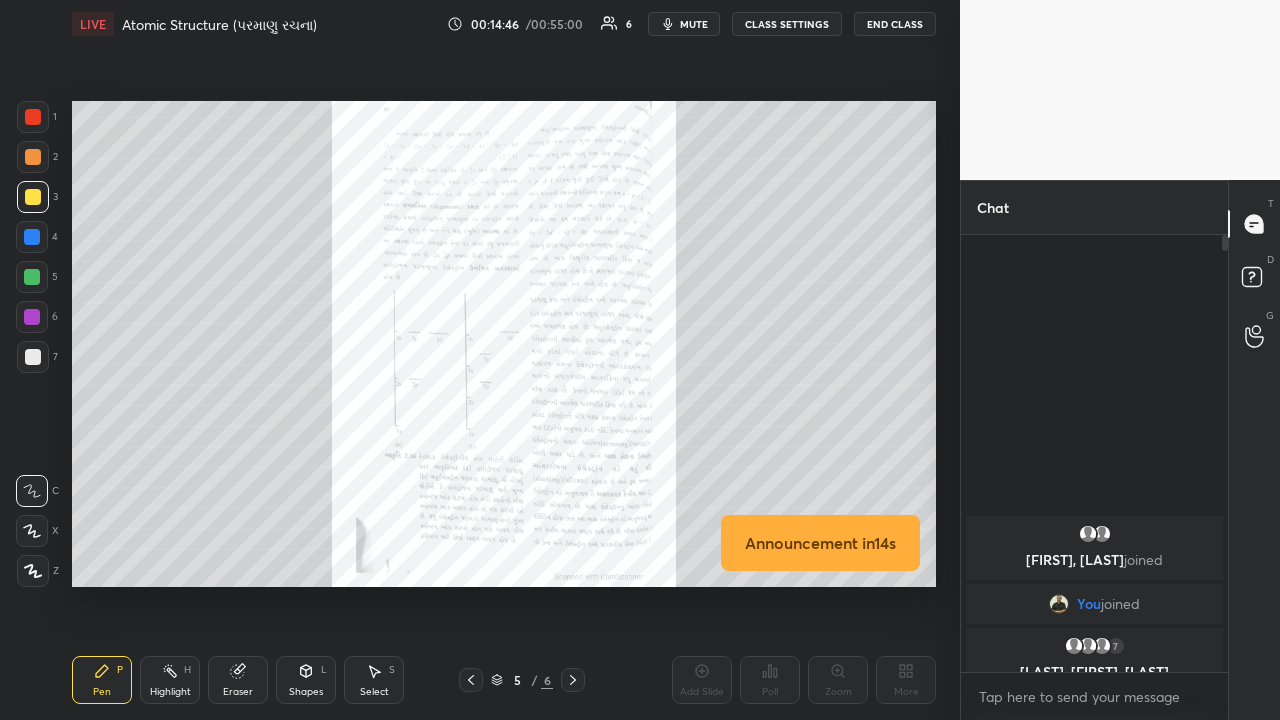 click 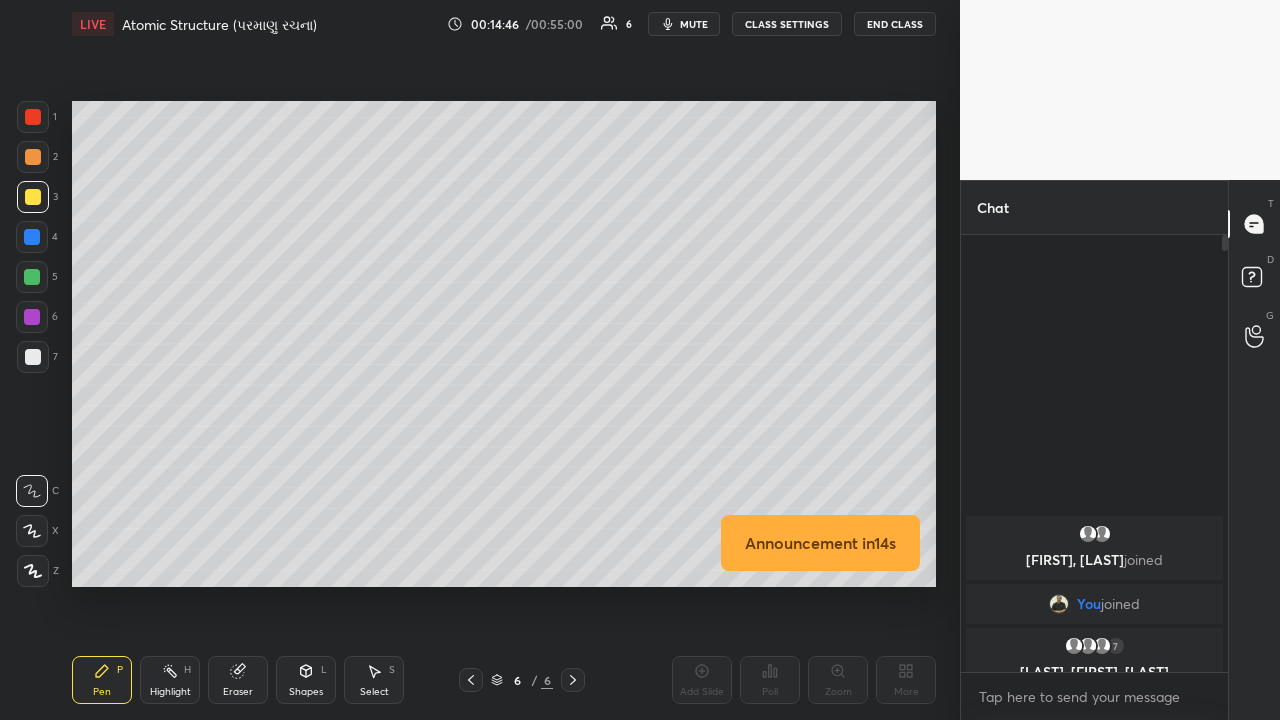 click on "Add Slide" at bounding box center [702, 680] 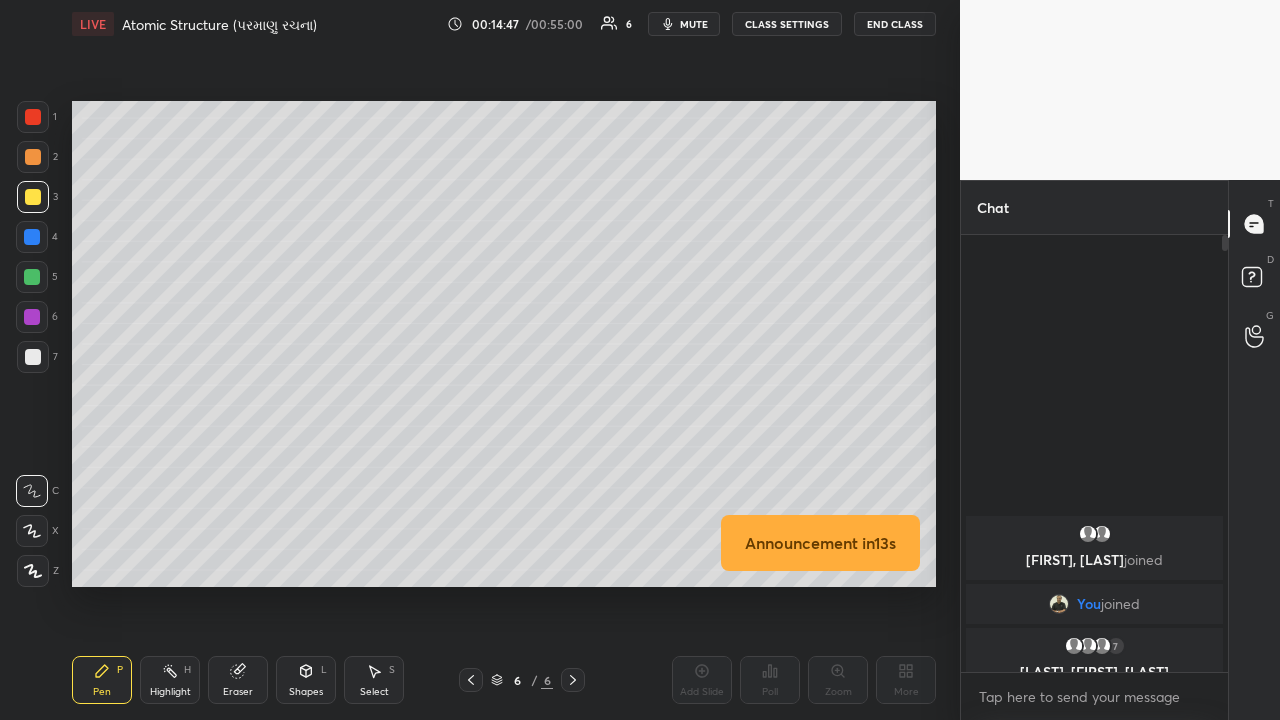 click 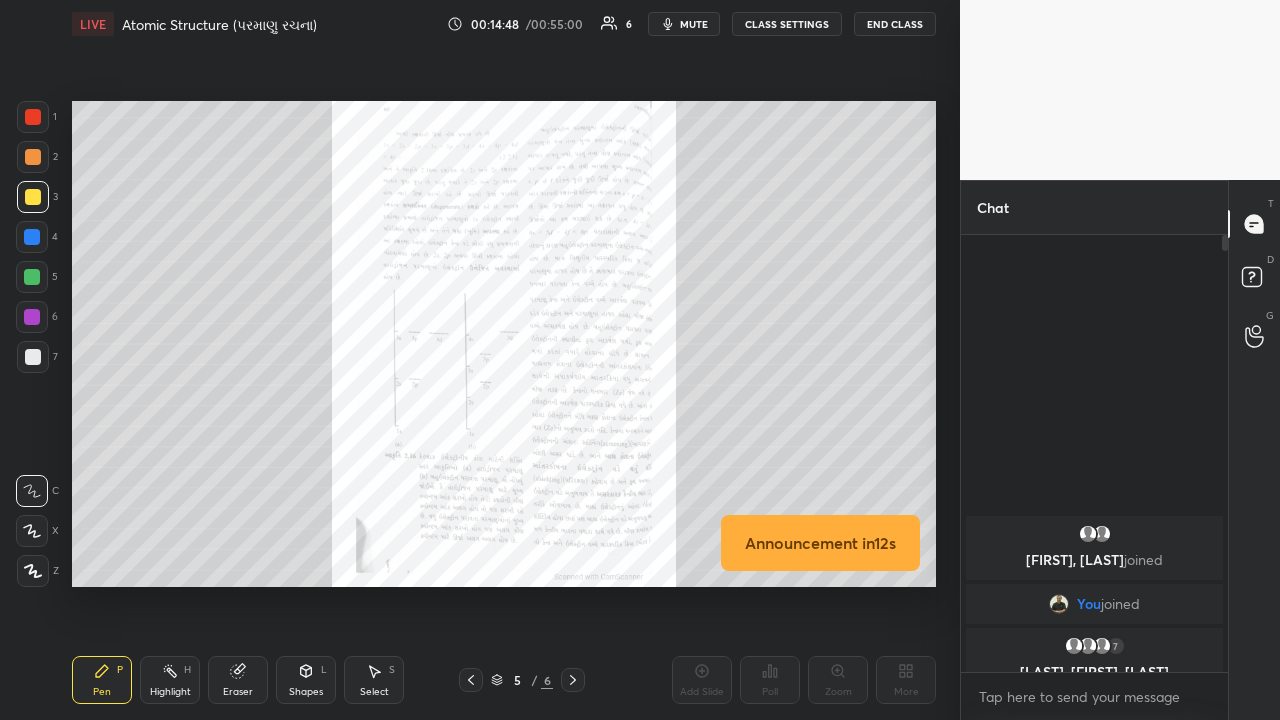 click 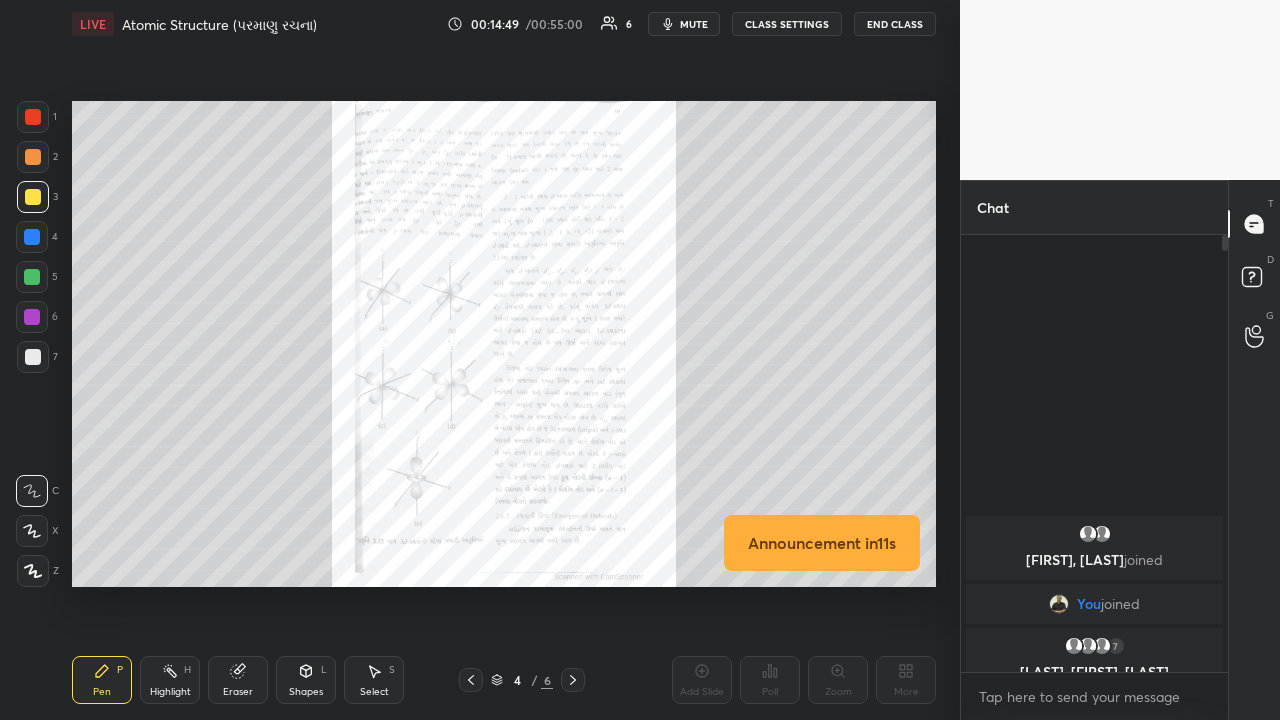 click 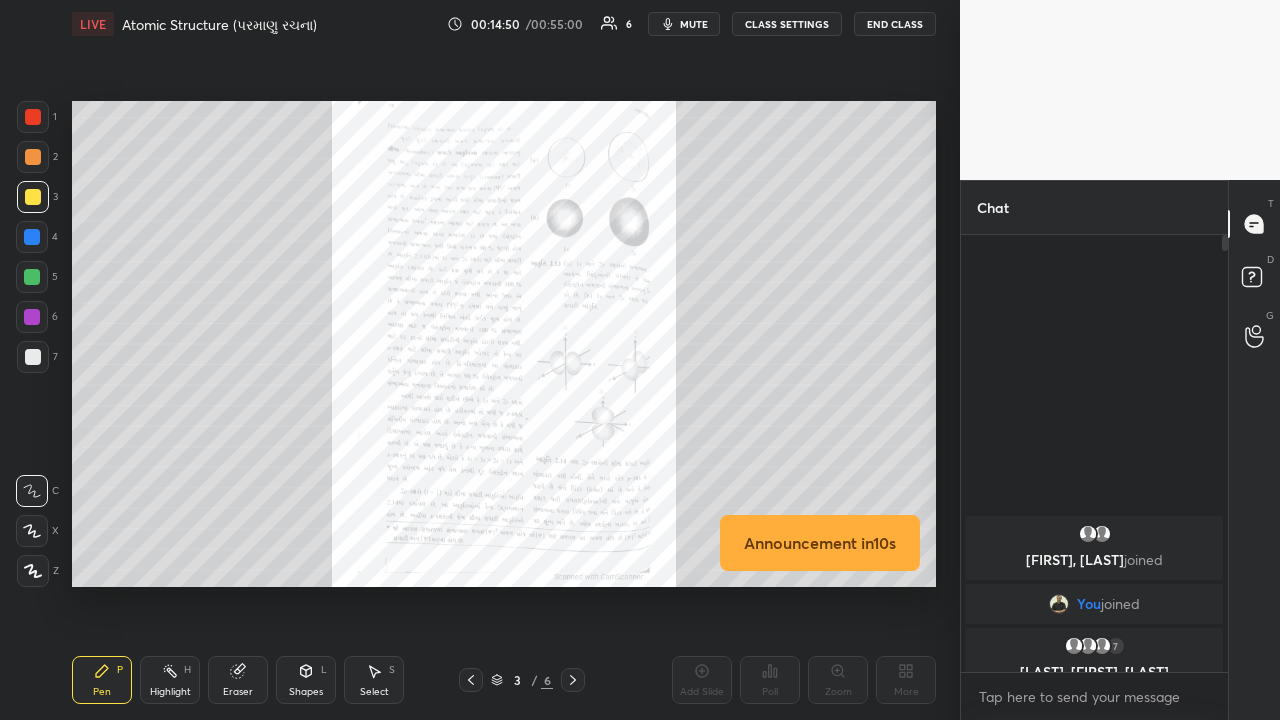 click 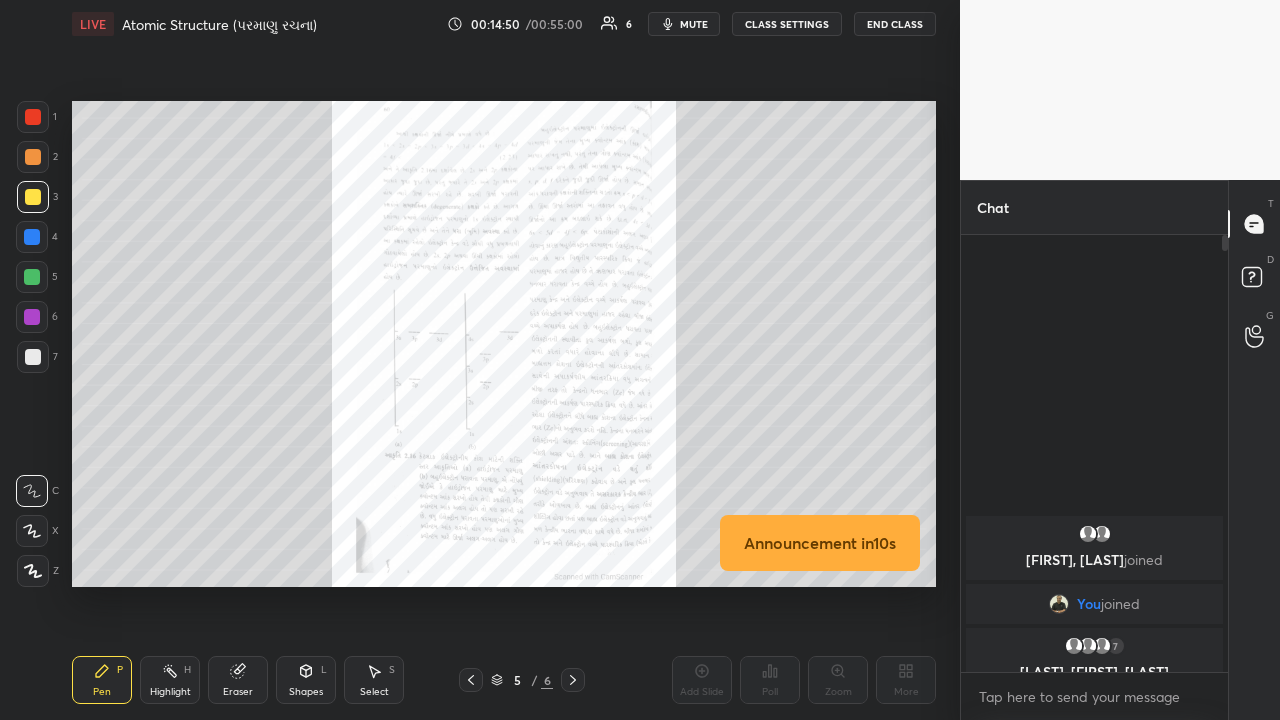 click 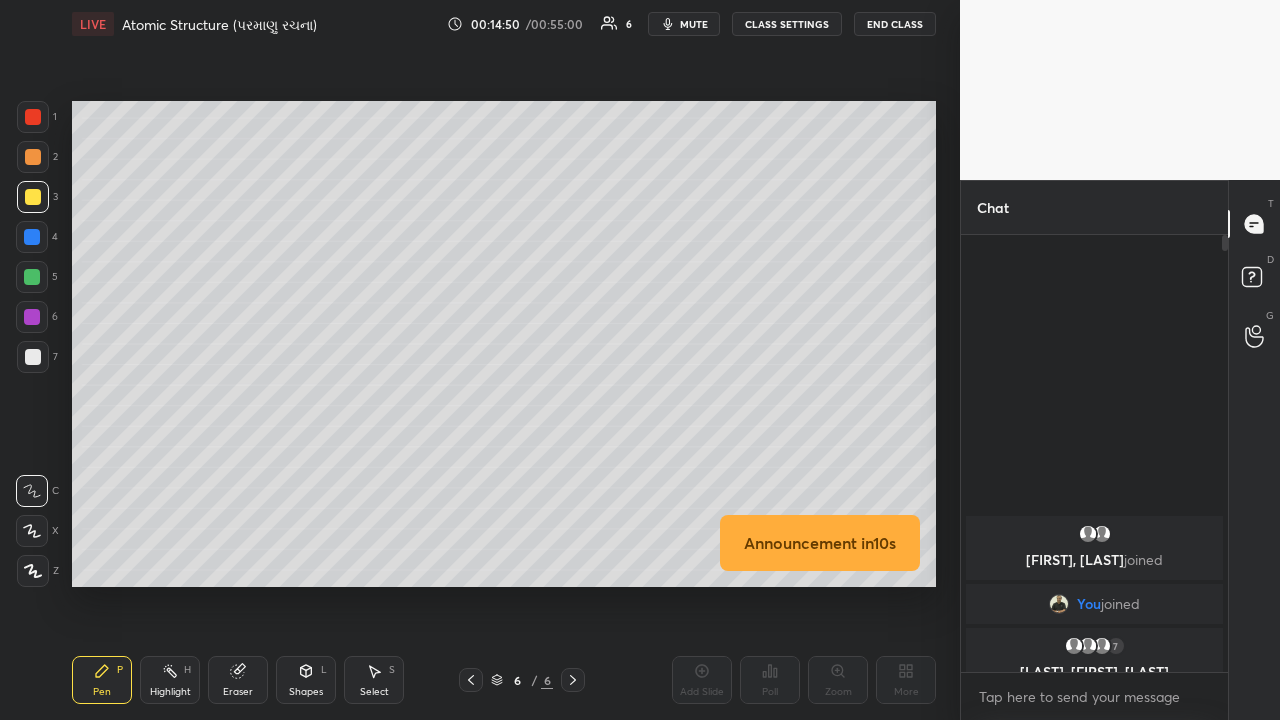 click 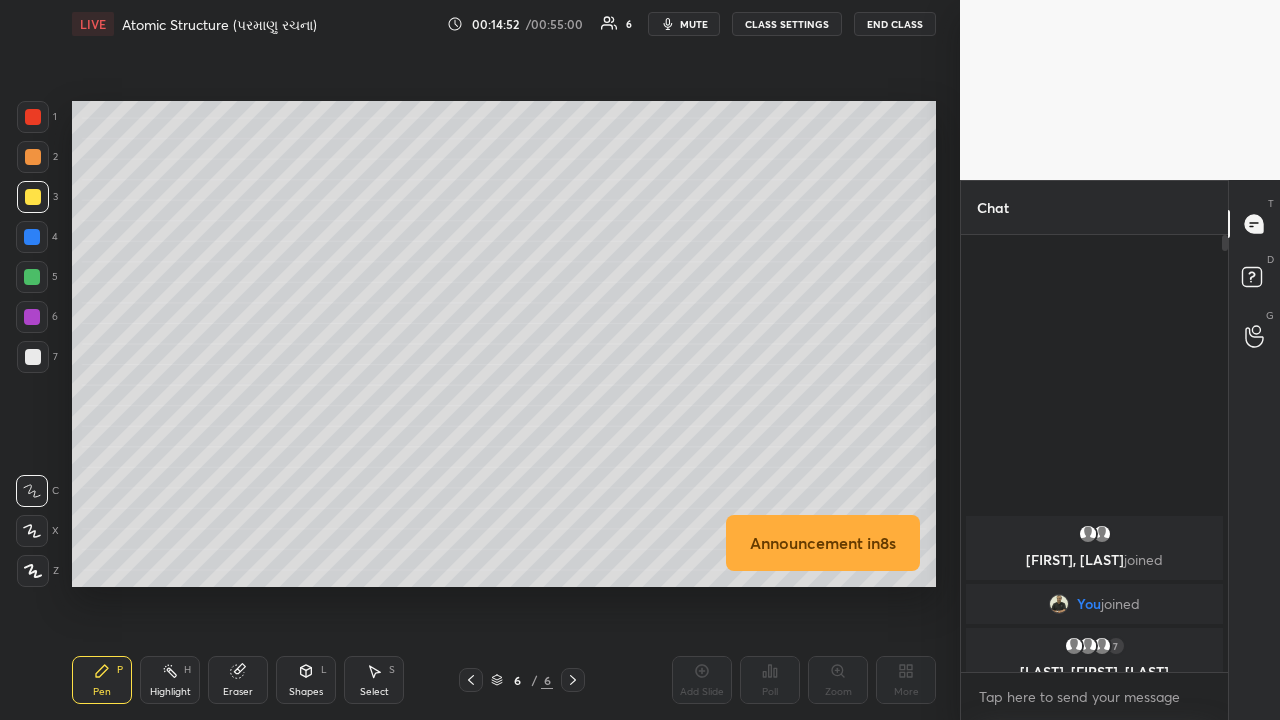 click on "Add Slide" at bounding box center (702, 680) 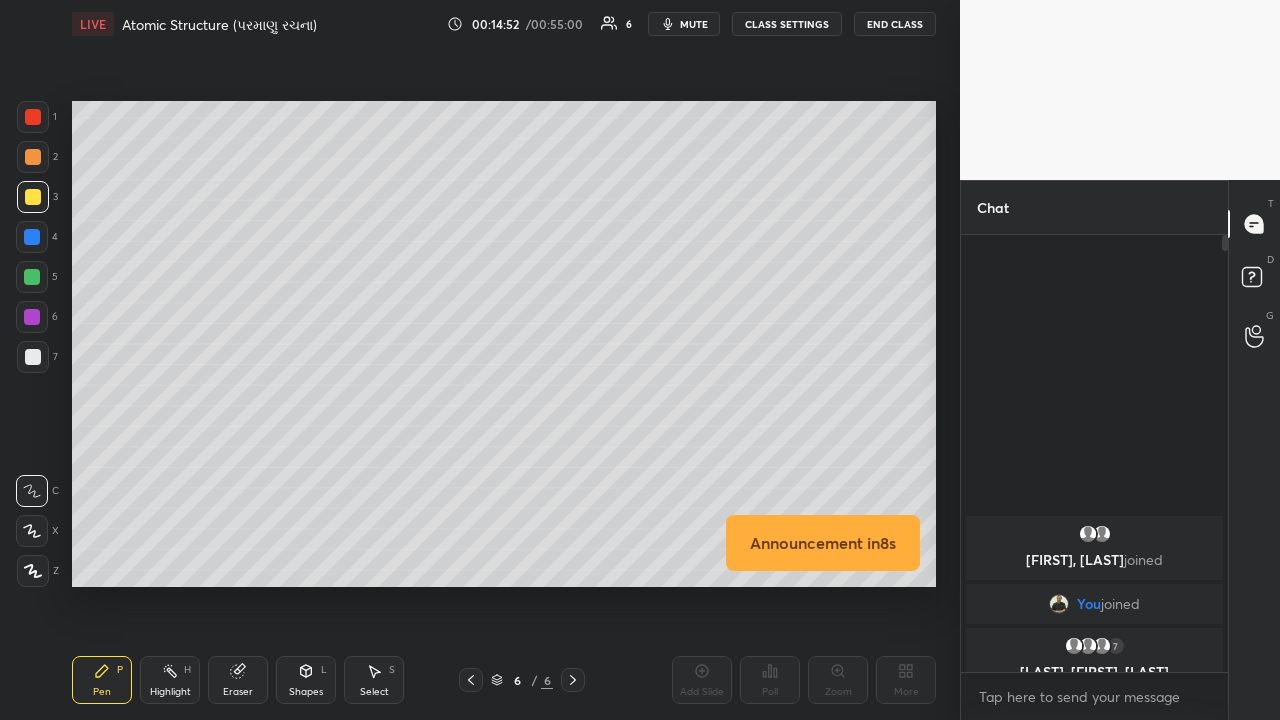 click on "Add Slide" at bounding box center [702, 680] 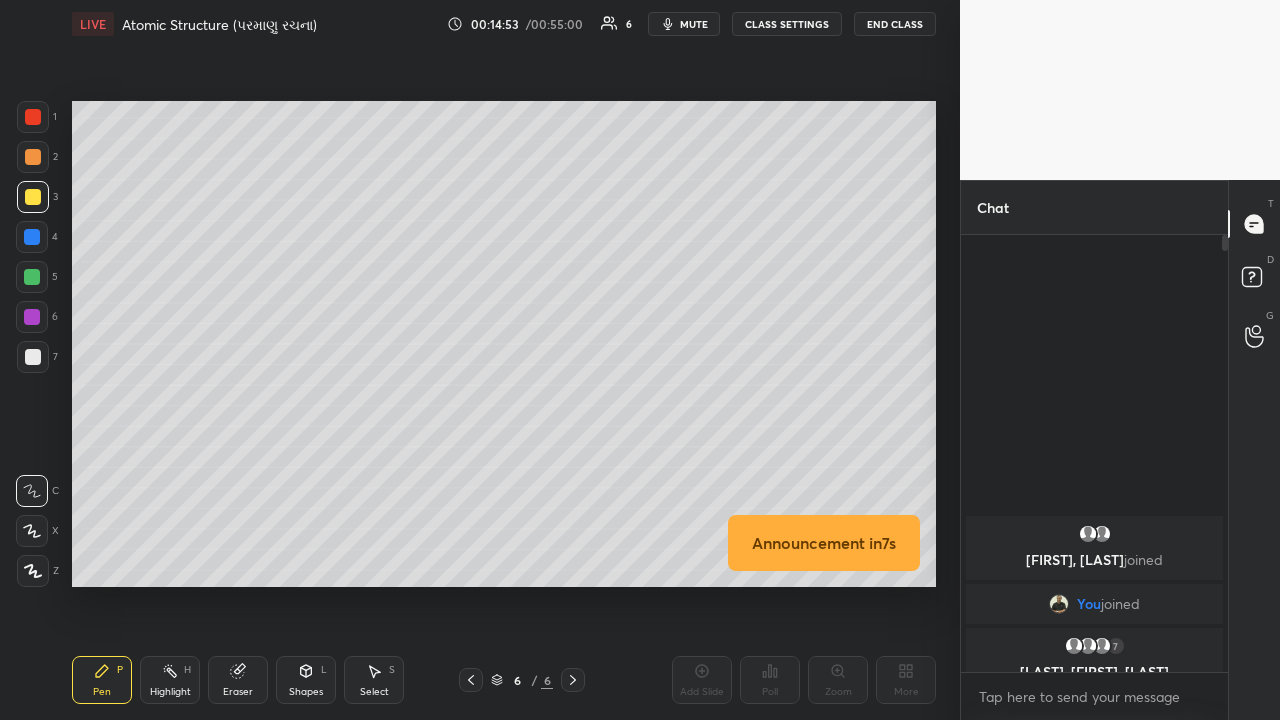 click on "Add Slide" at bounding box center (702, 680) 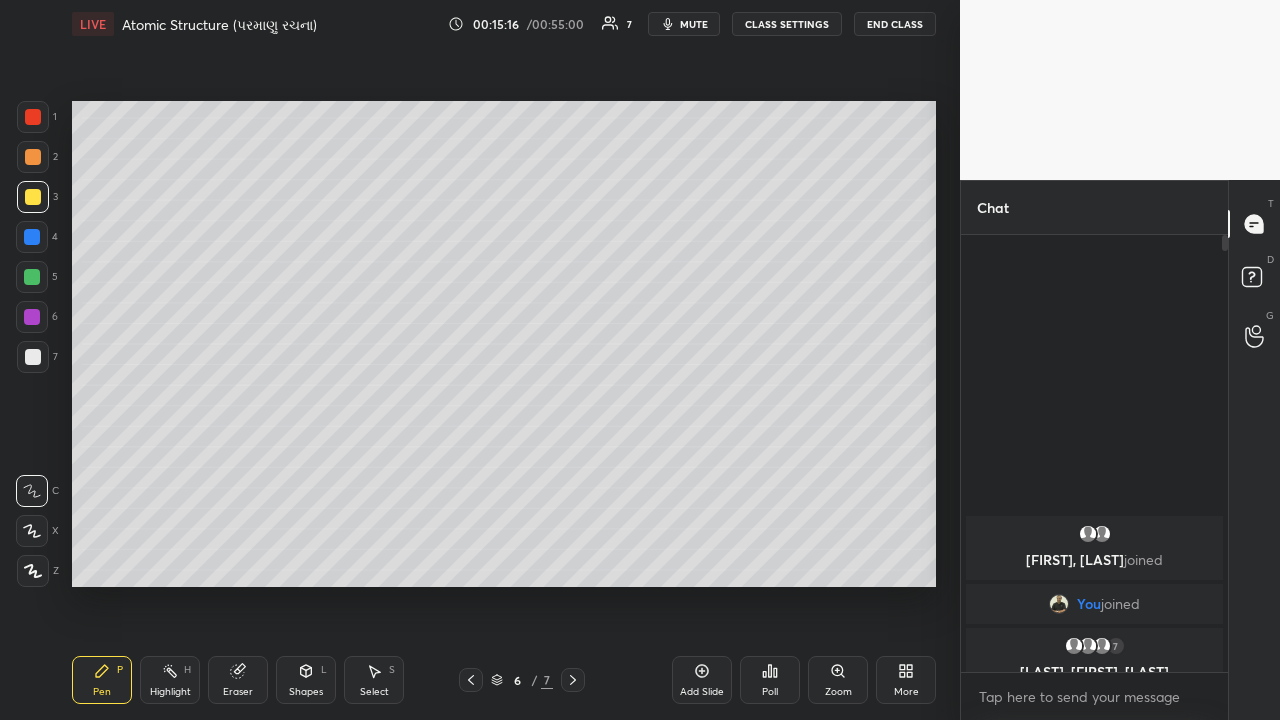 click on "Add Slide" at bounding box center (702, 680) 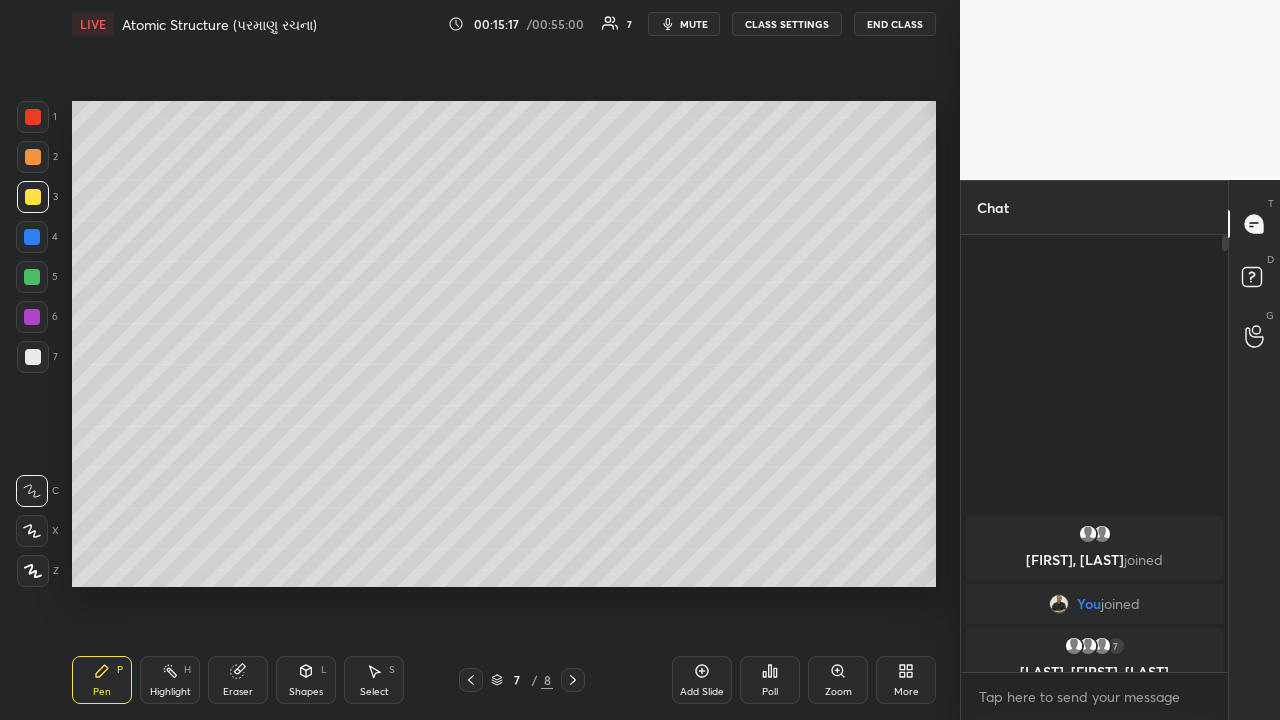 click on "Add Slide" at bounding box center (702, 680) 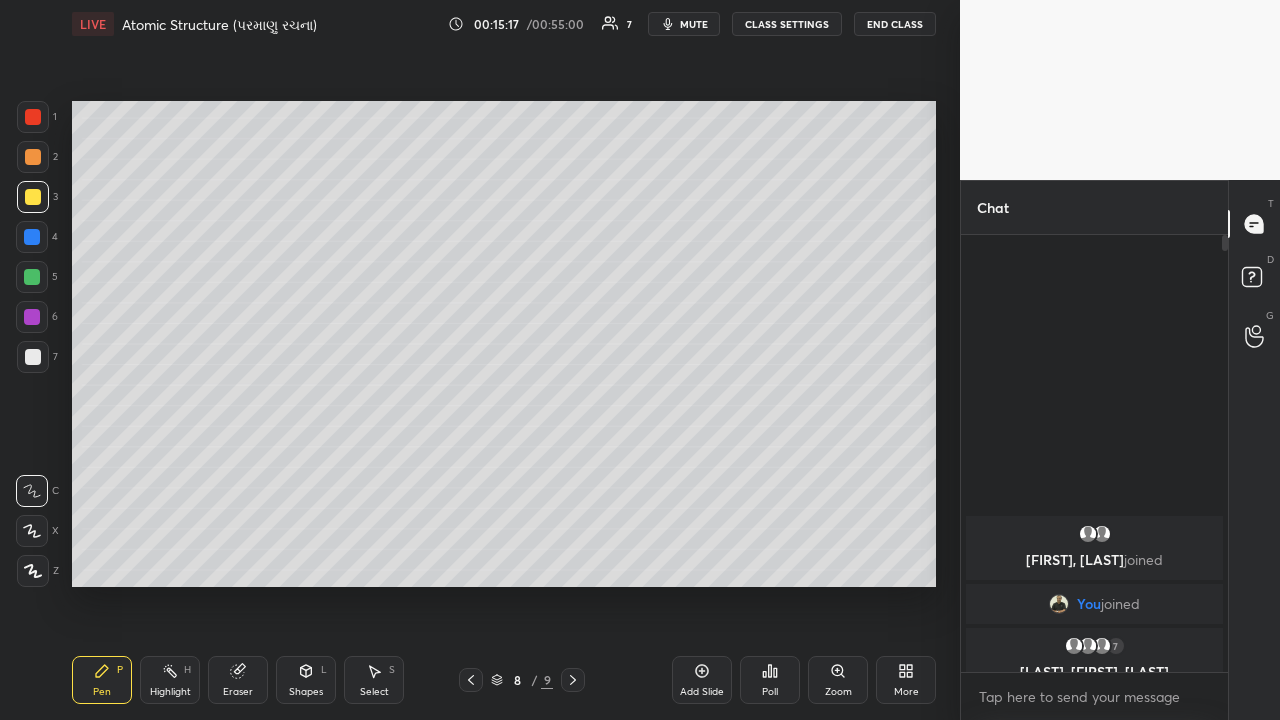 click on "Add Slide" at bounding box center [702, 680] 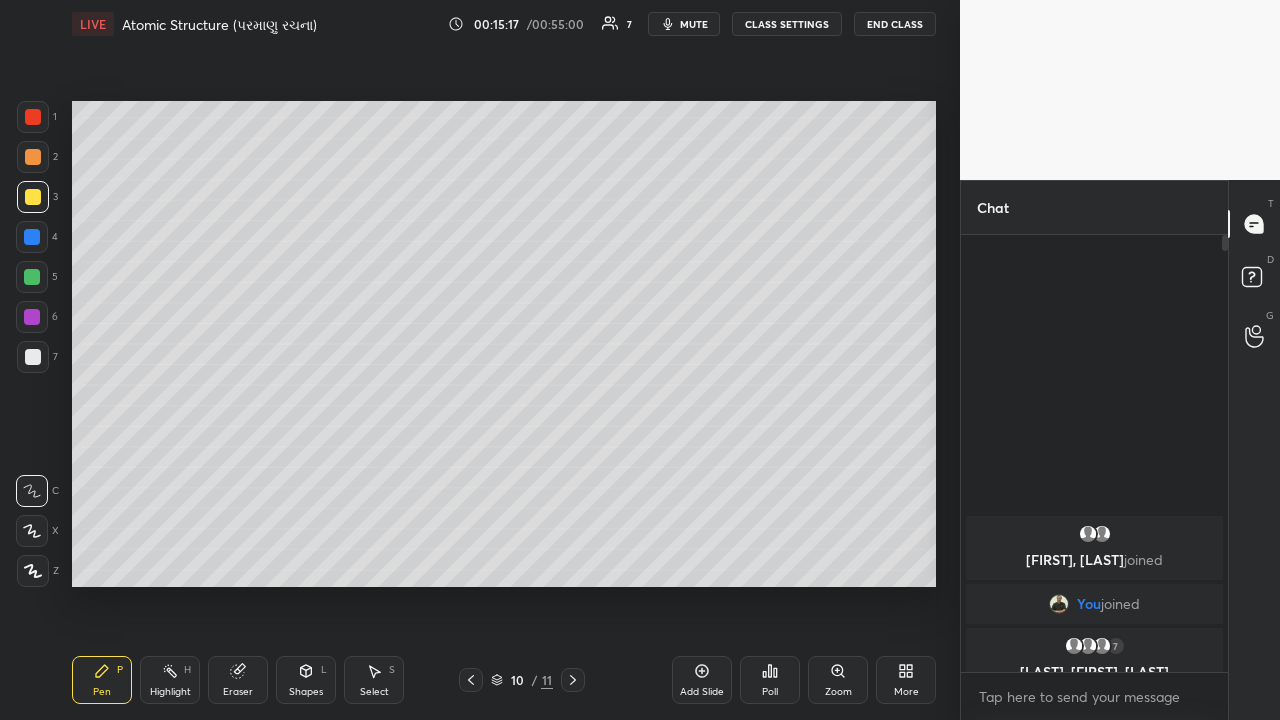 click on "Add Slide" at bounding box center [702, 680] 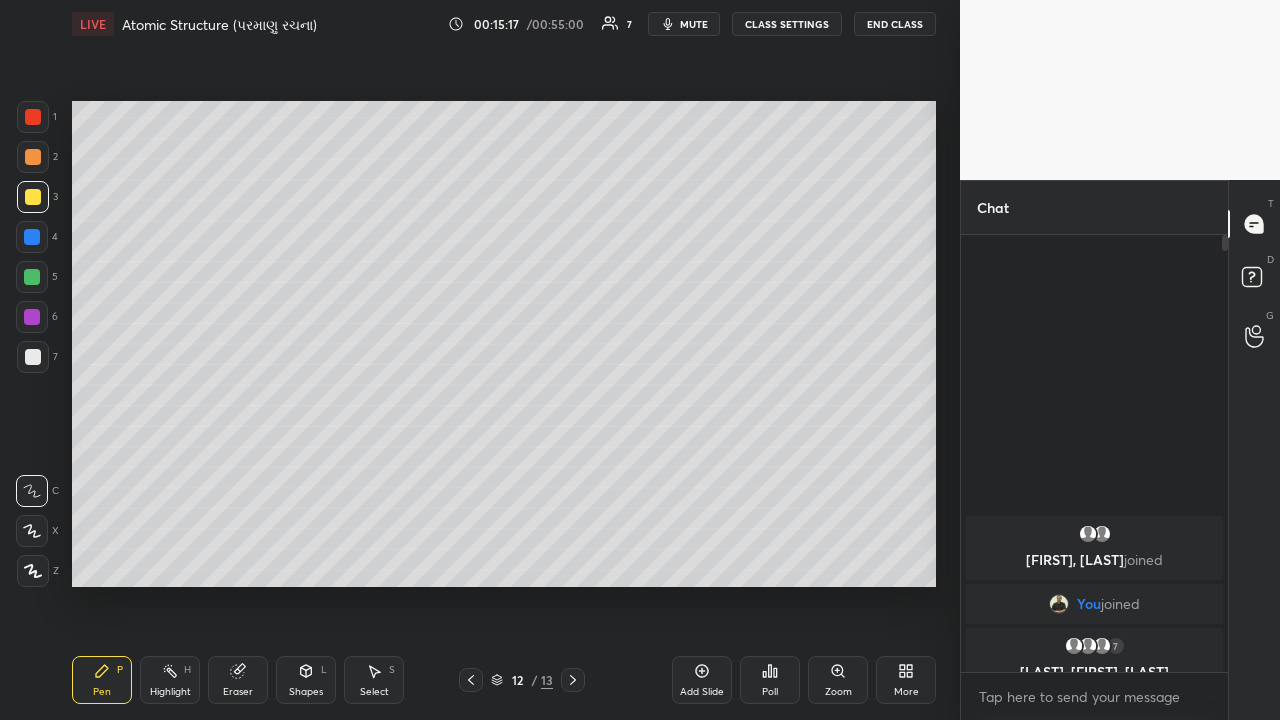 click 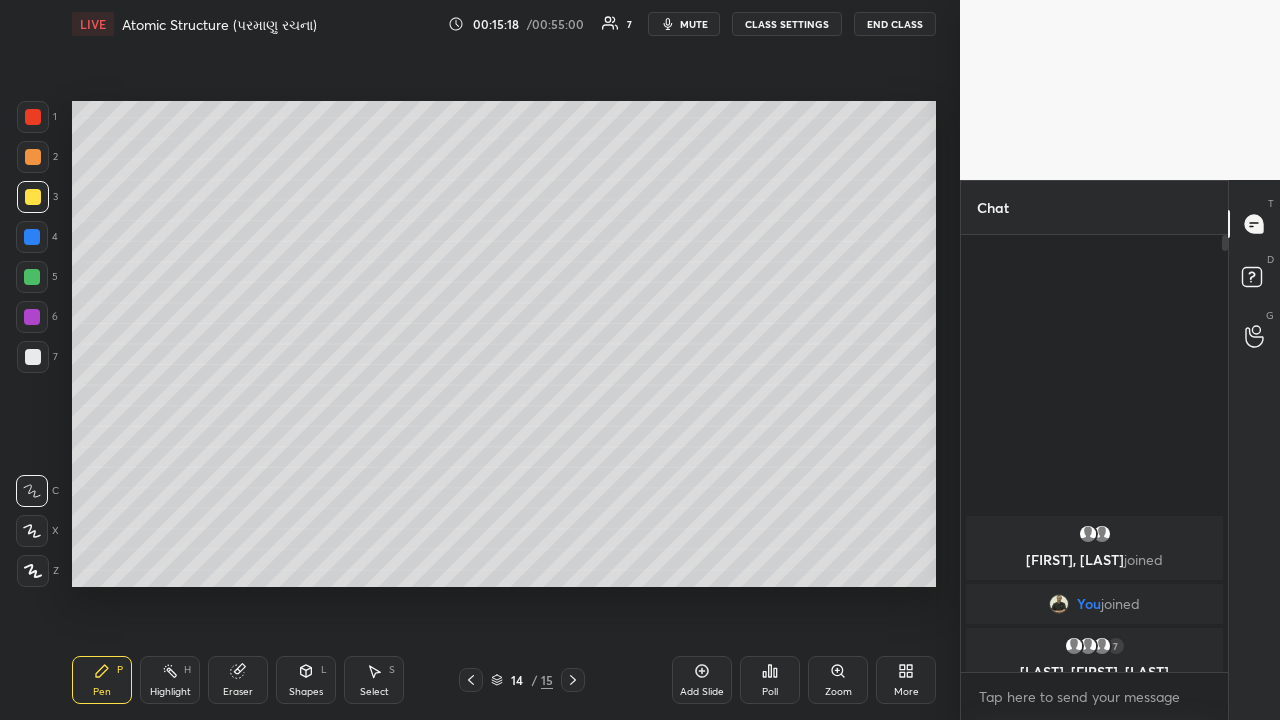 click 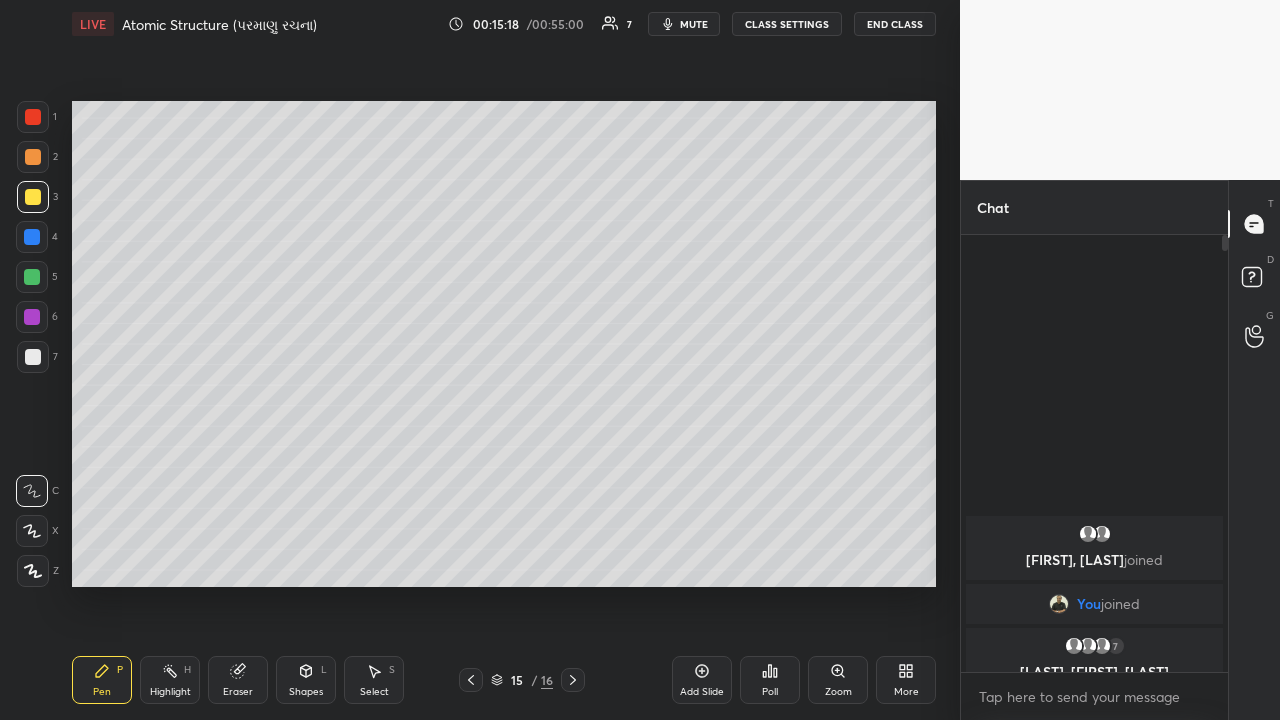 click 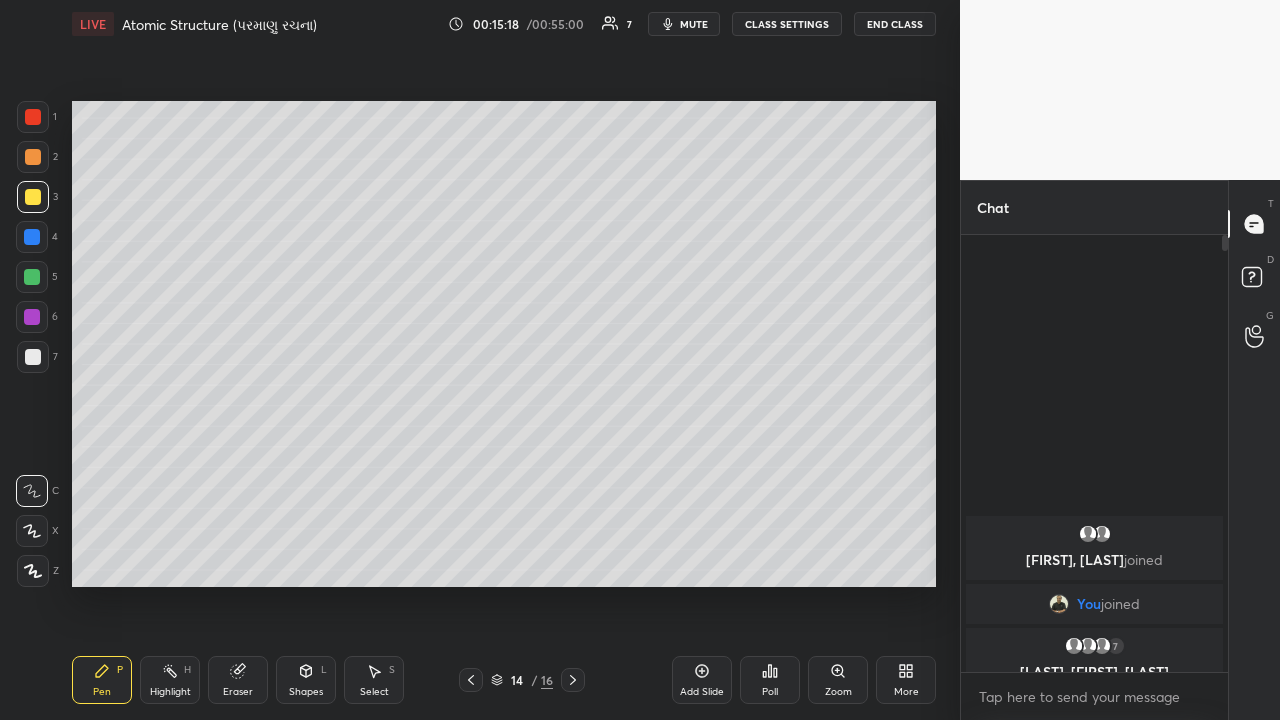 click 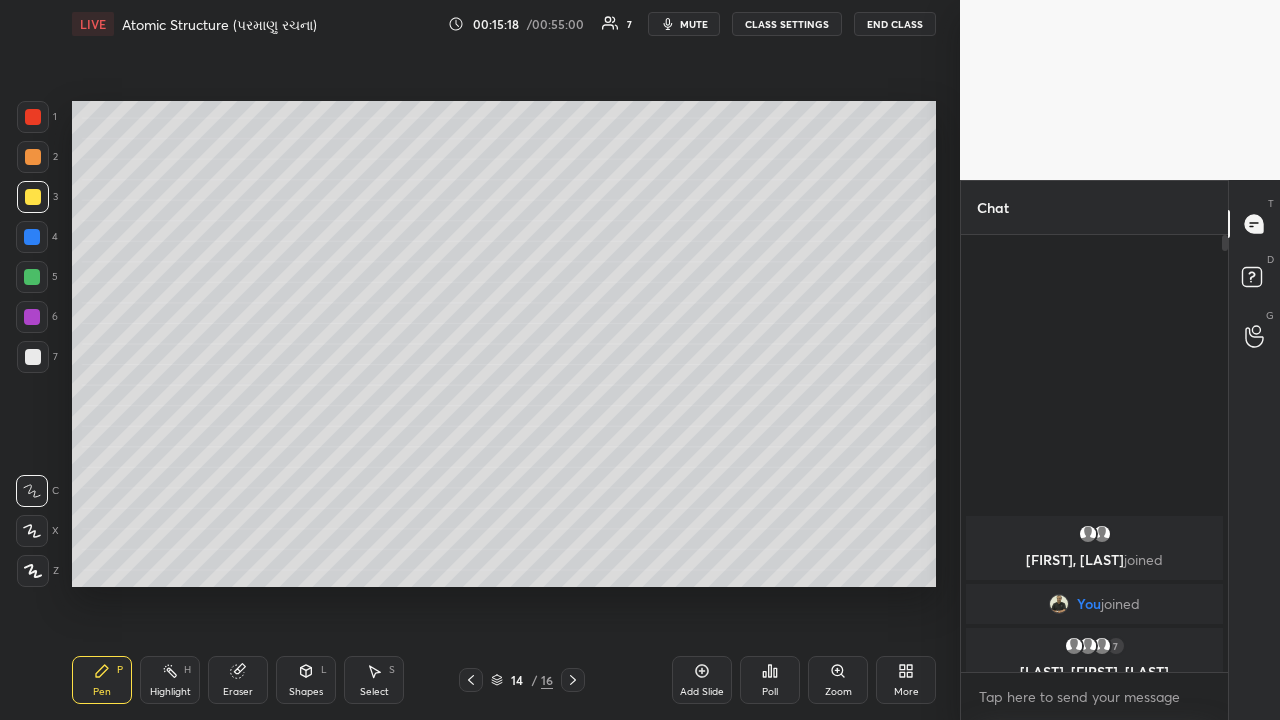 click 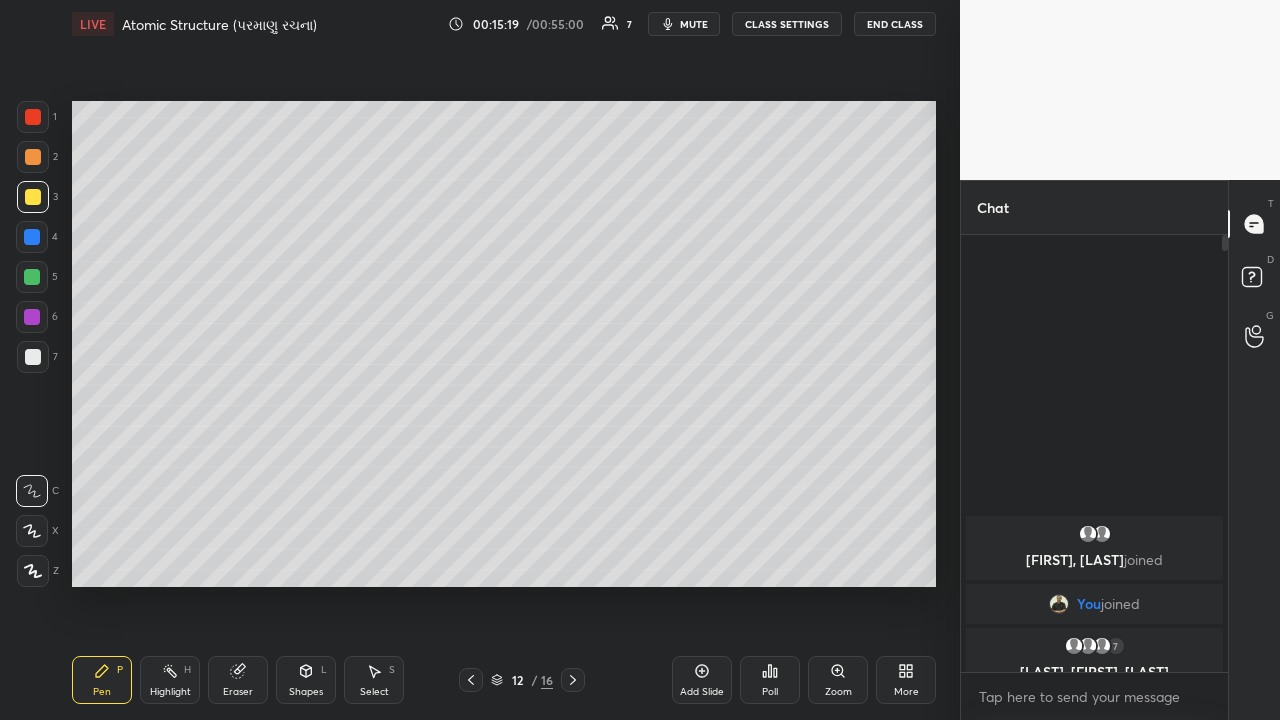 click 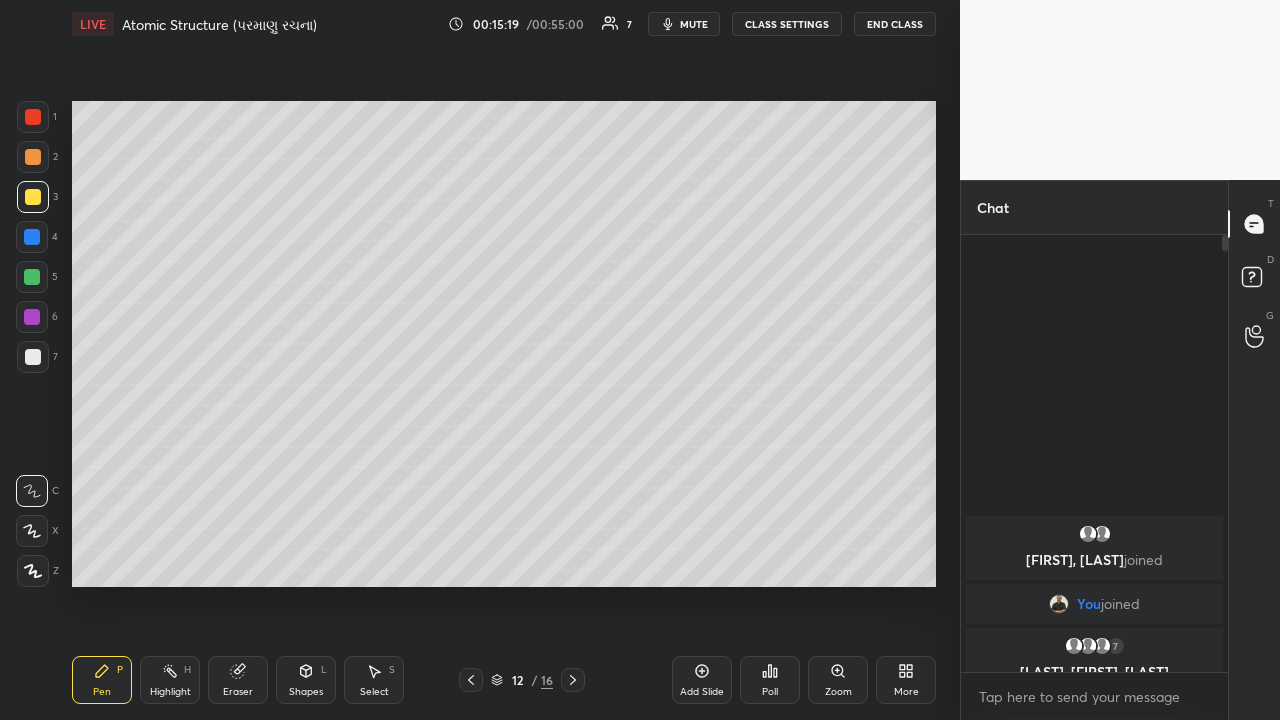 click 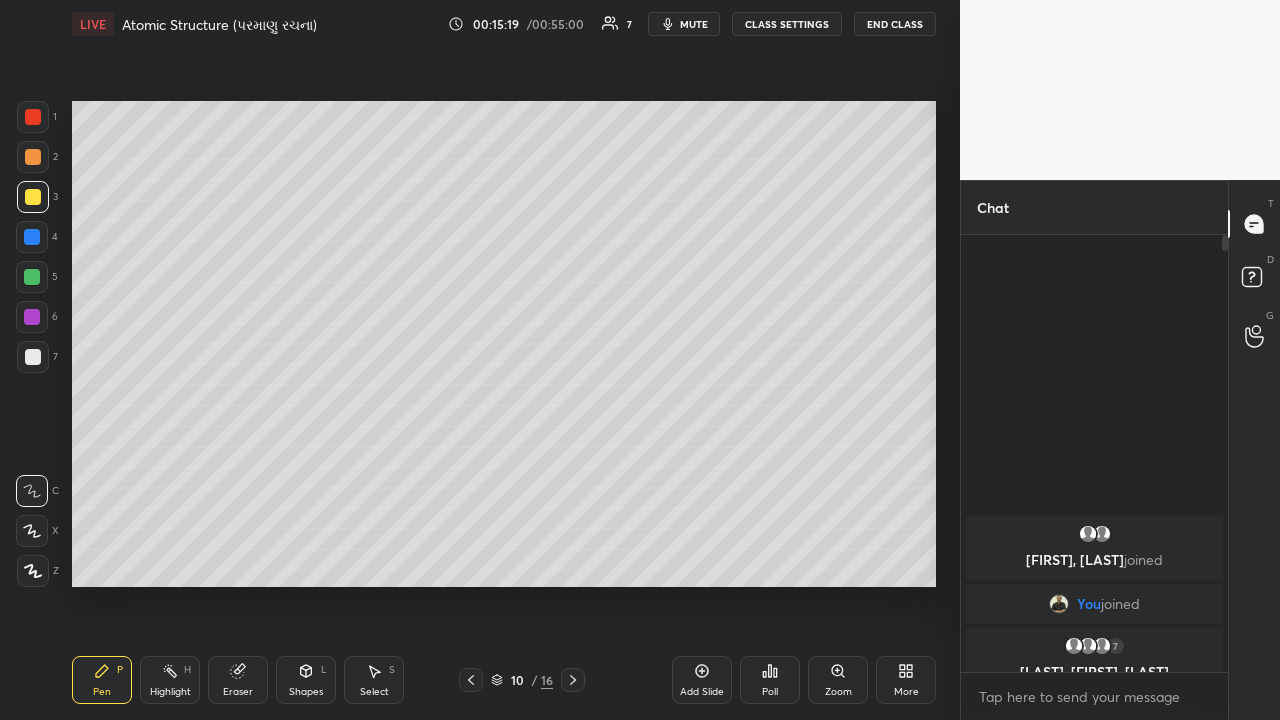 click 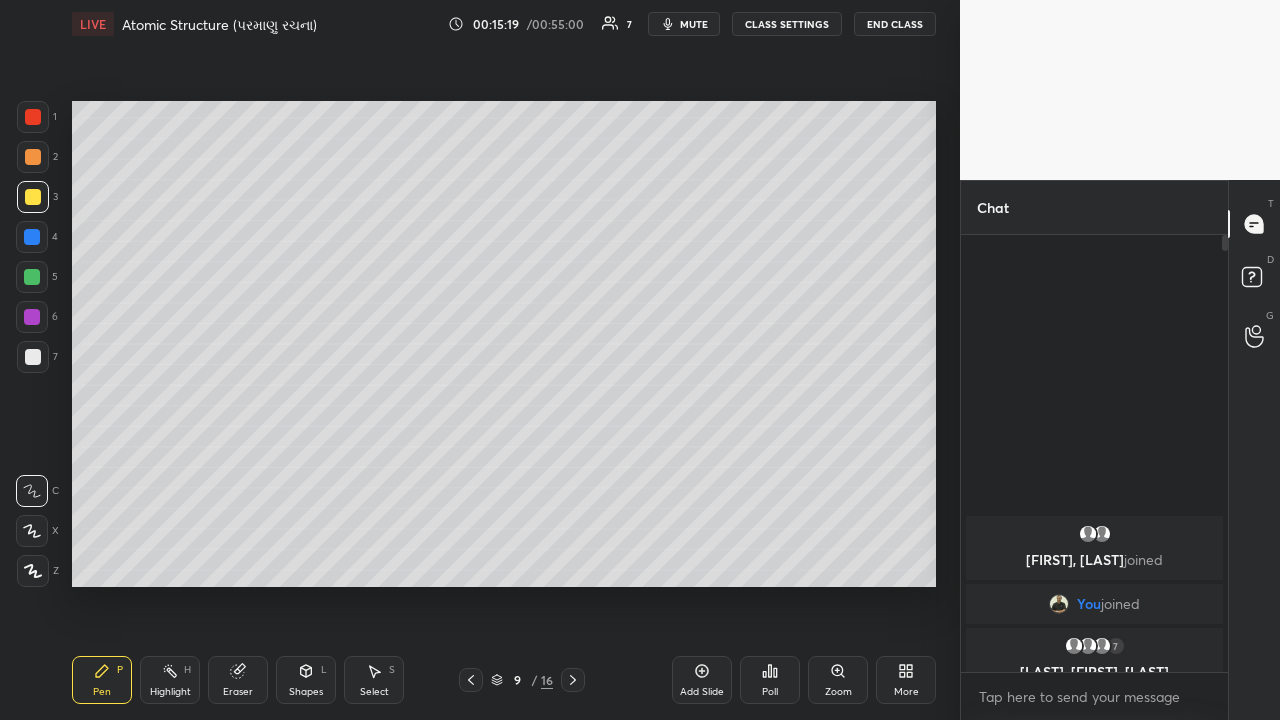 click 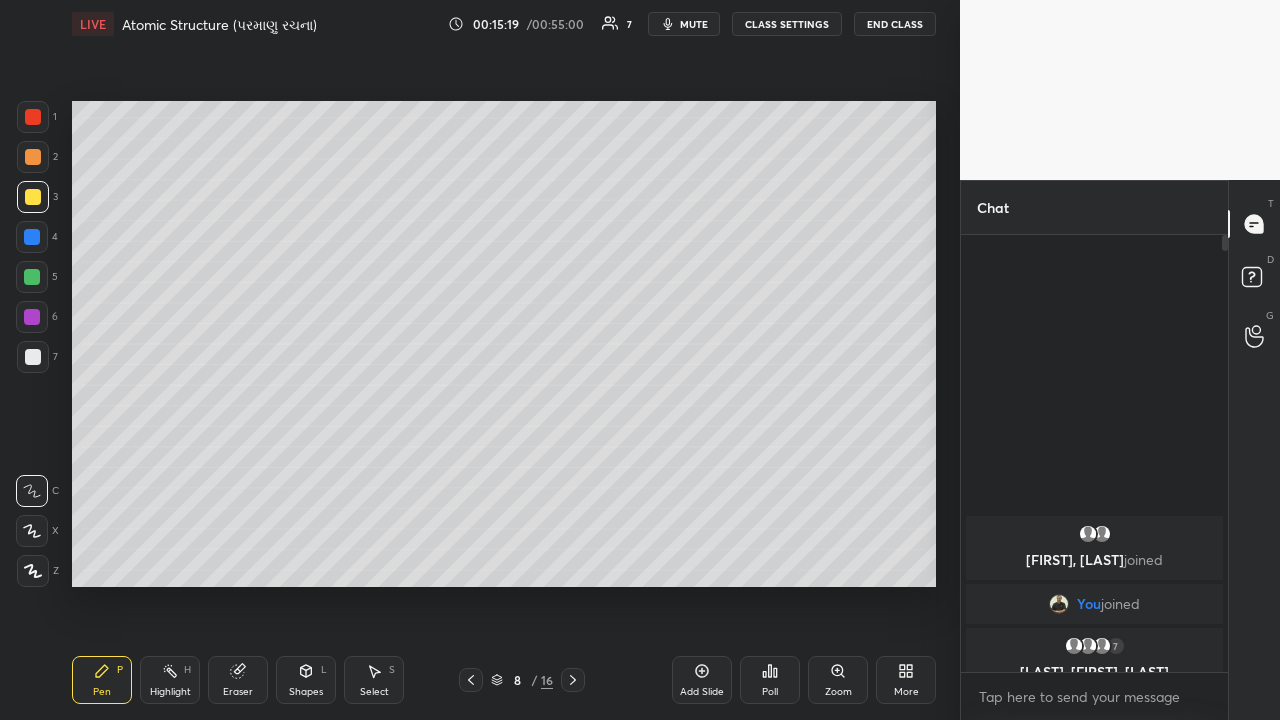 click 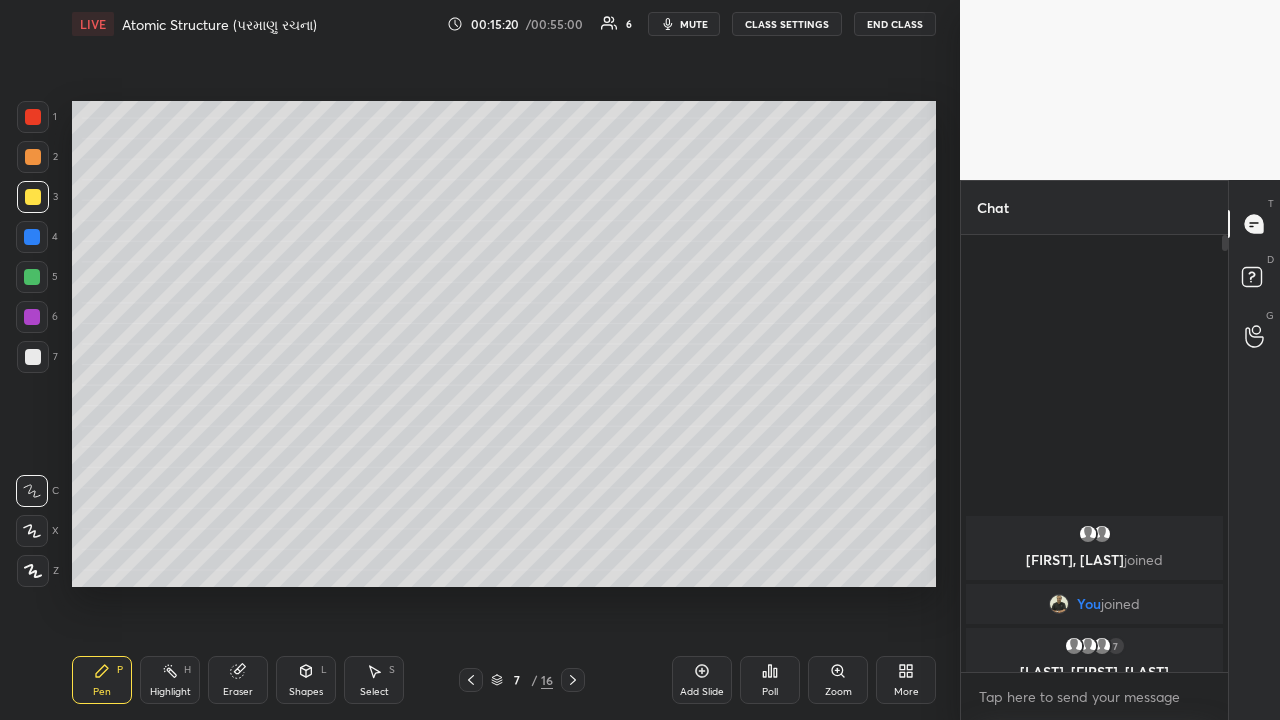 click 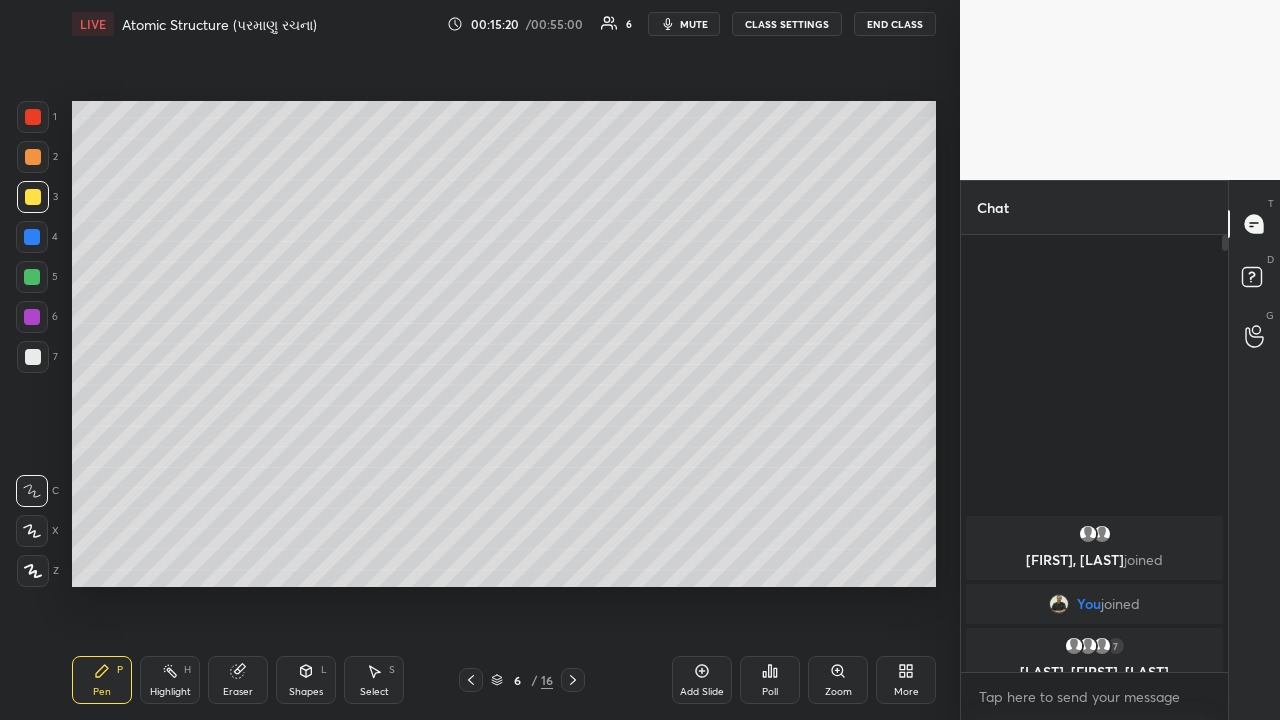 click 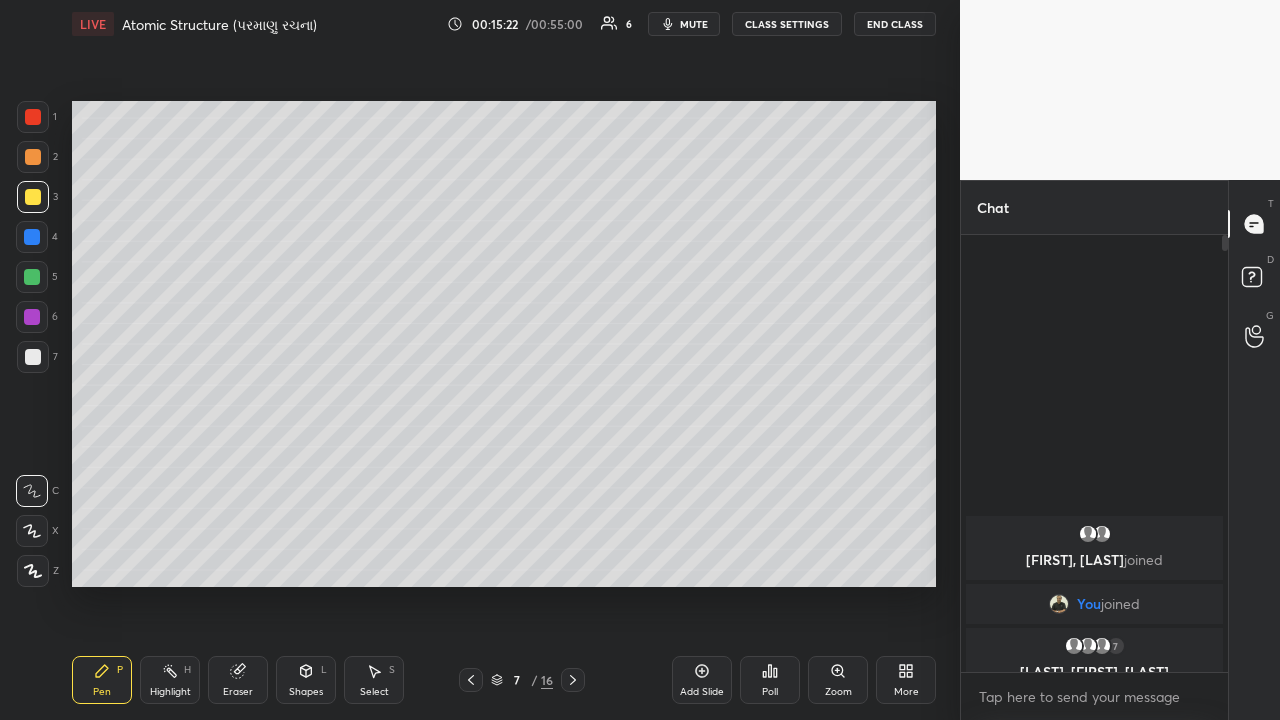 click at bounding box center (33, 157) 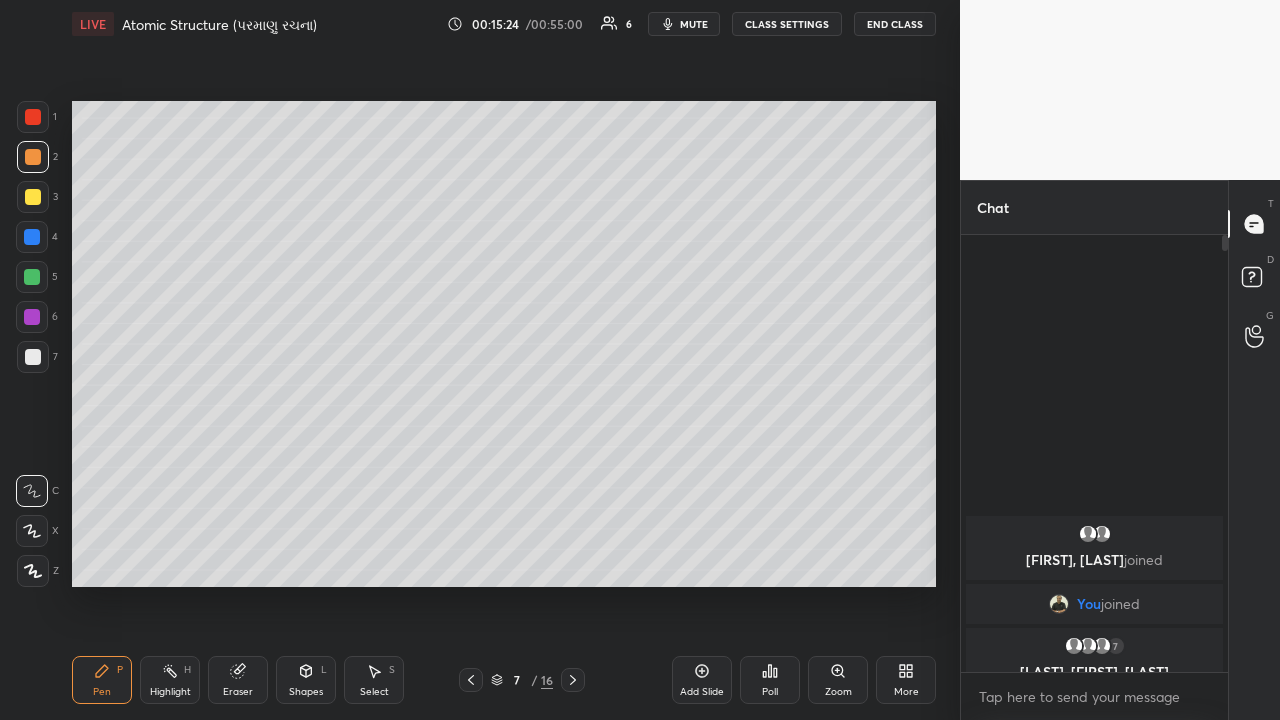 click 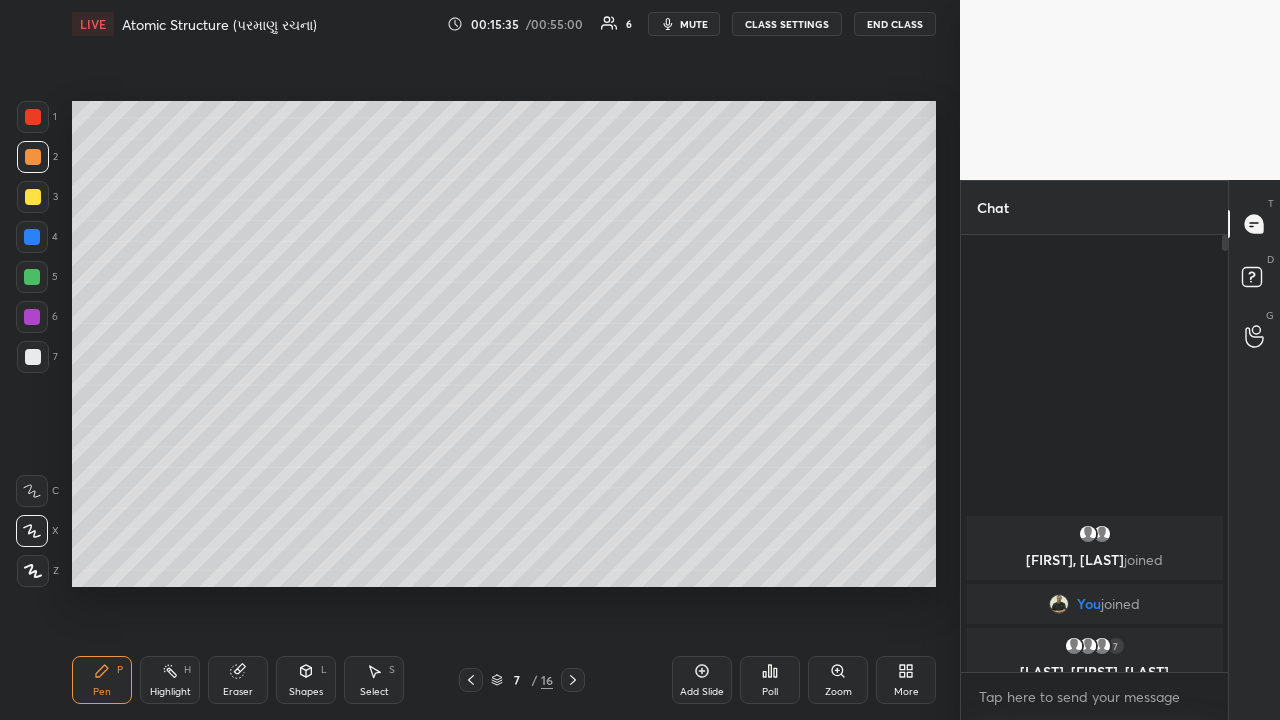 click at bounding box center (33, 197) 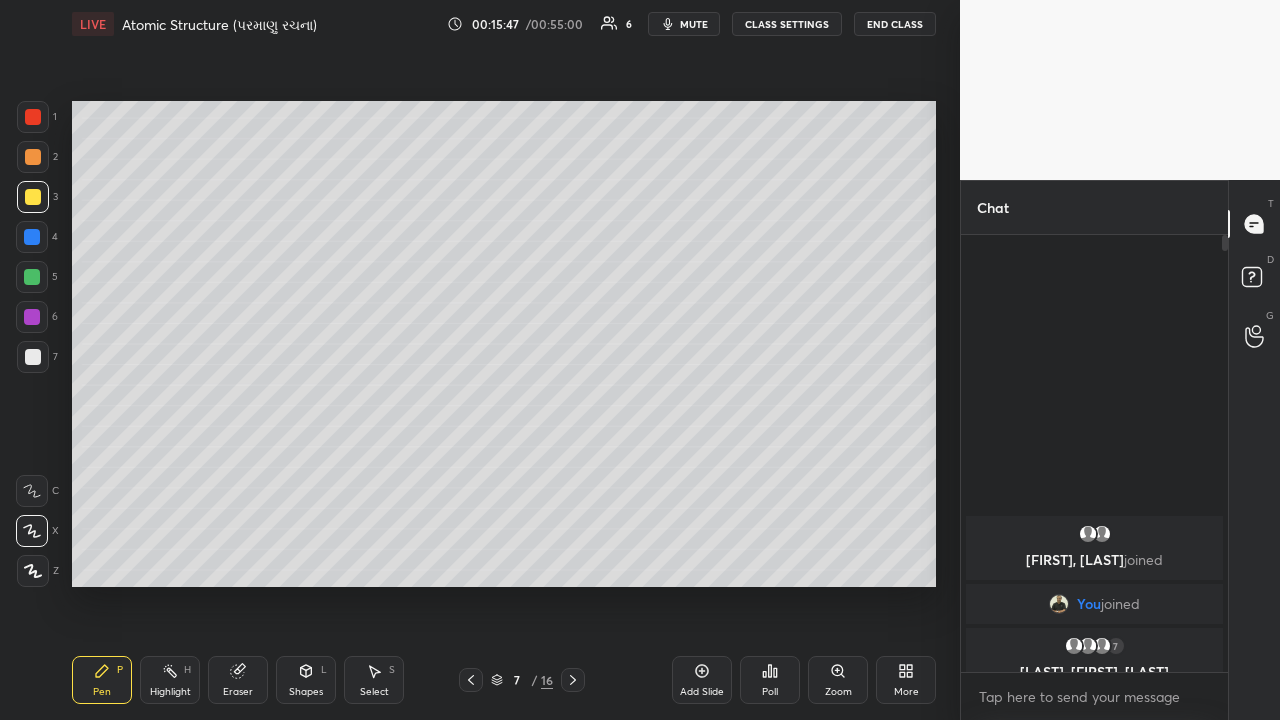 click at bounding box center (32, 277) 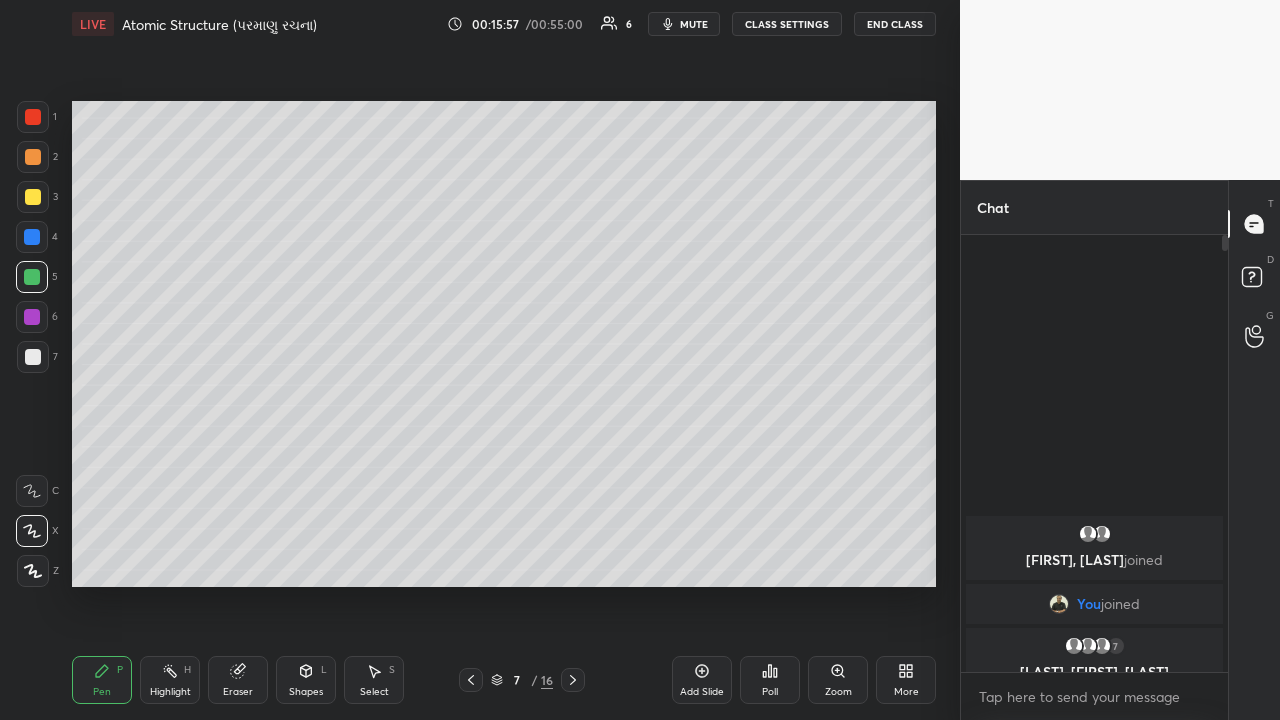 click at bounding box center [32, 277] 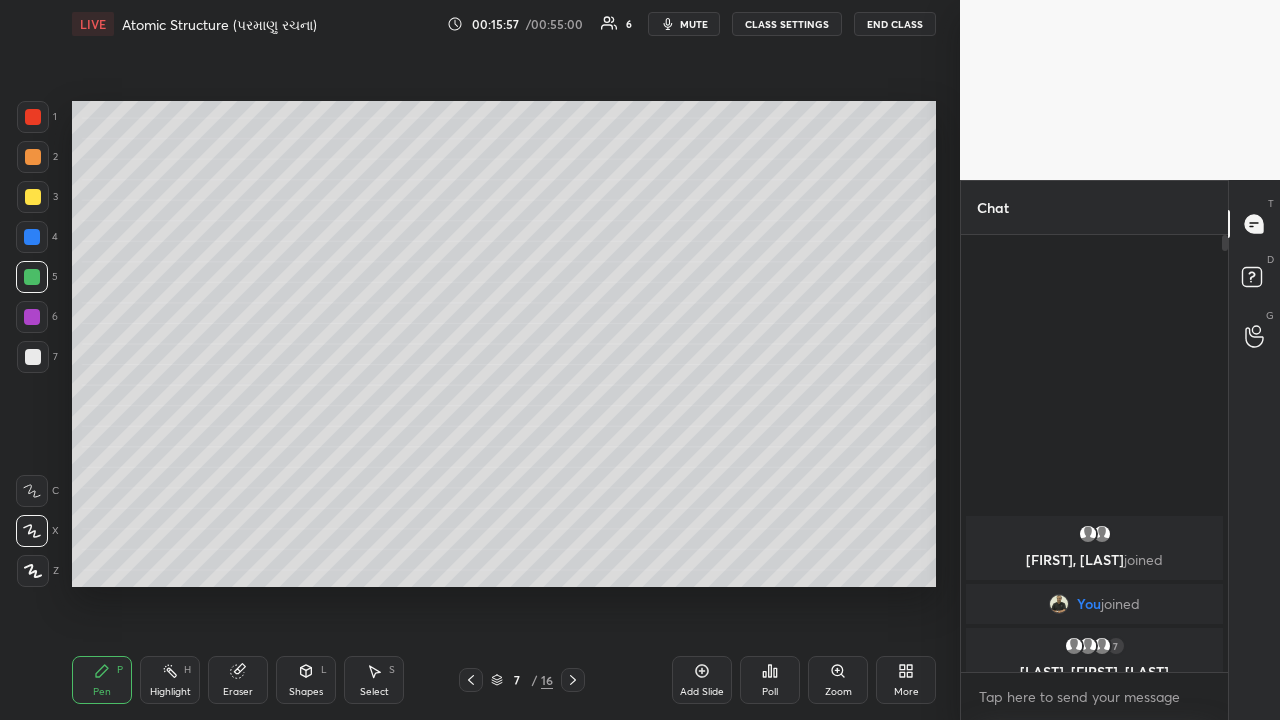 click at bounding box center [32, 317] 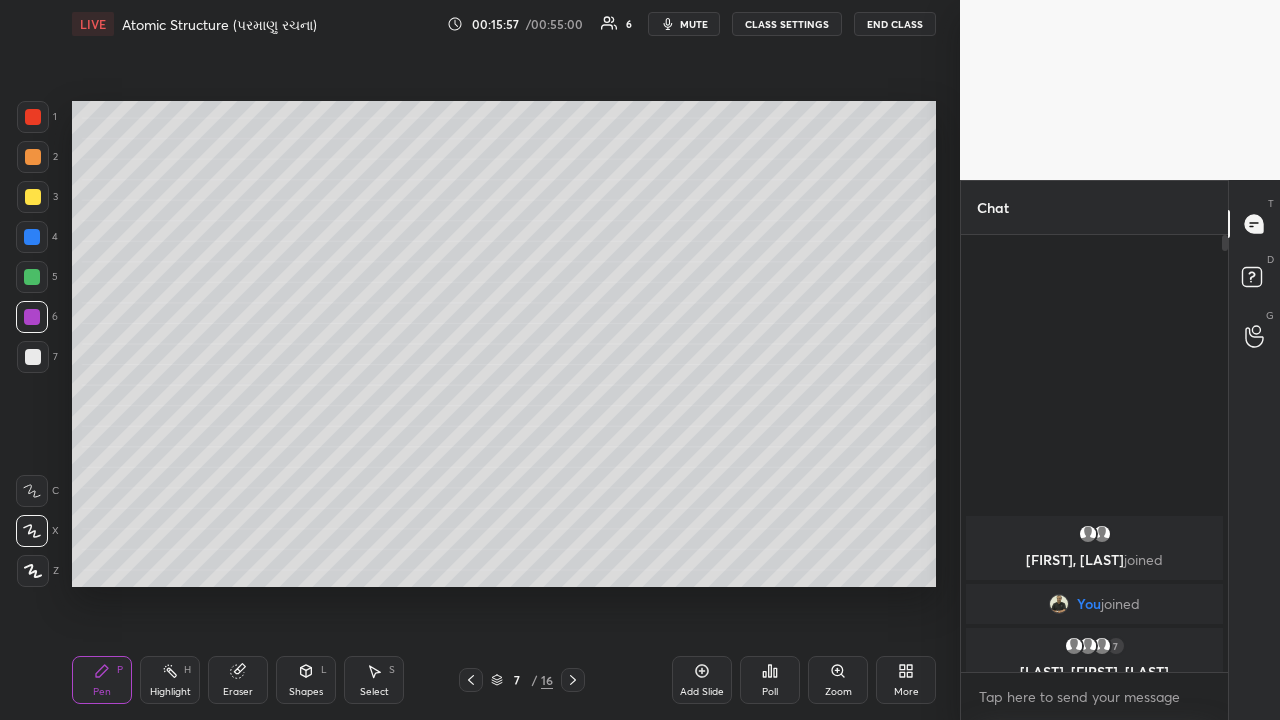 click at bounding box center [32, 317] 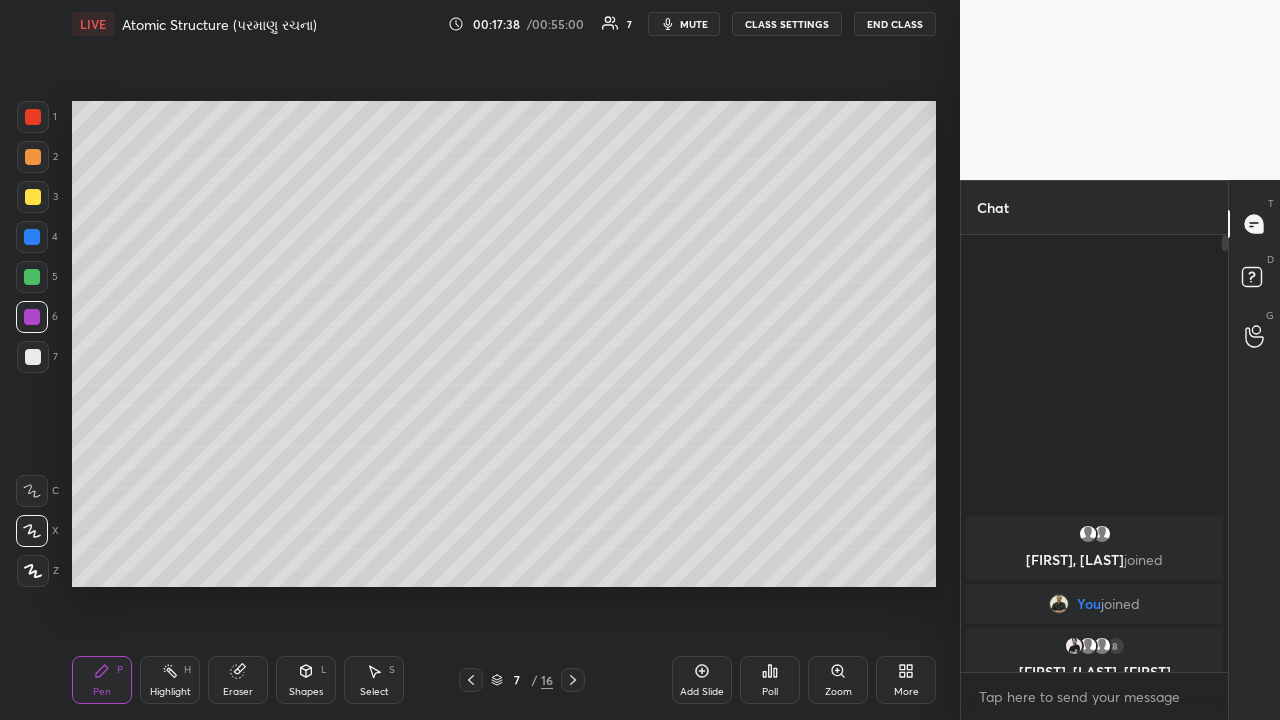 click at bounding box center (32, 277) 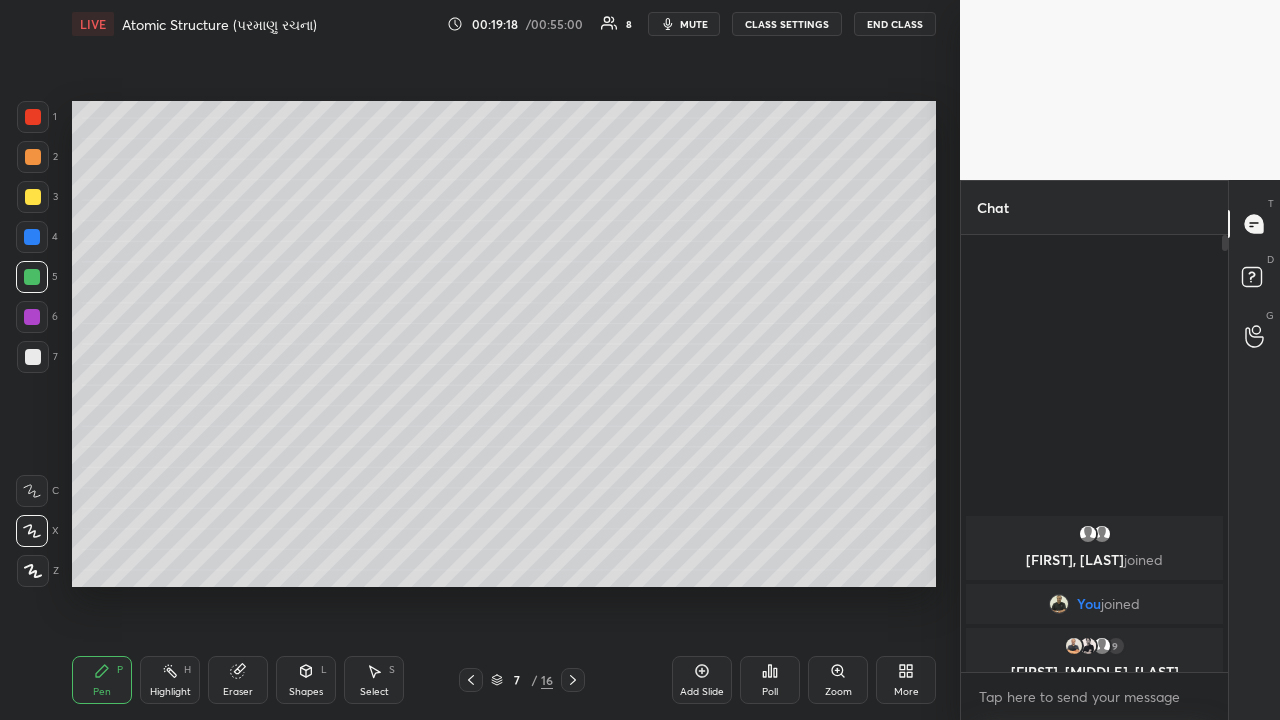 click at bounding box center [32, 237] 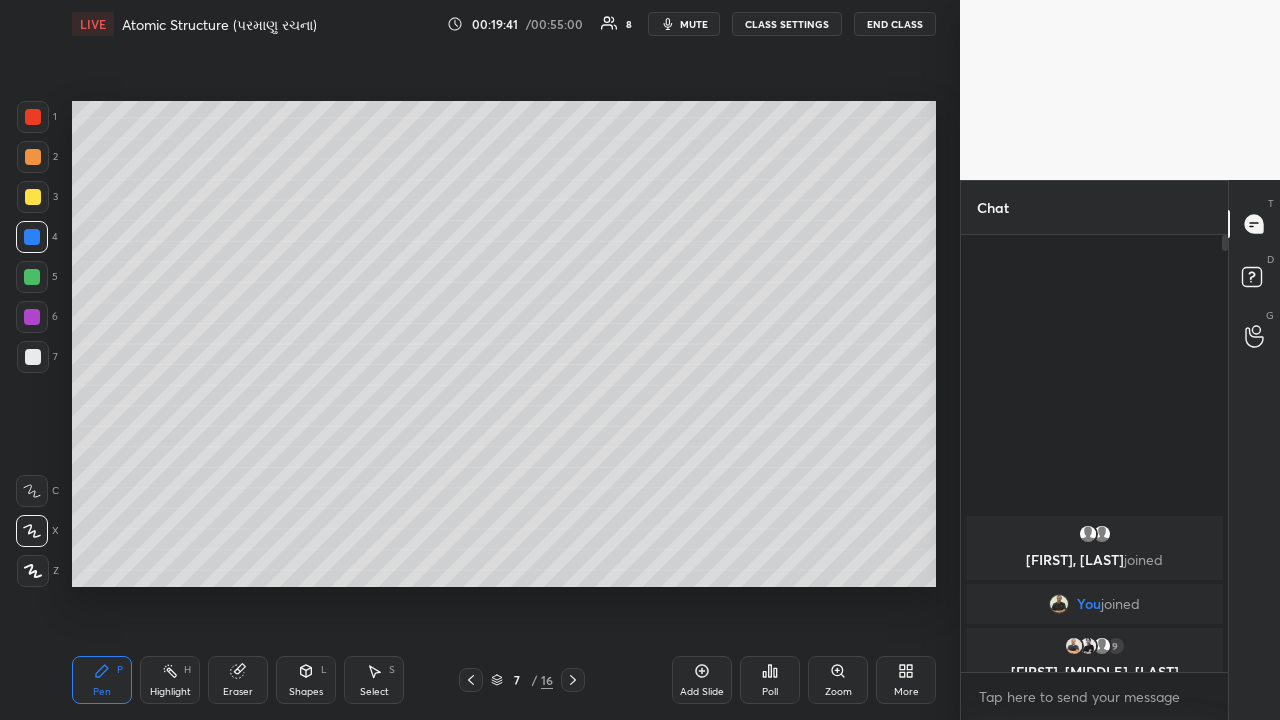 click at bounding box center (33, 197) 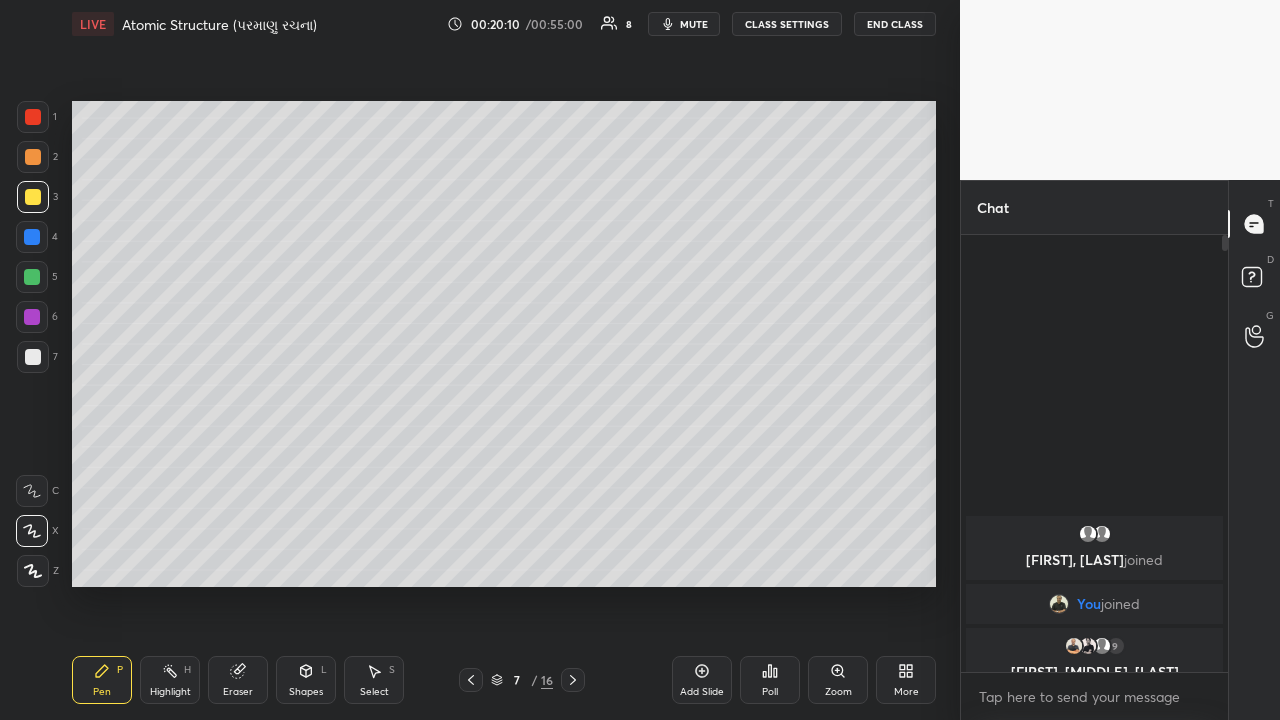 click 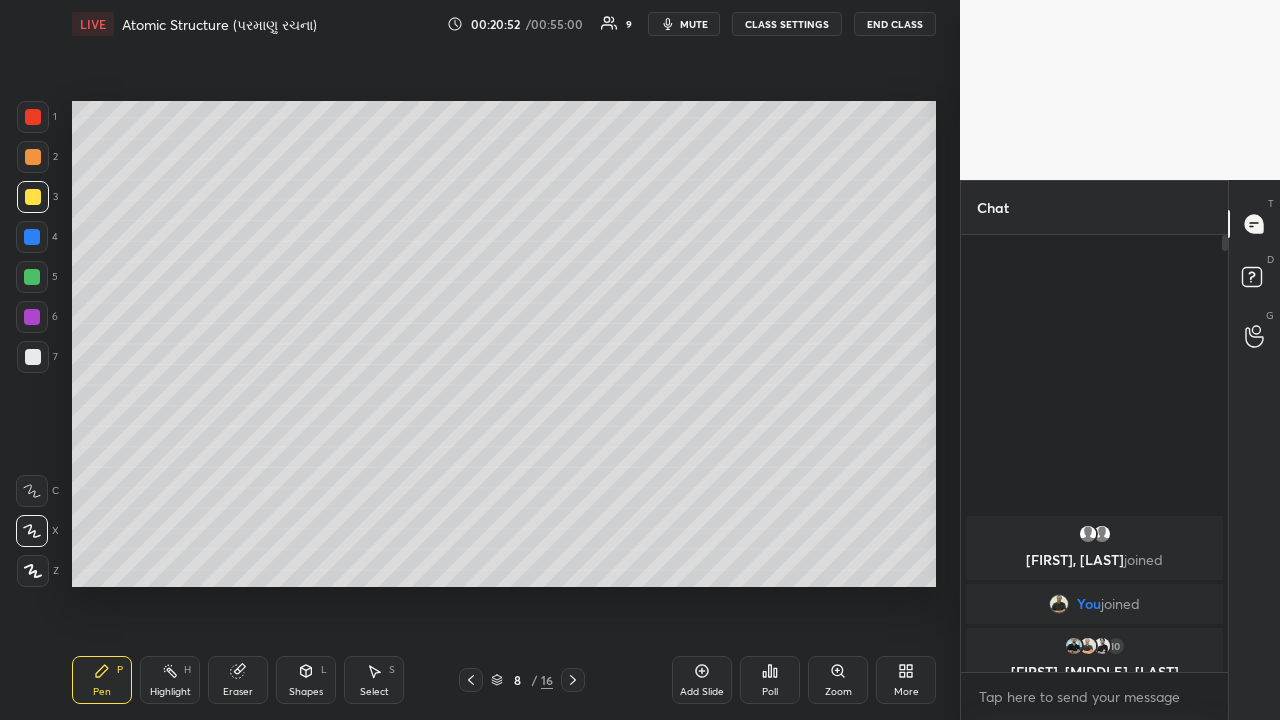 click at bounding box center [32, 237] 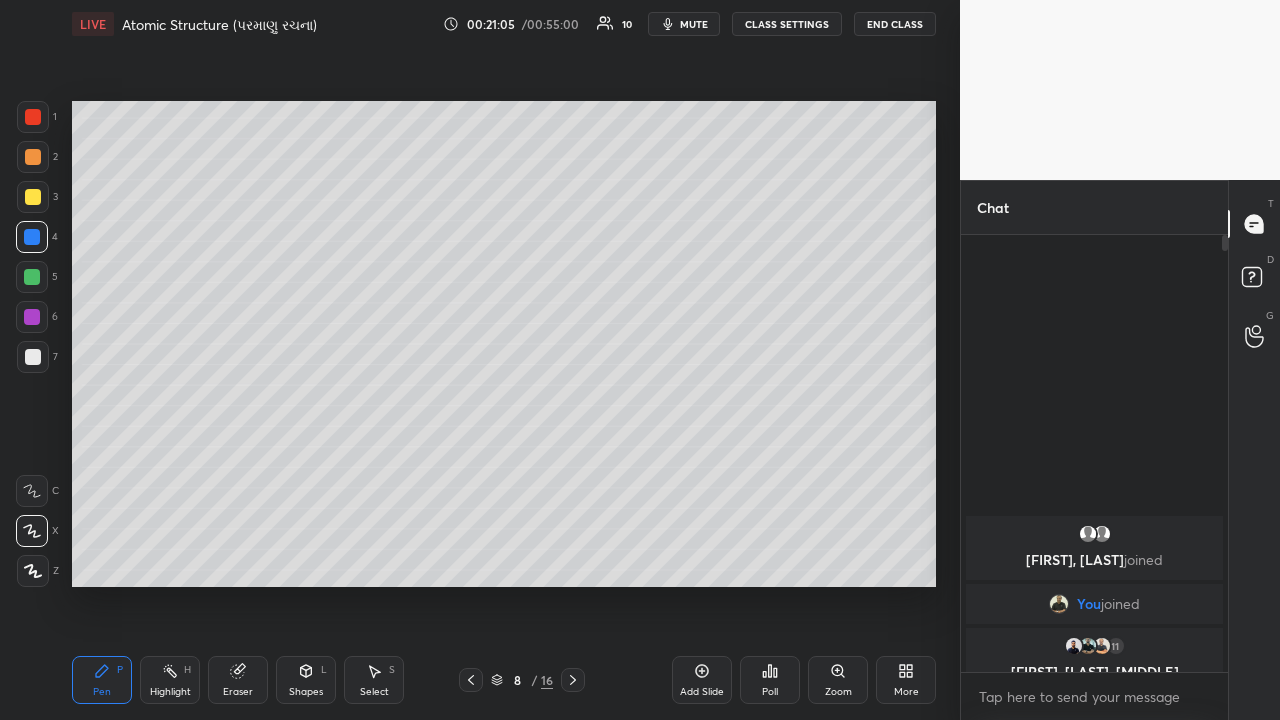 click at bounding box center [32, 277] 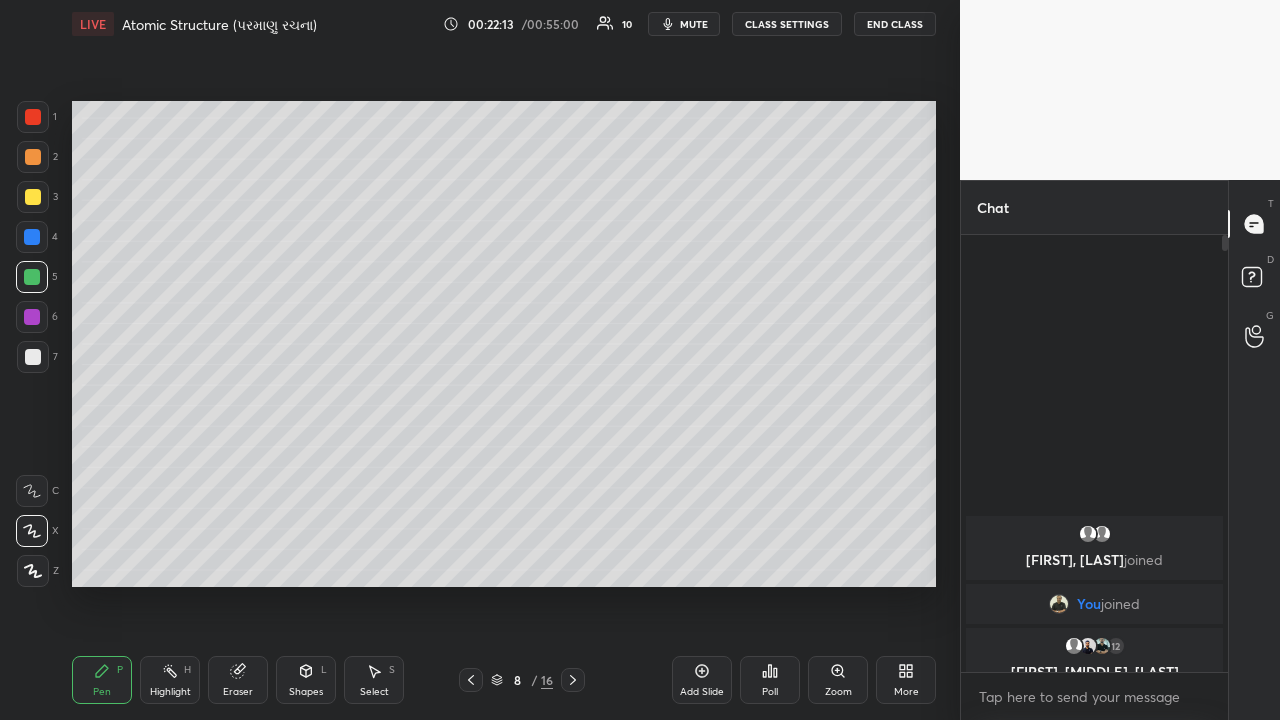 click at bounding box center [32, 317] 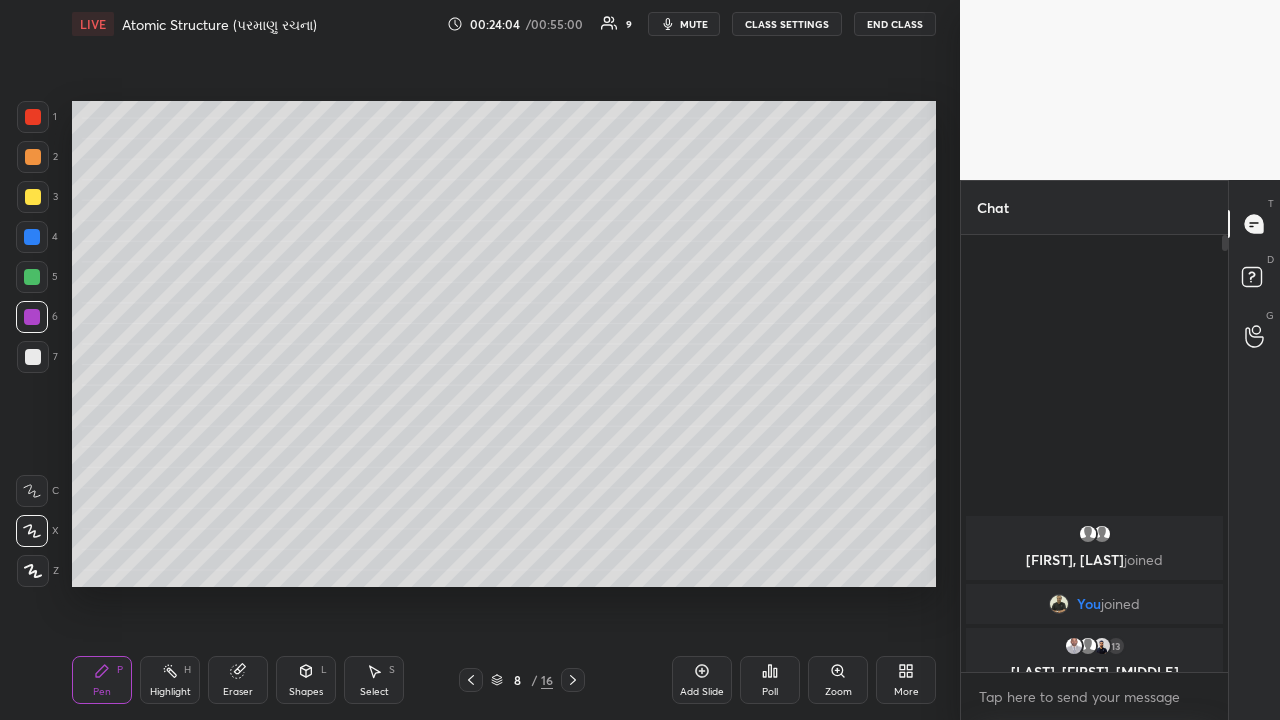 click 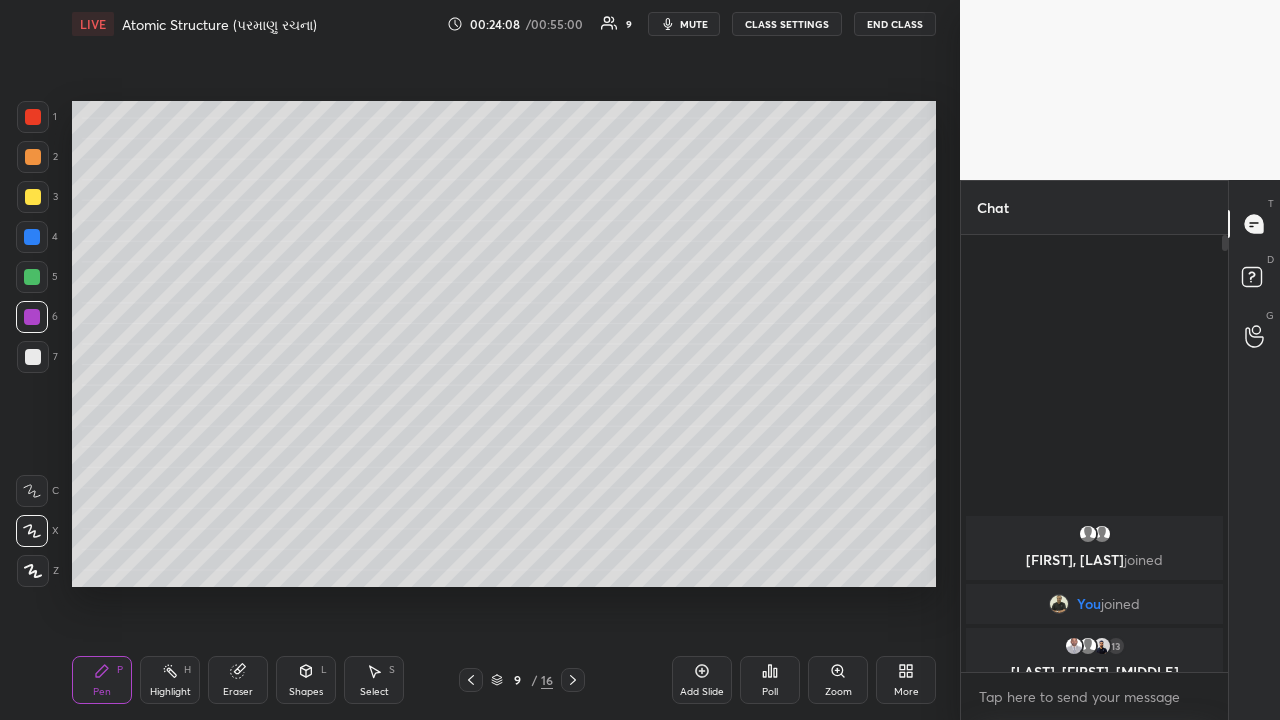 click at bounding box center [33, 197] 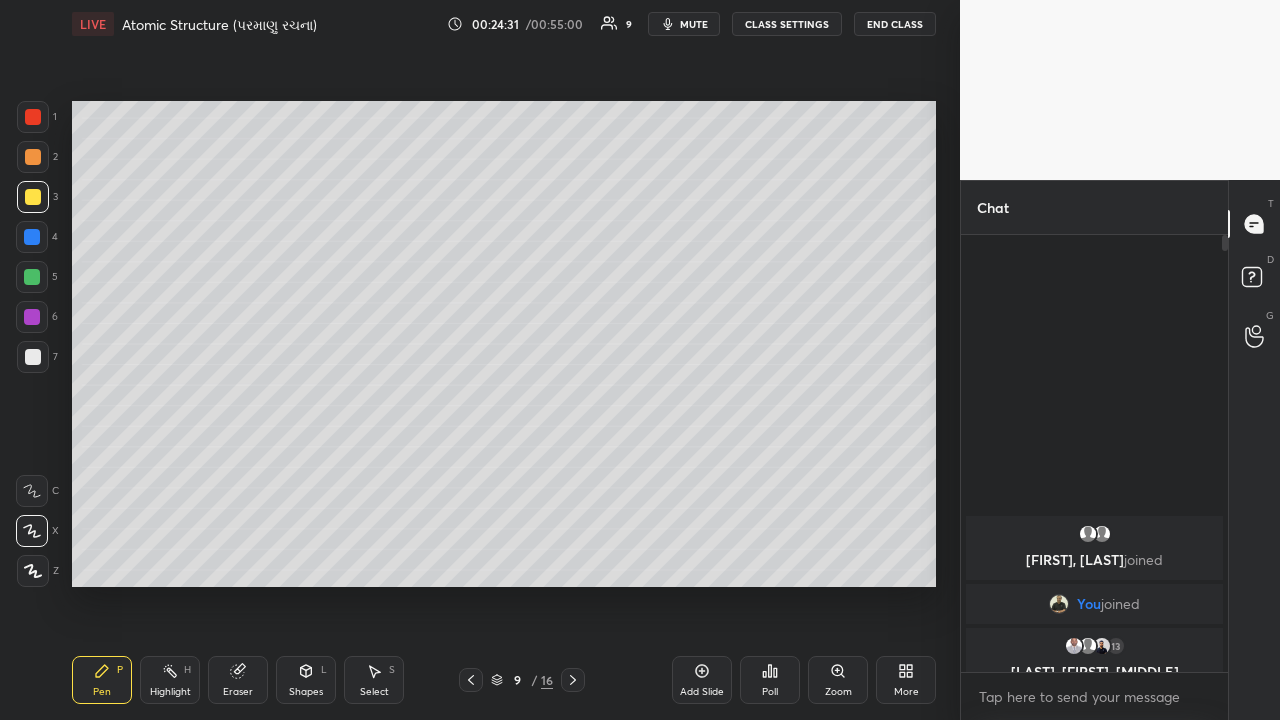 click at bounding box center [32, 277] 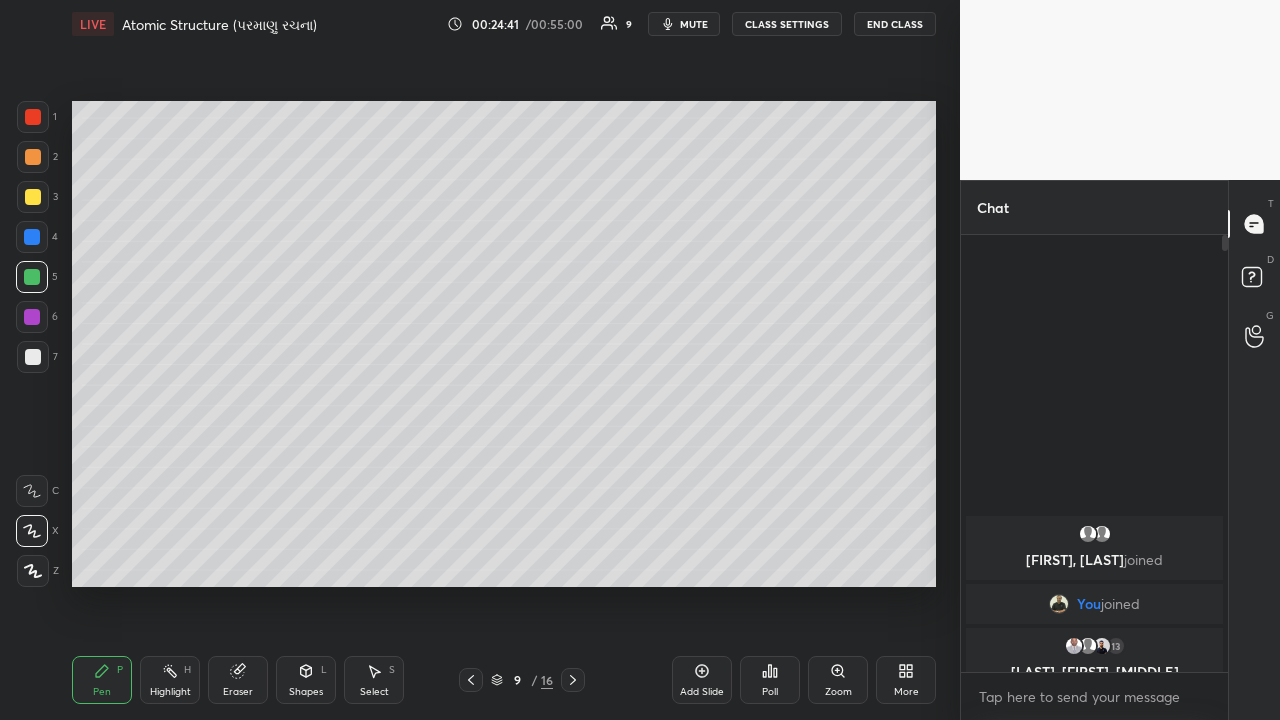 click at bounding box center [32, 317] 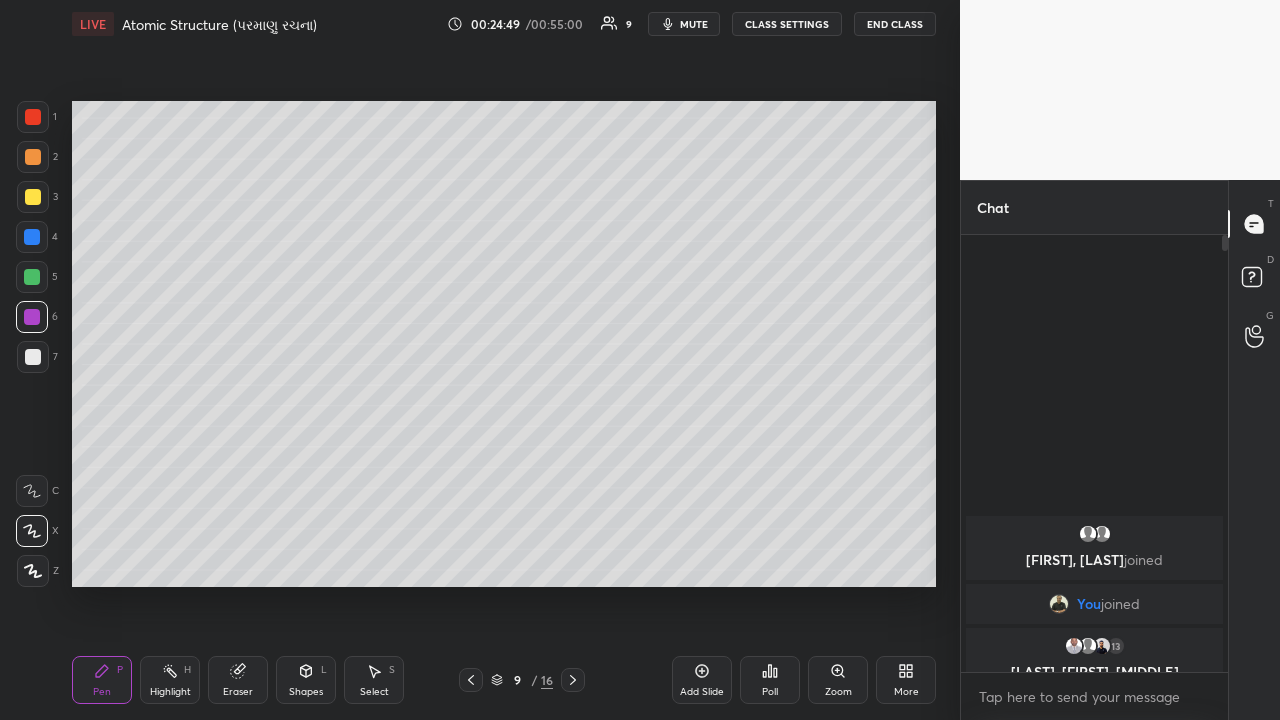 click at bounding box center [33, 197] 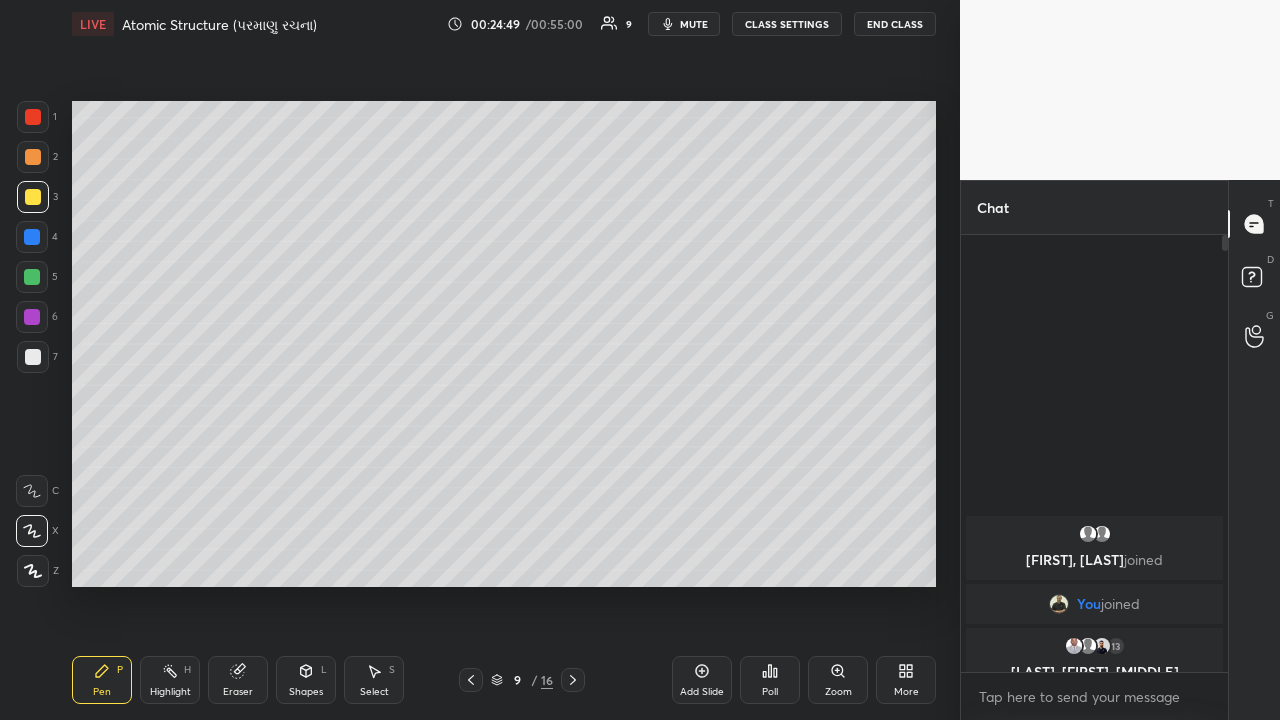 click at bounding box center [33, 157] 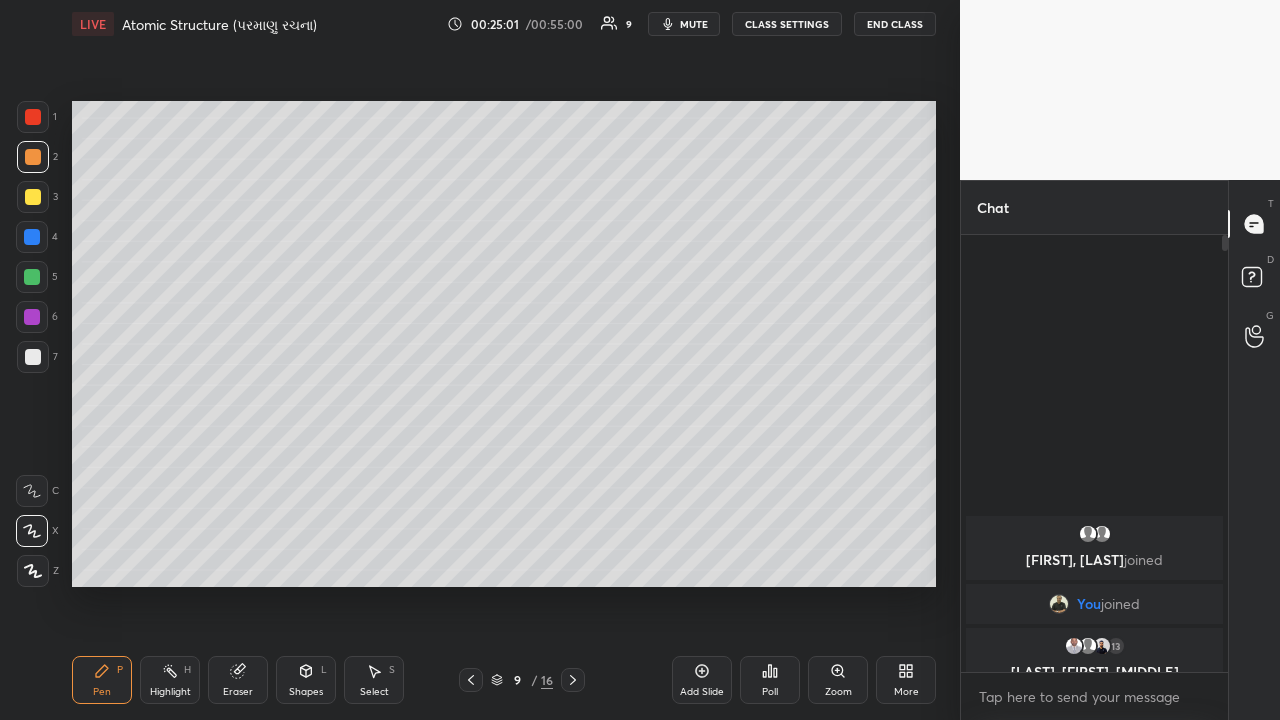 click at bounding box center [33, 357] 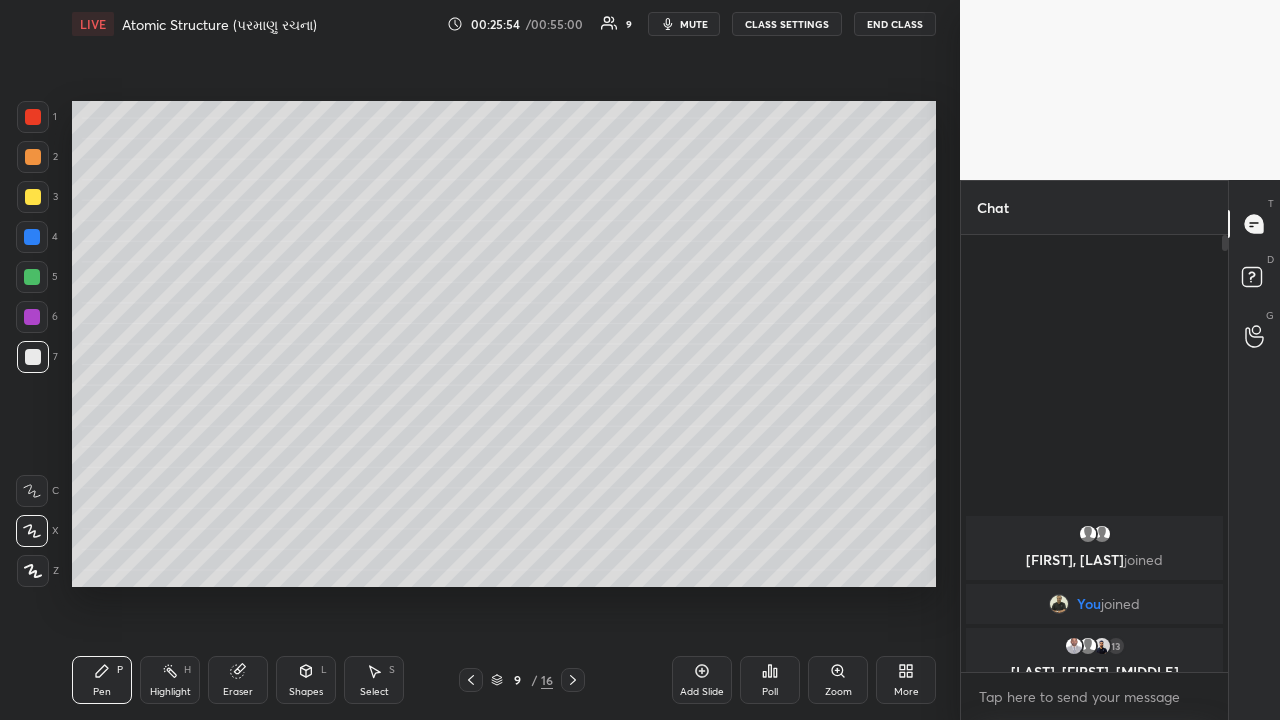 click 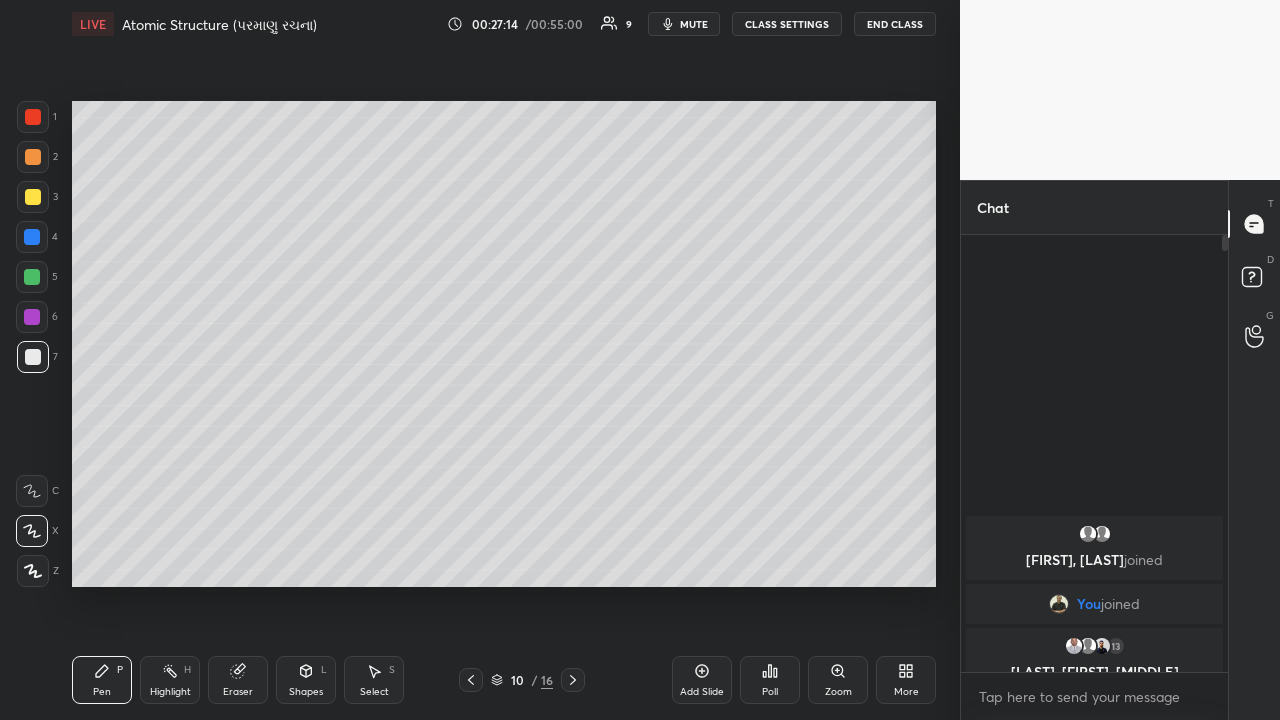 click at bounding box center (32, 237) 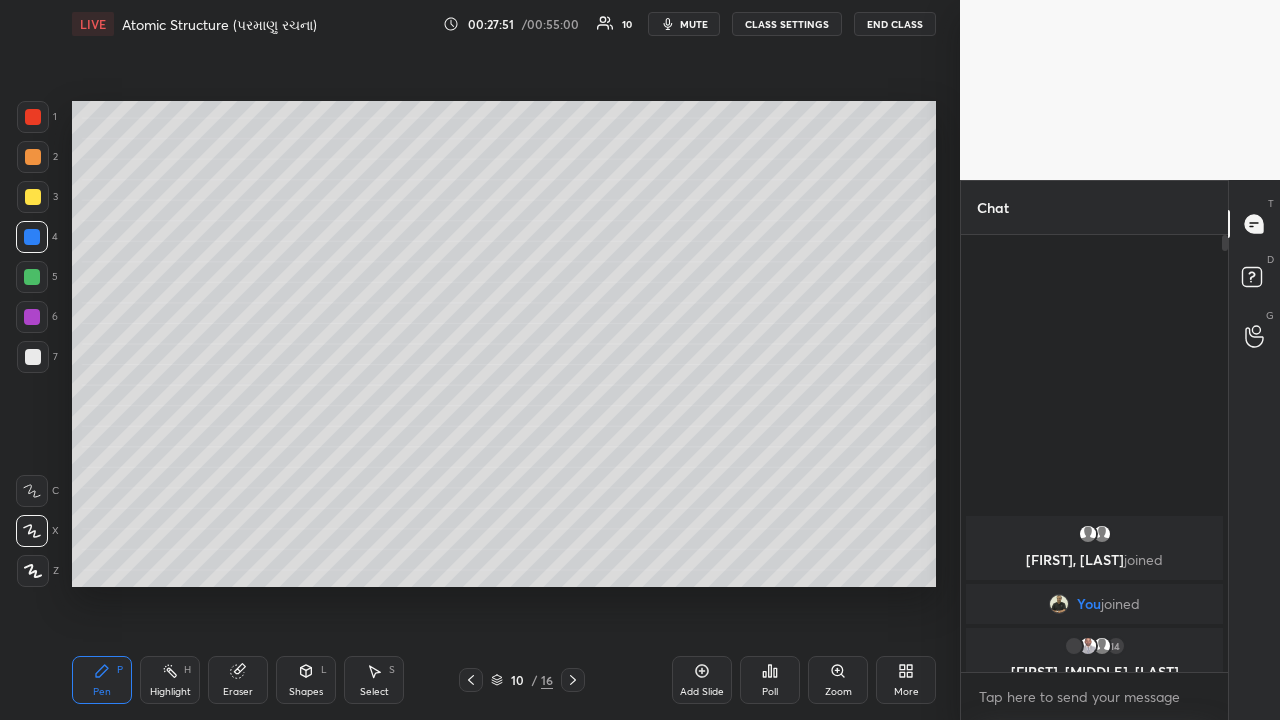 click at bounding box center (33, 157) 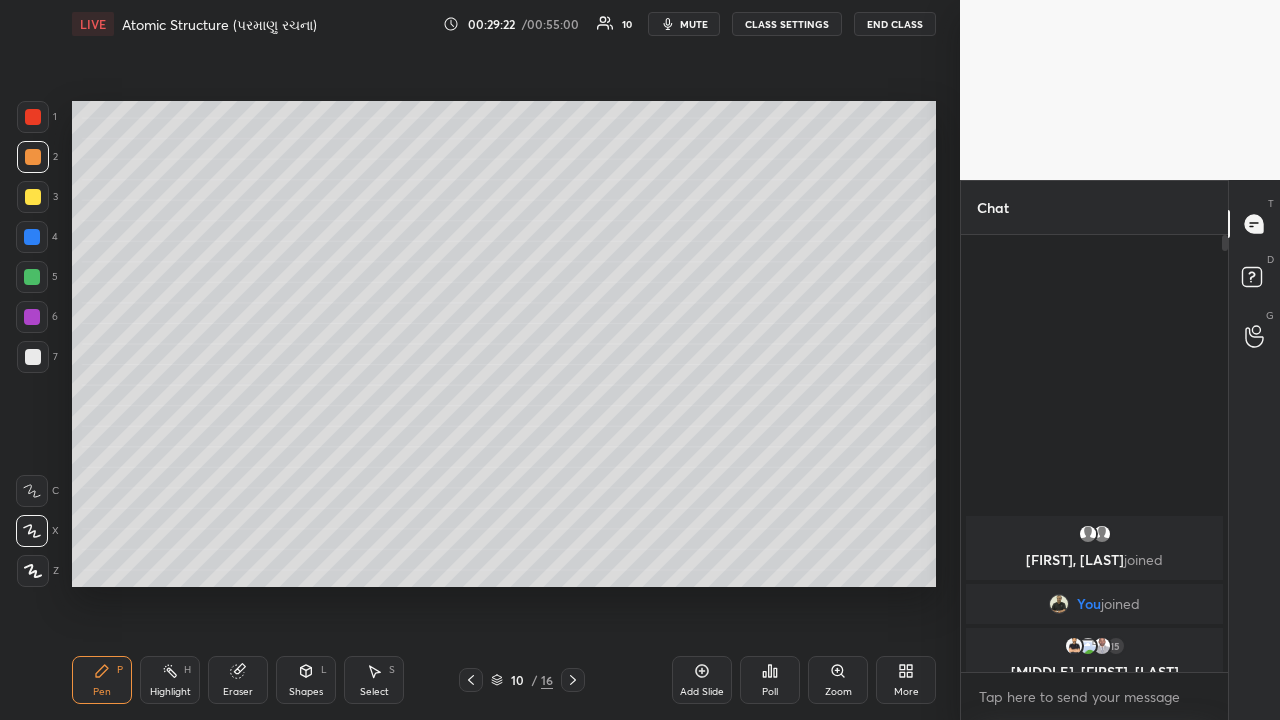 click 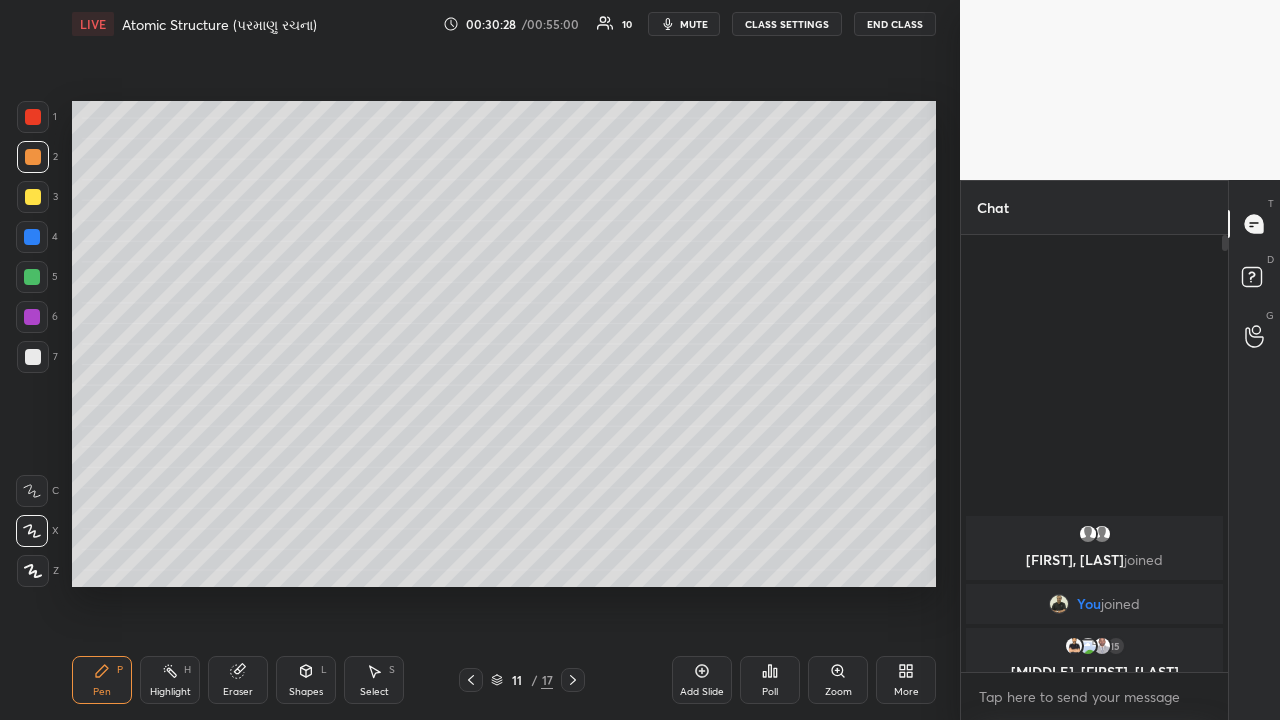 click at bounding box center [33, 197] 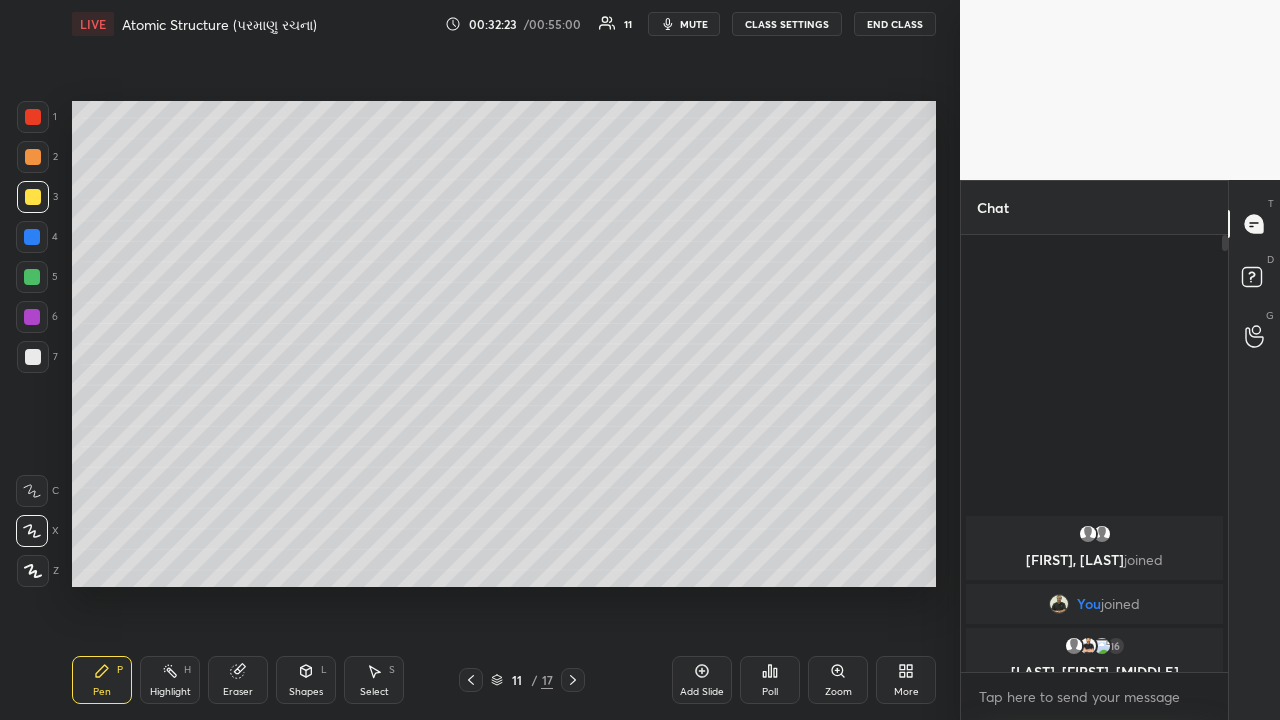 click 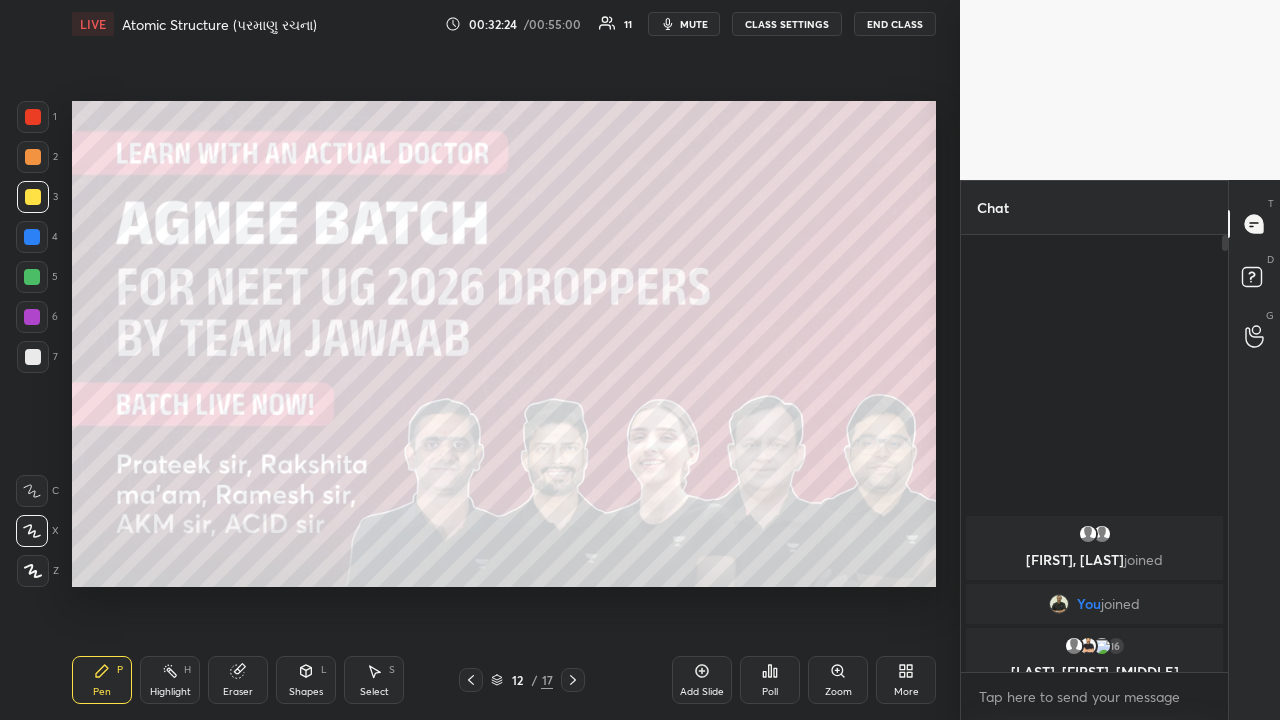 click 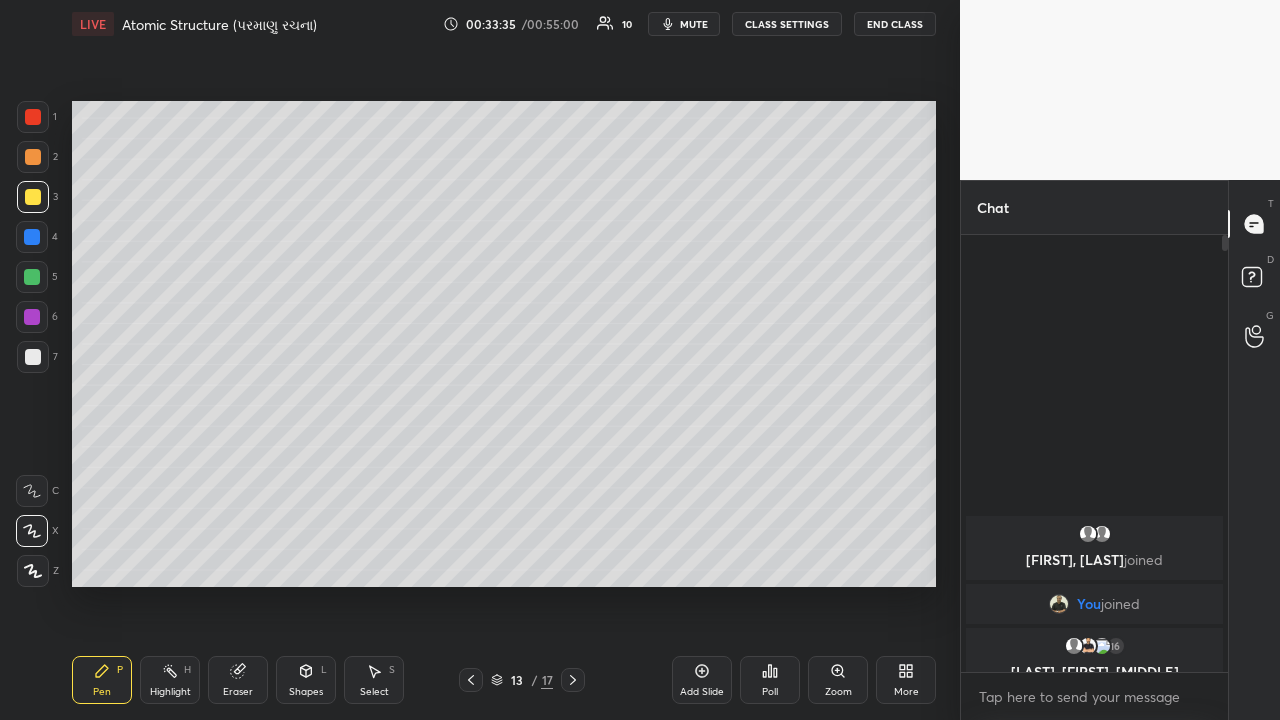 click at bounding box center (33, 357) 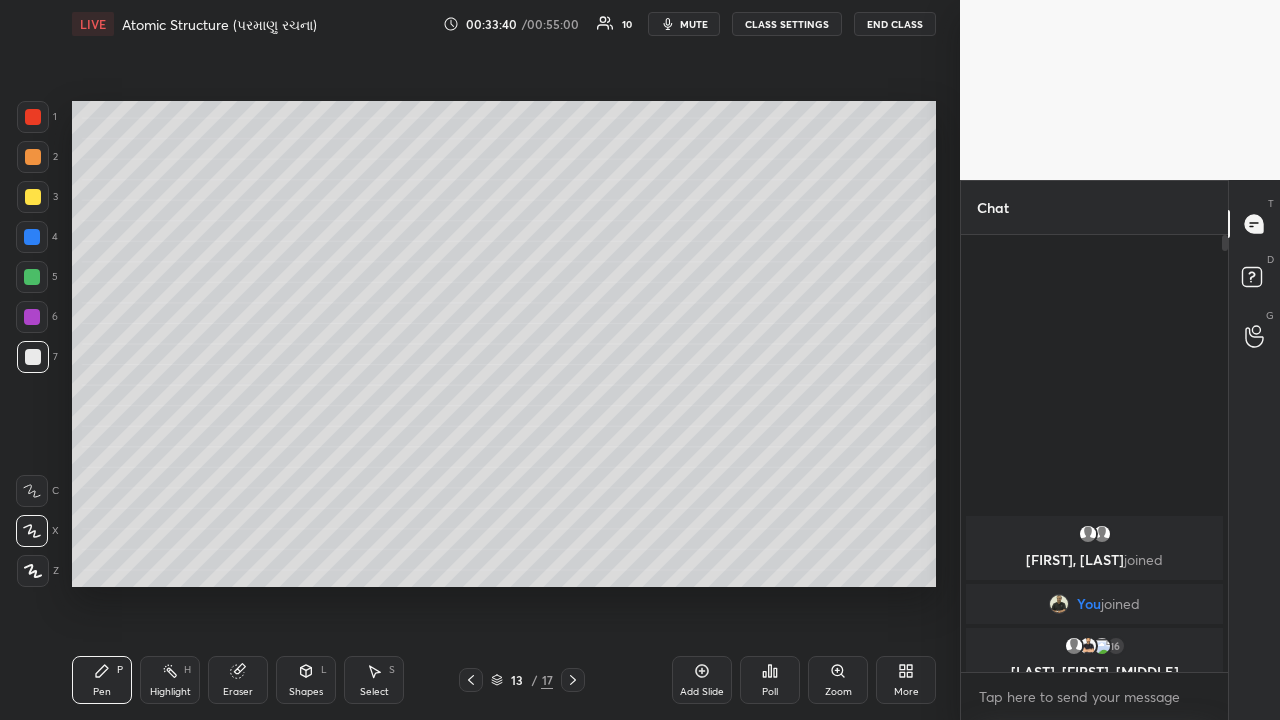 click at bounding box center [32, 317] 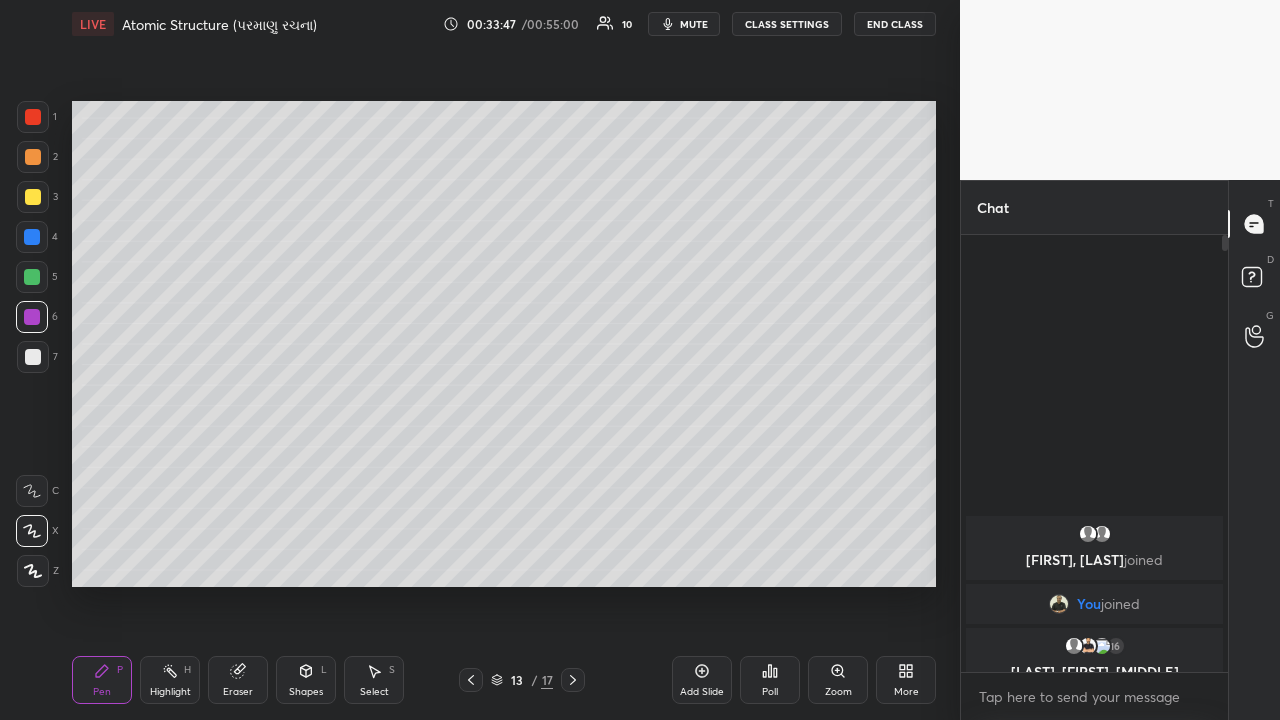 click at bounding box center [32, 237] 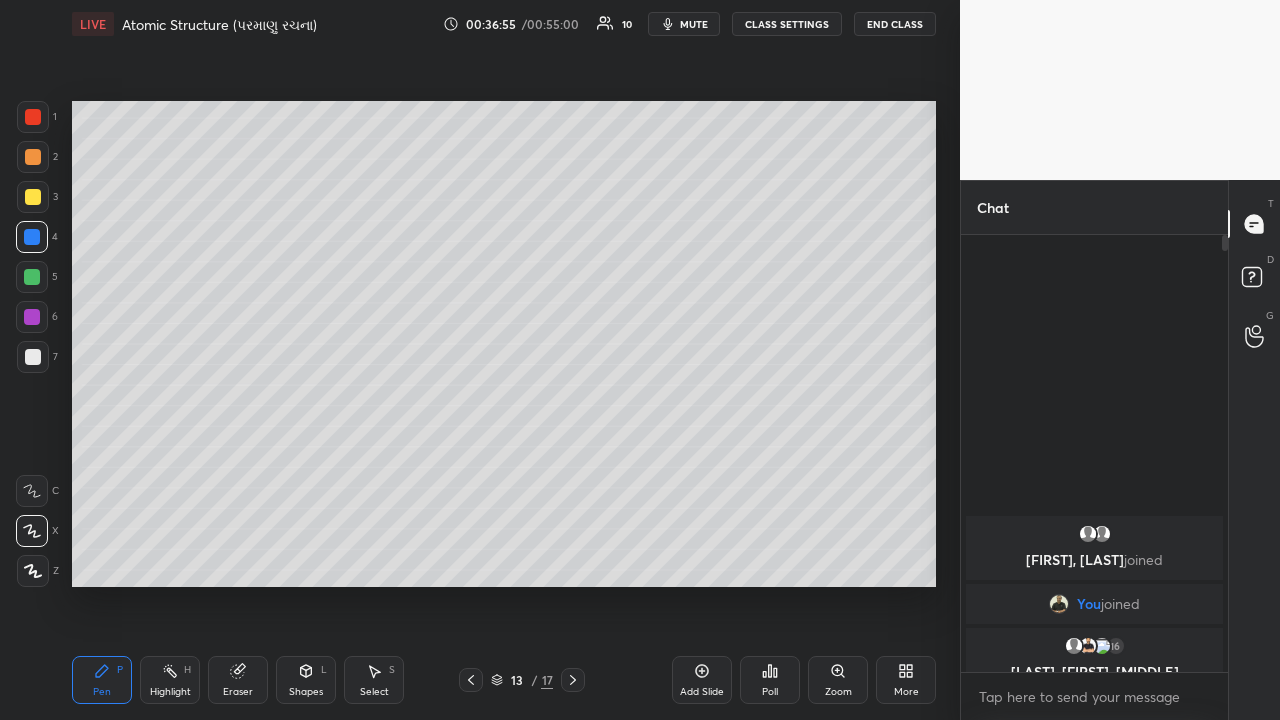 click 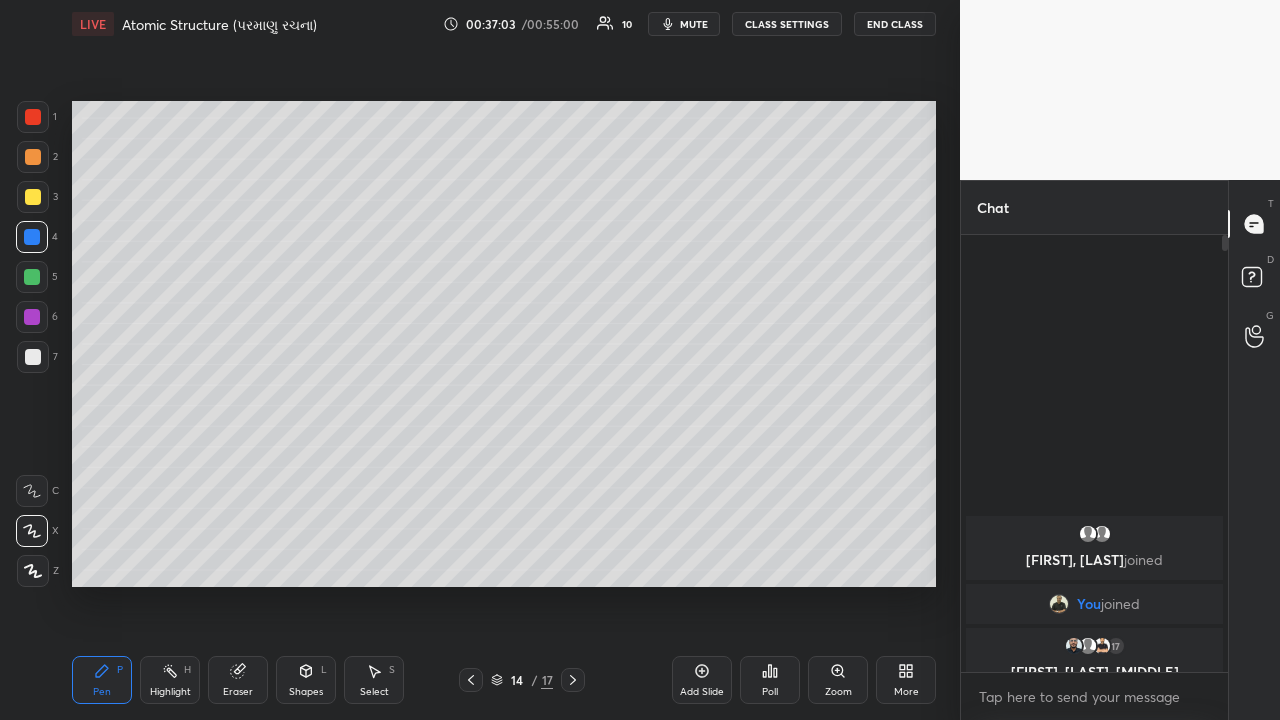 click 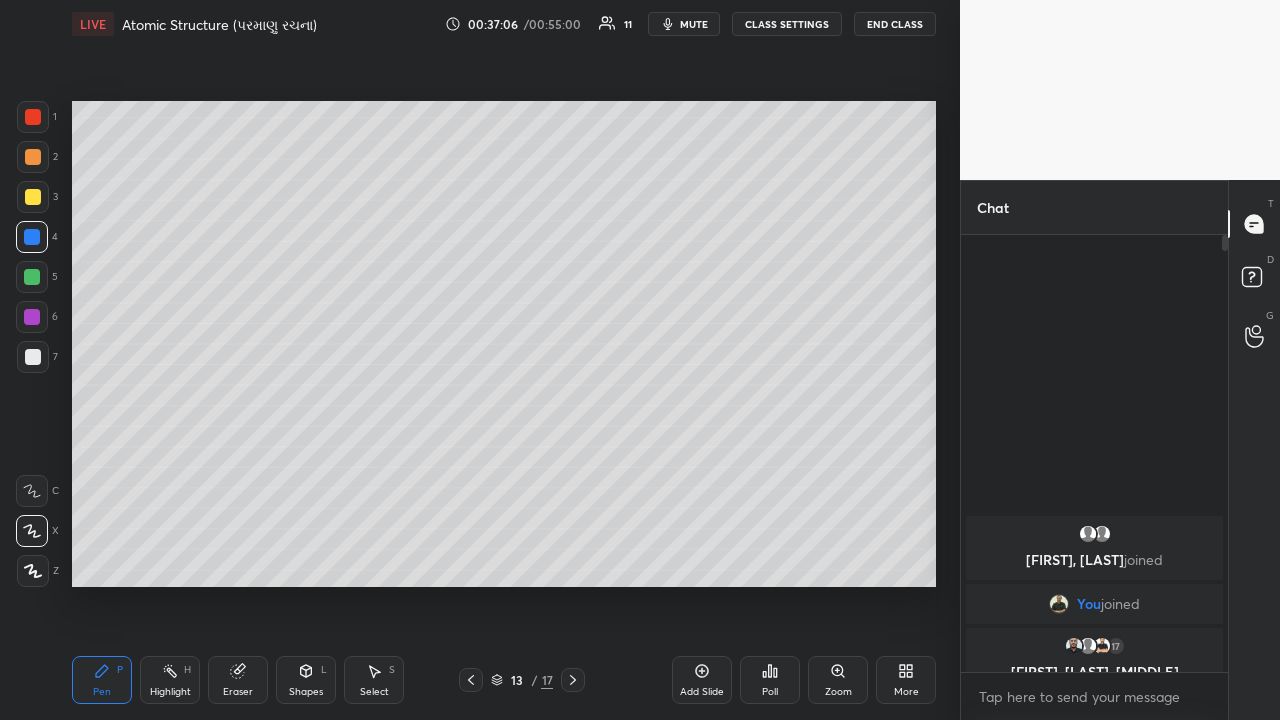 click 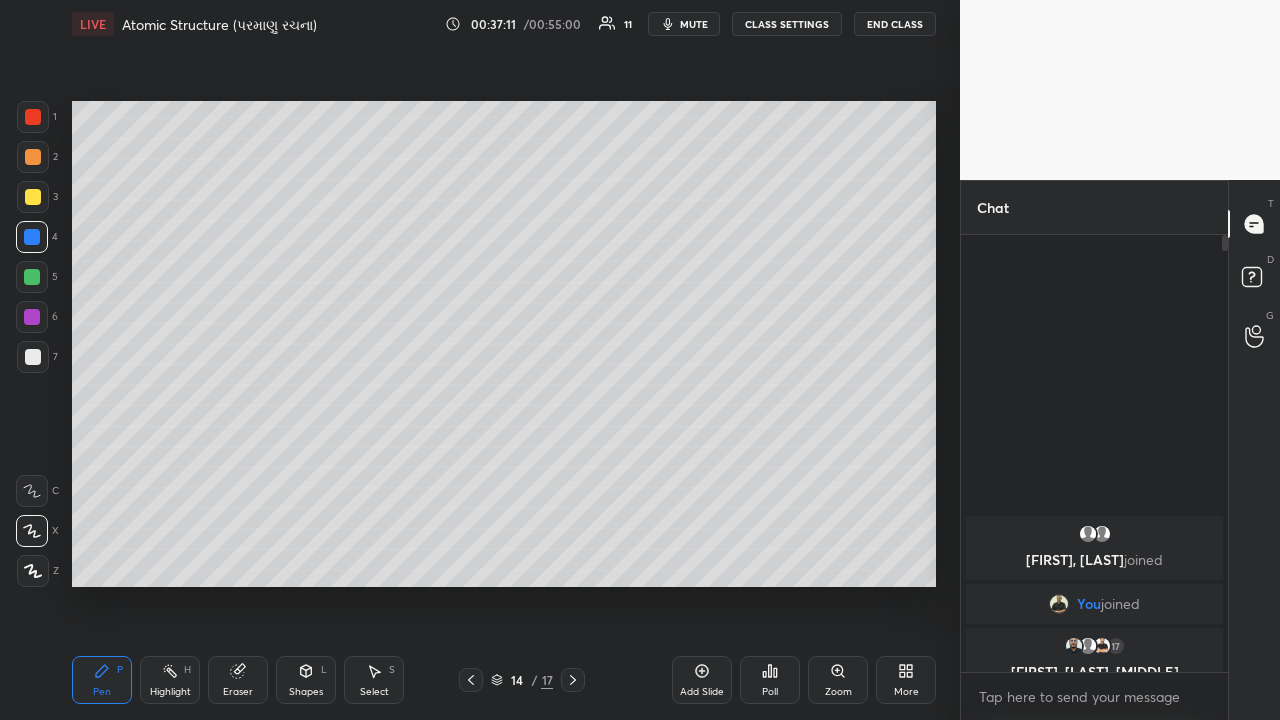 click 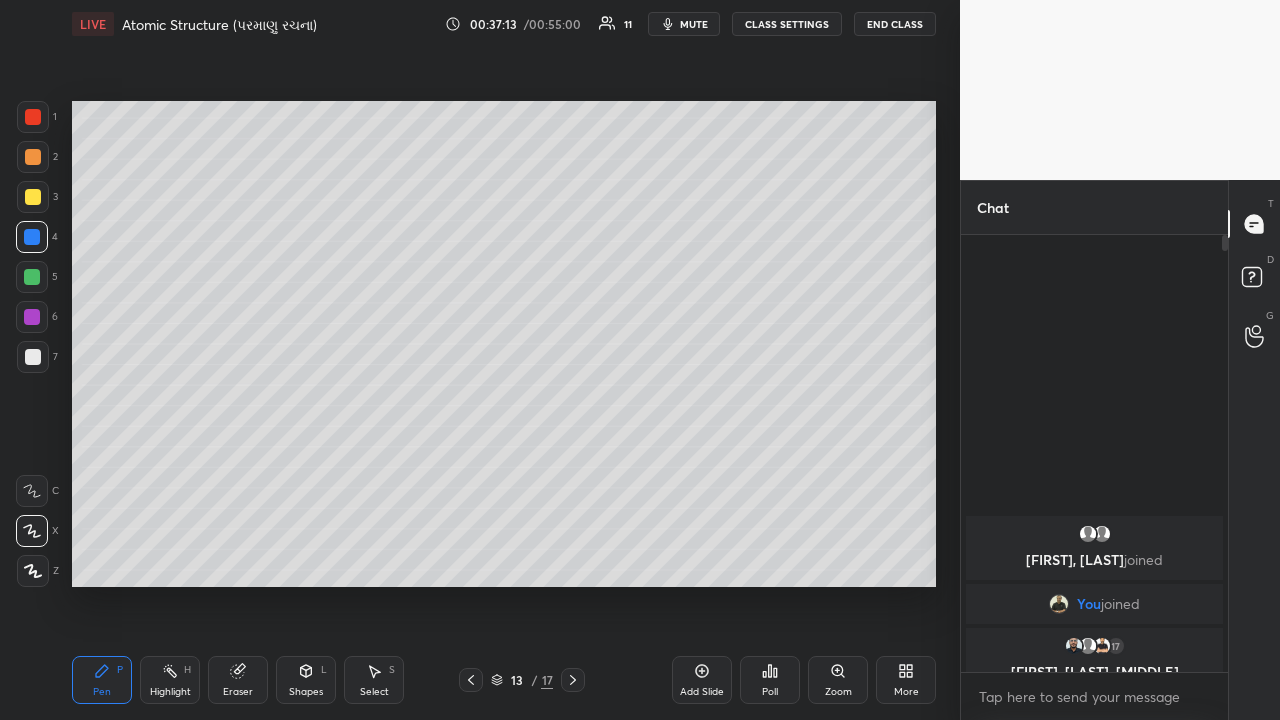 click 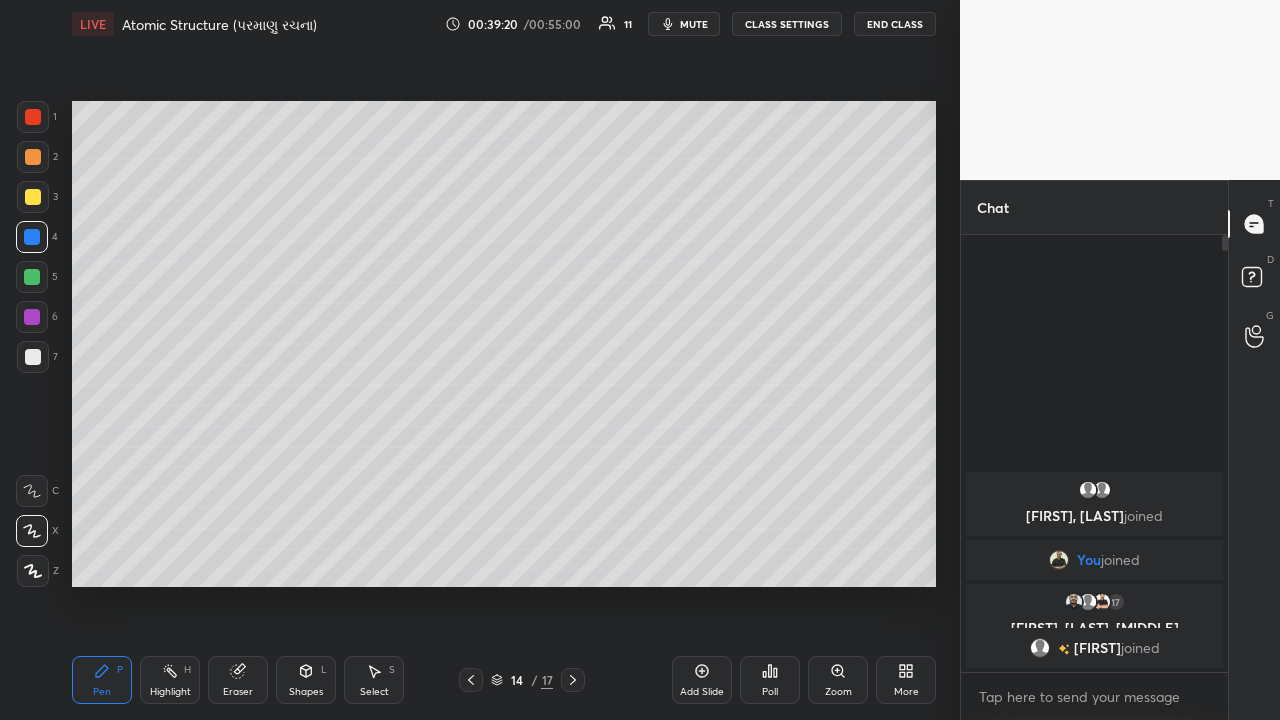 click 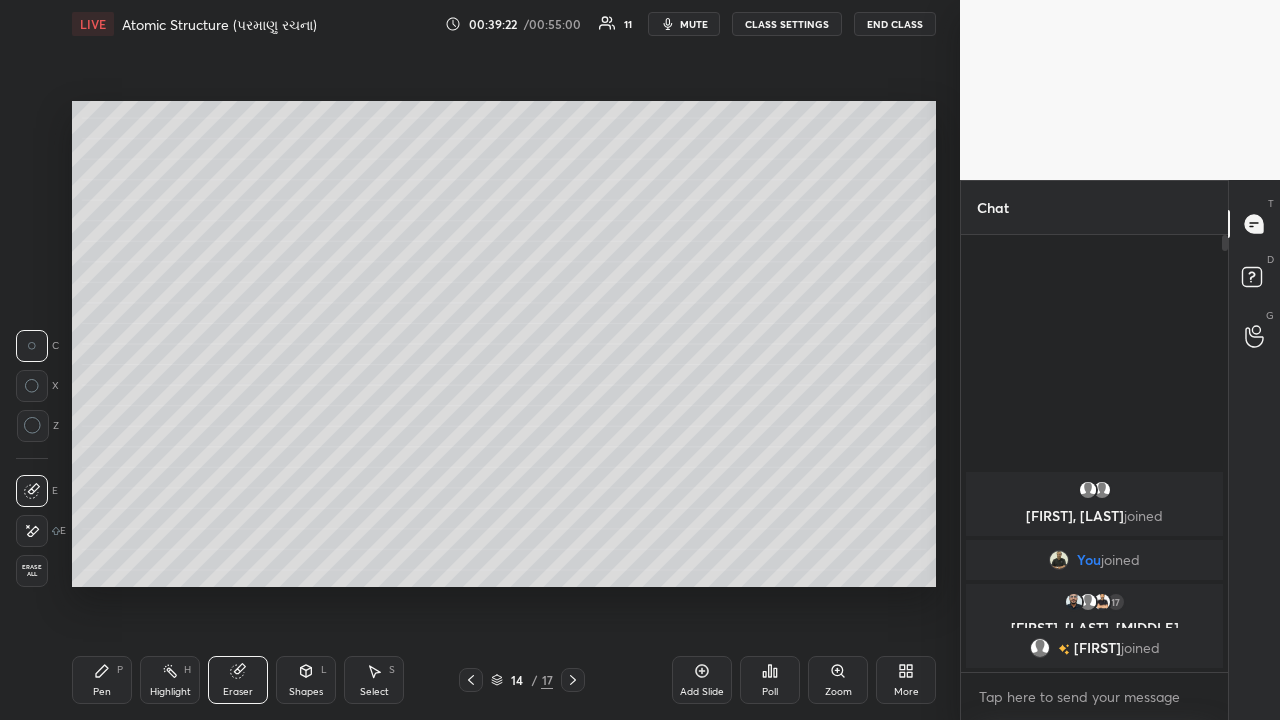 click on "Pen P" at bounding box center [102, 680] 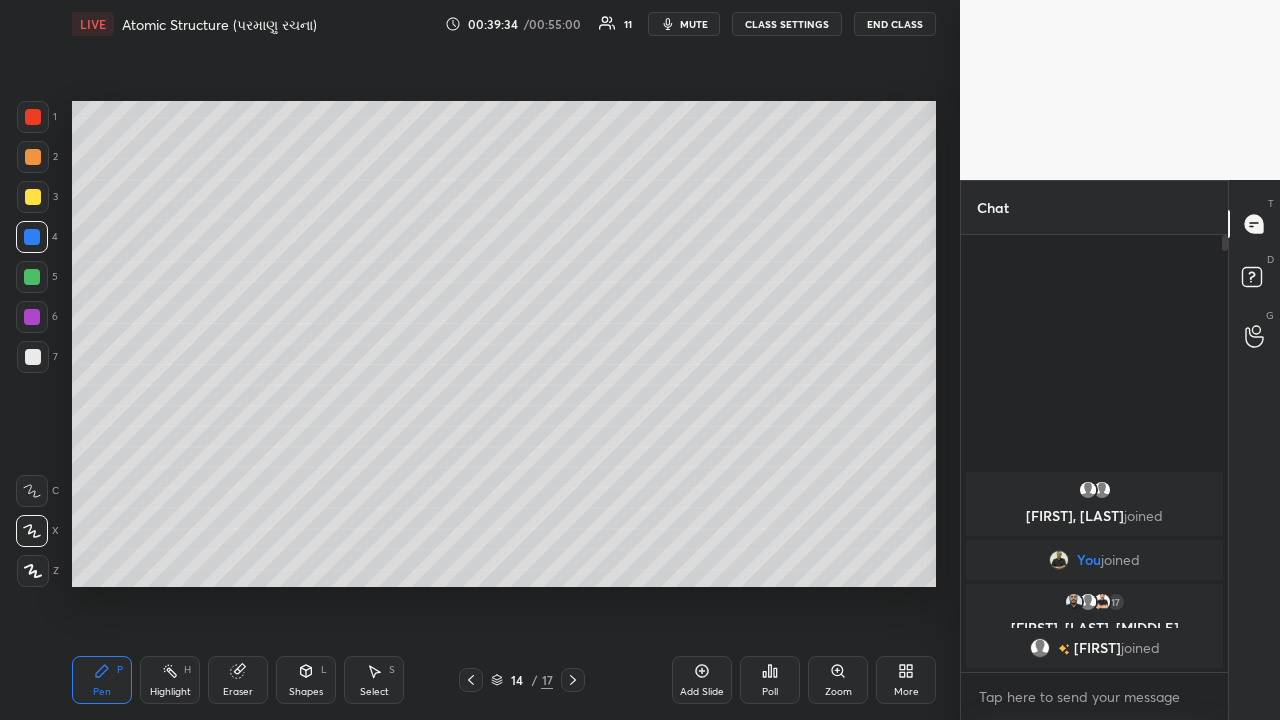 click 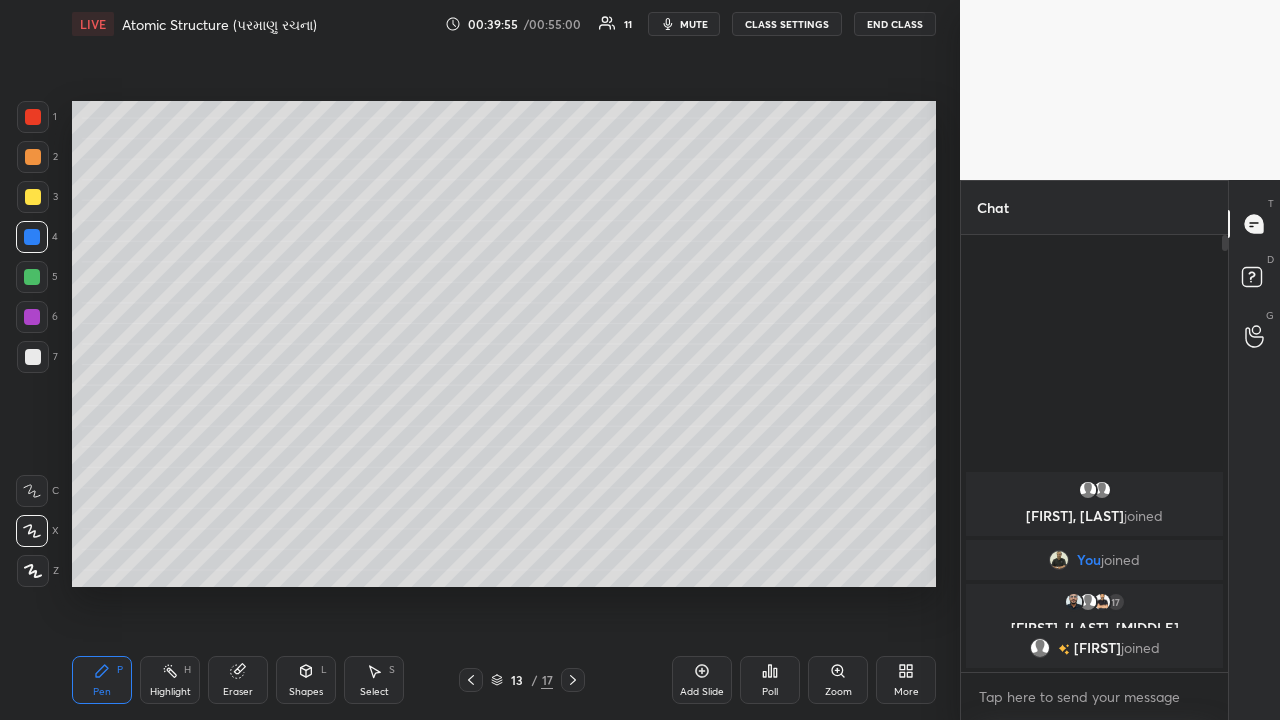 click at bounding box center [573, 680] 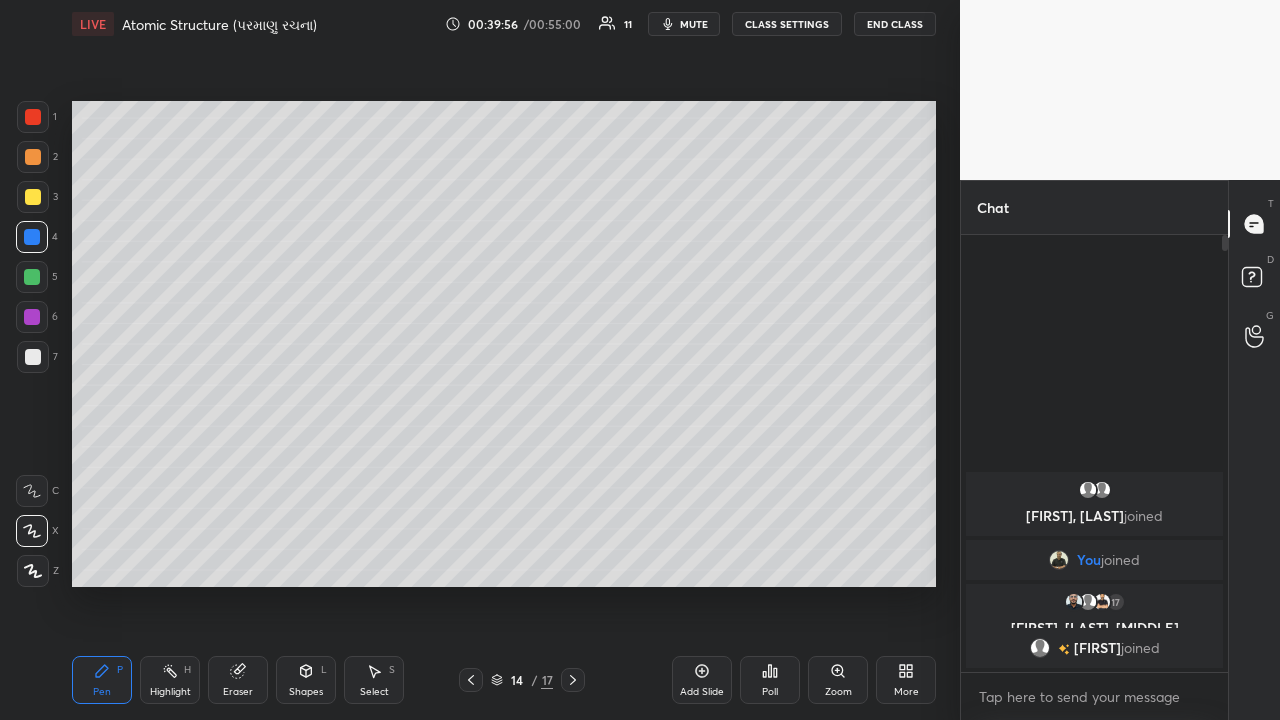 click at bounding box center [573, 680] 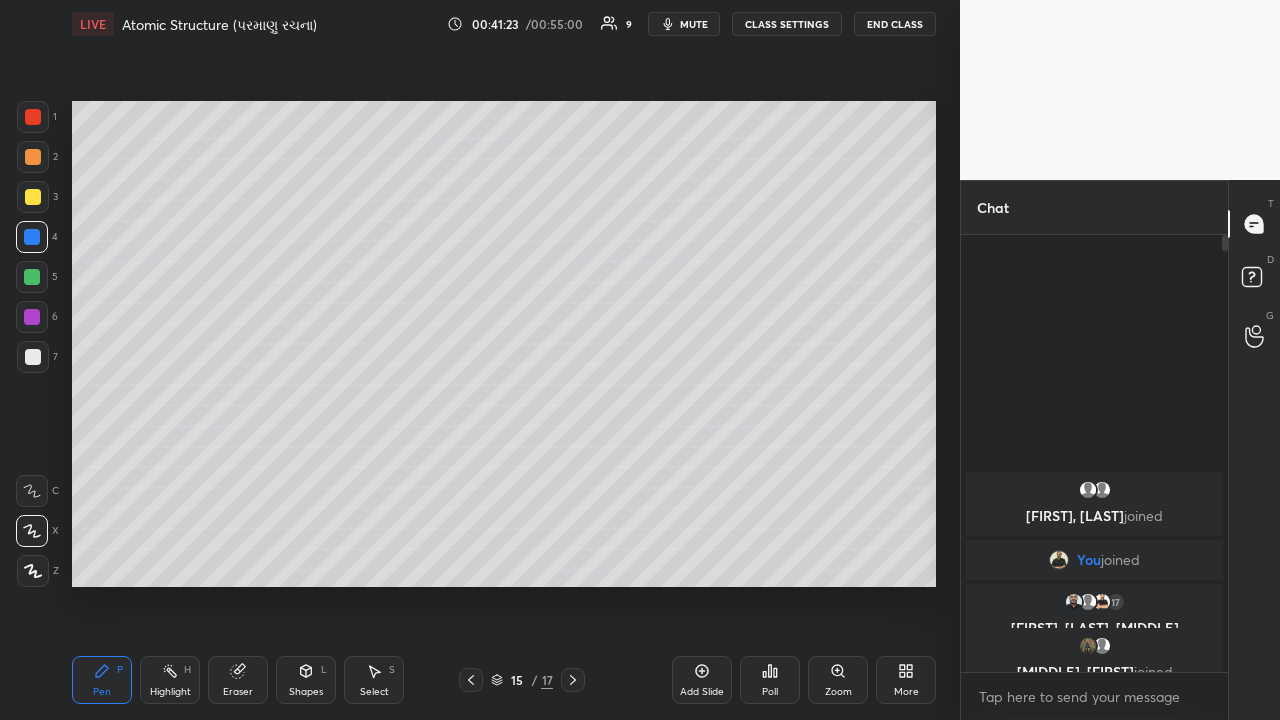 click at bounding box center [32, 277] 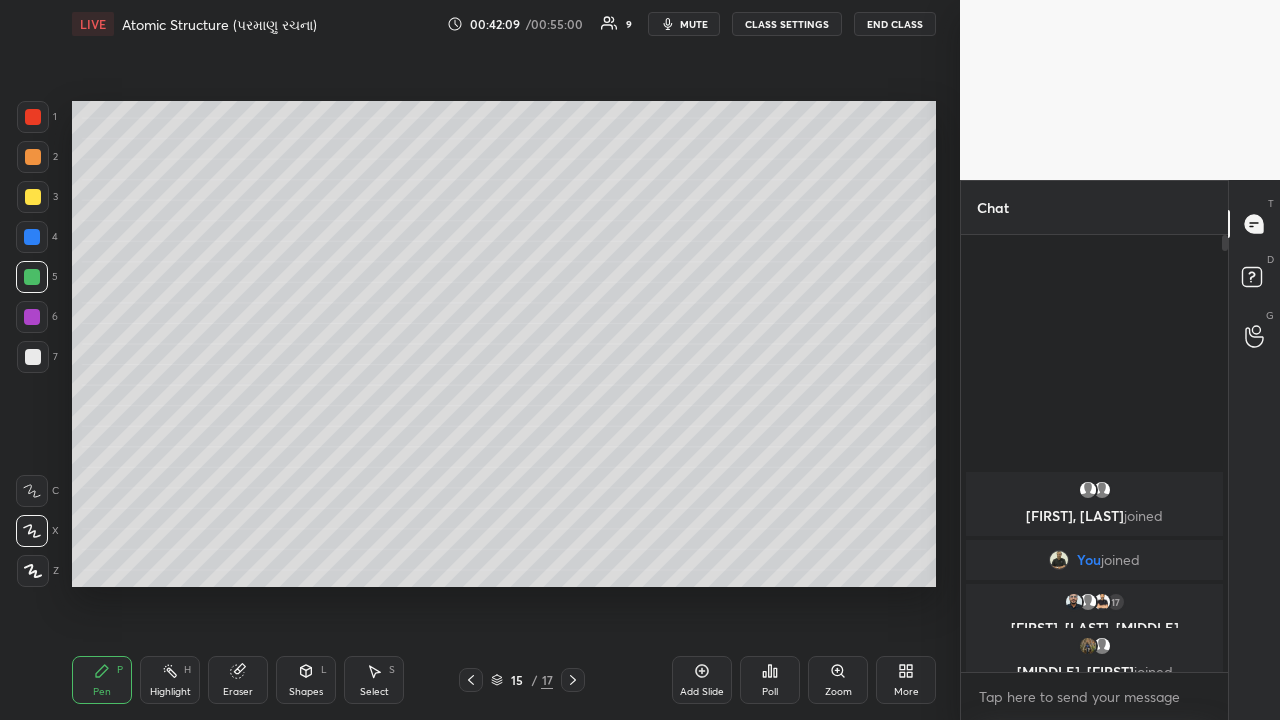 click at bounding box center [33, 357] 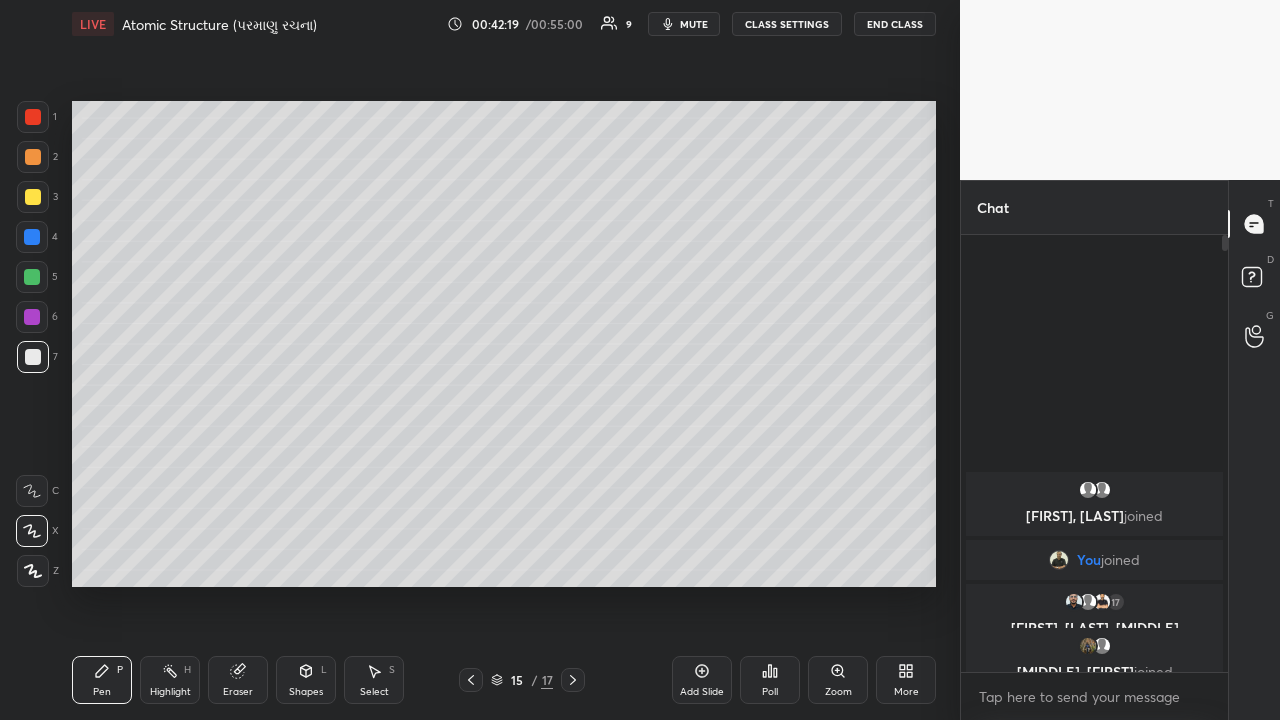 click at bounding box center (33, 197) 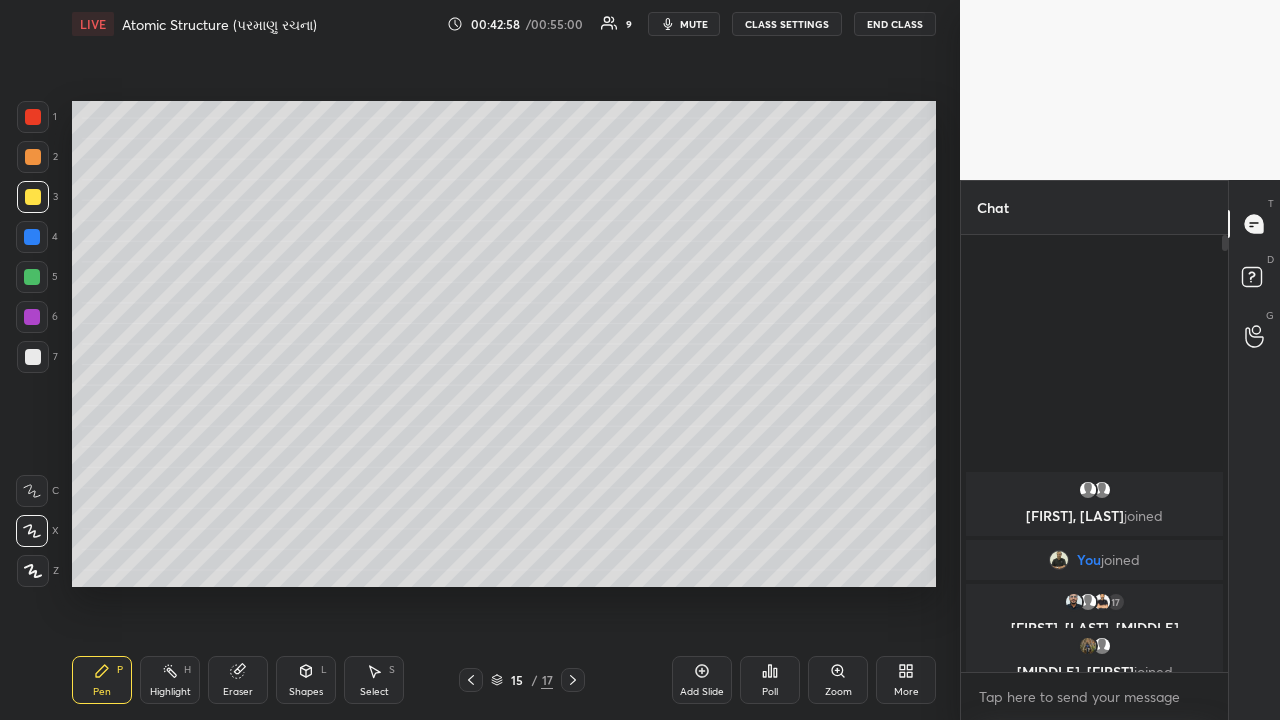 click at bounding box center (32, 277) 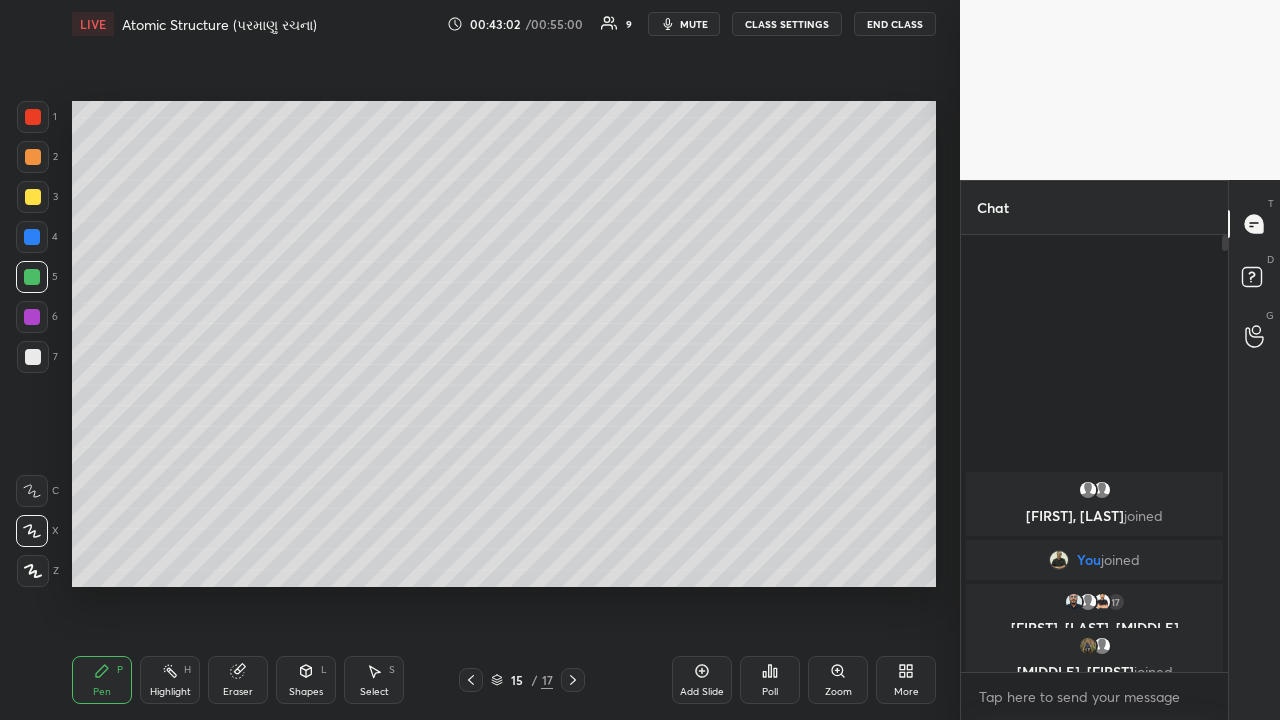click at bounding box center [33, 197] 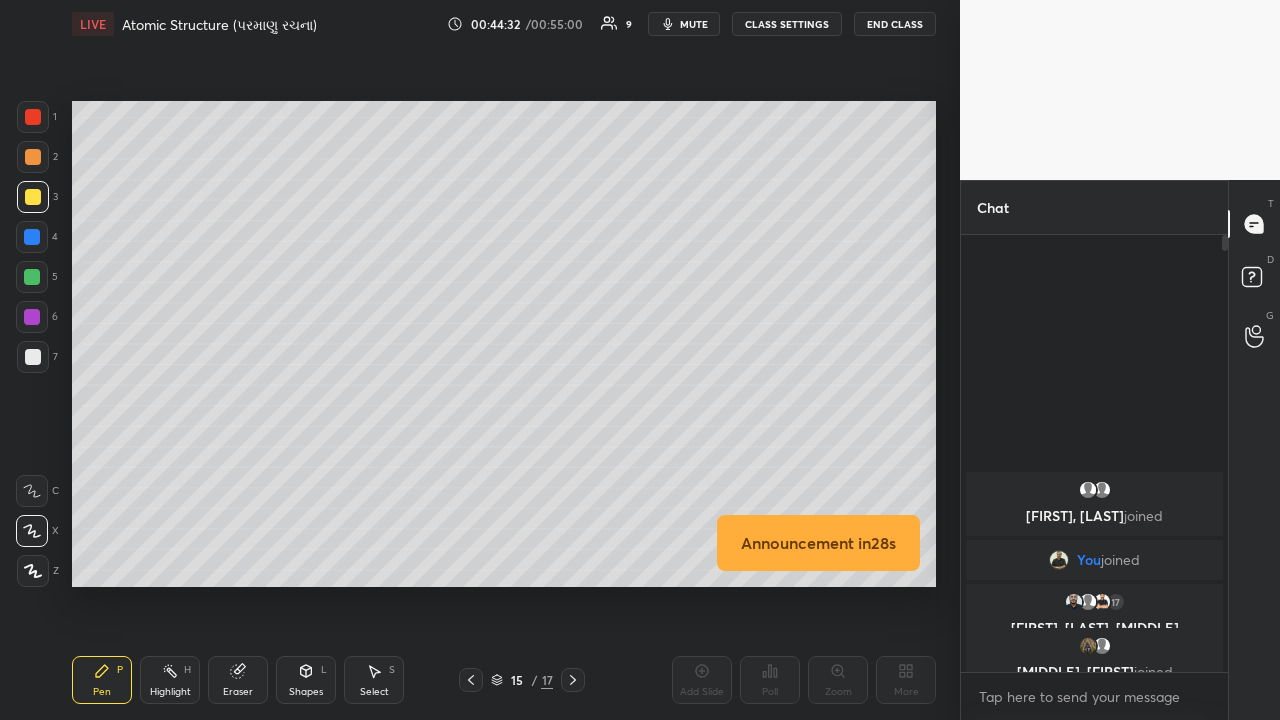 click 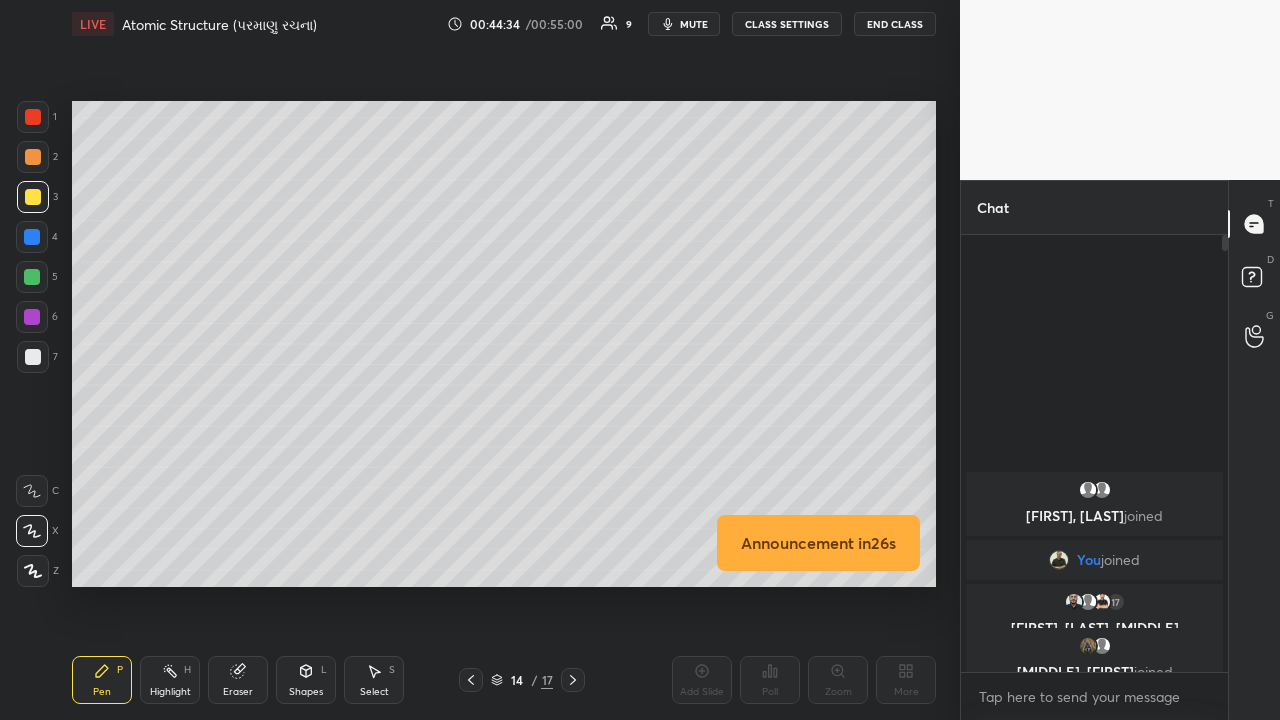 click 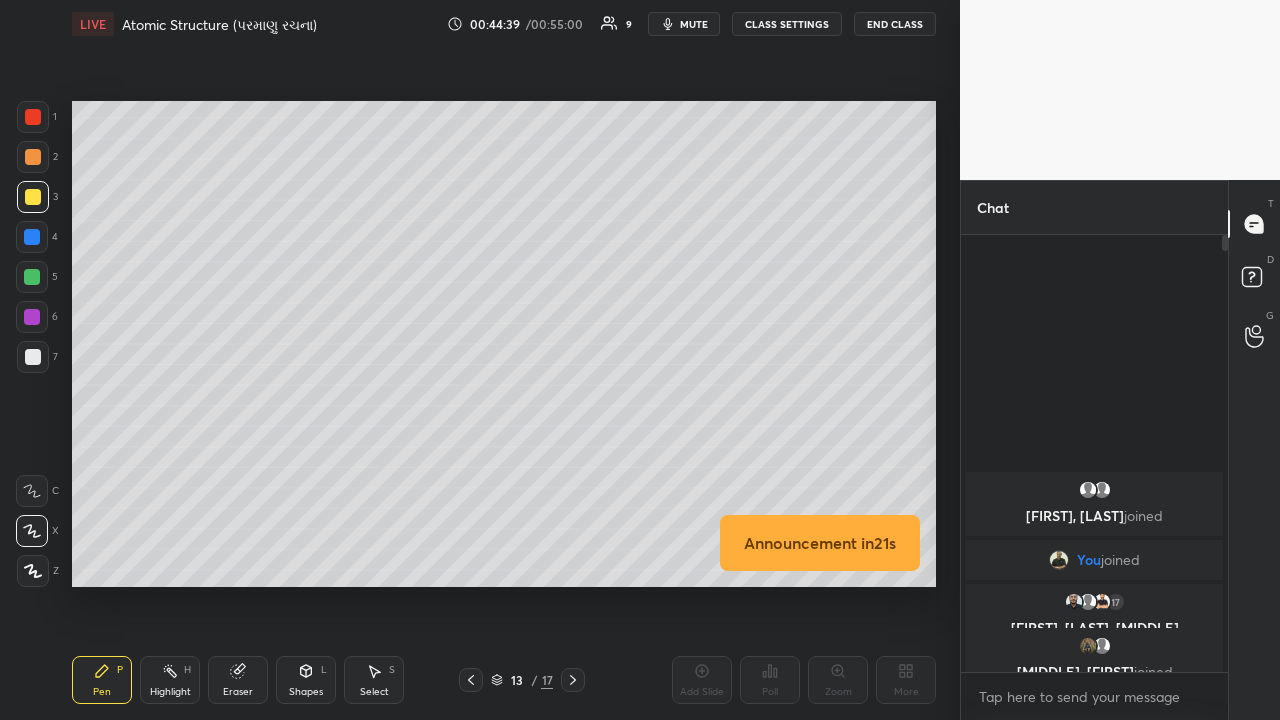 click 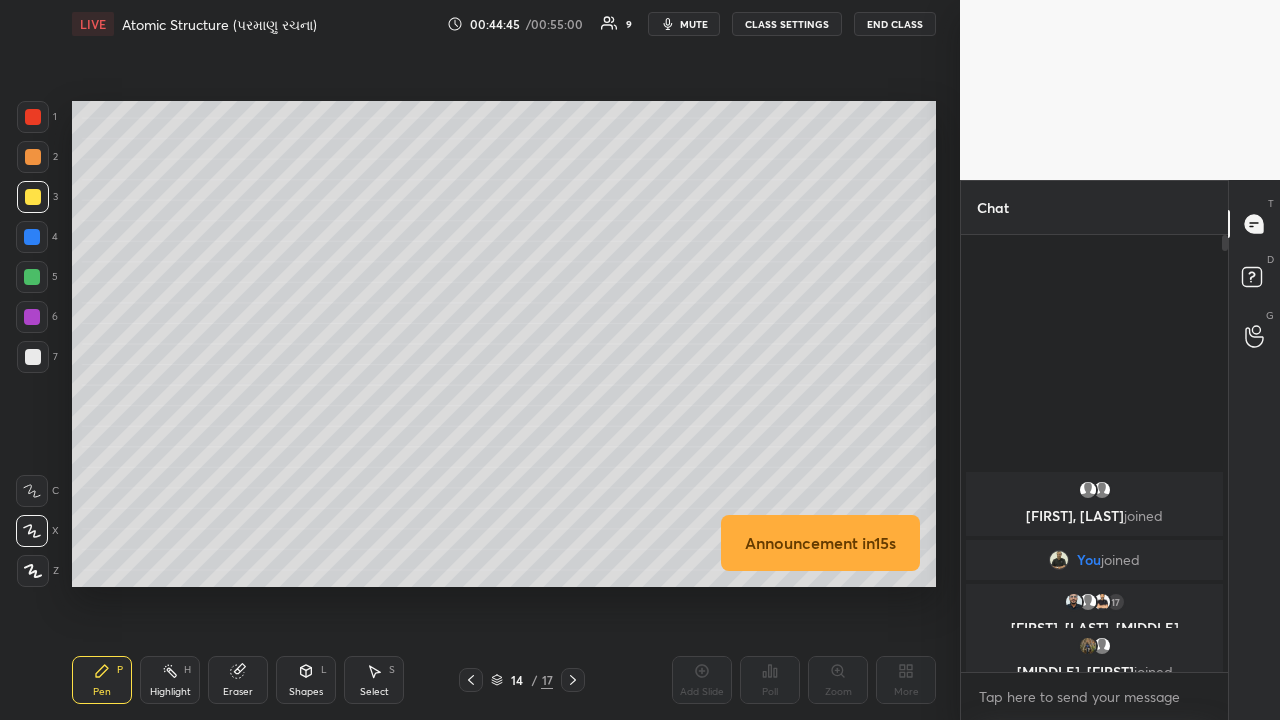 click 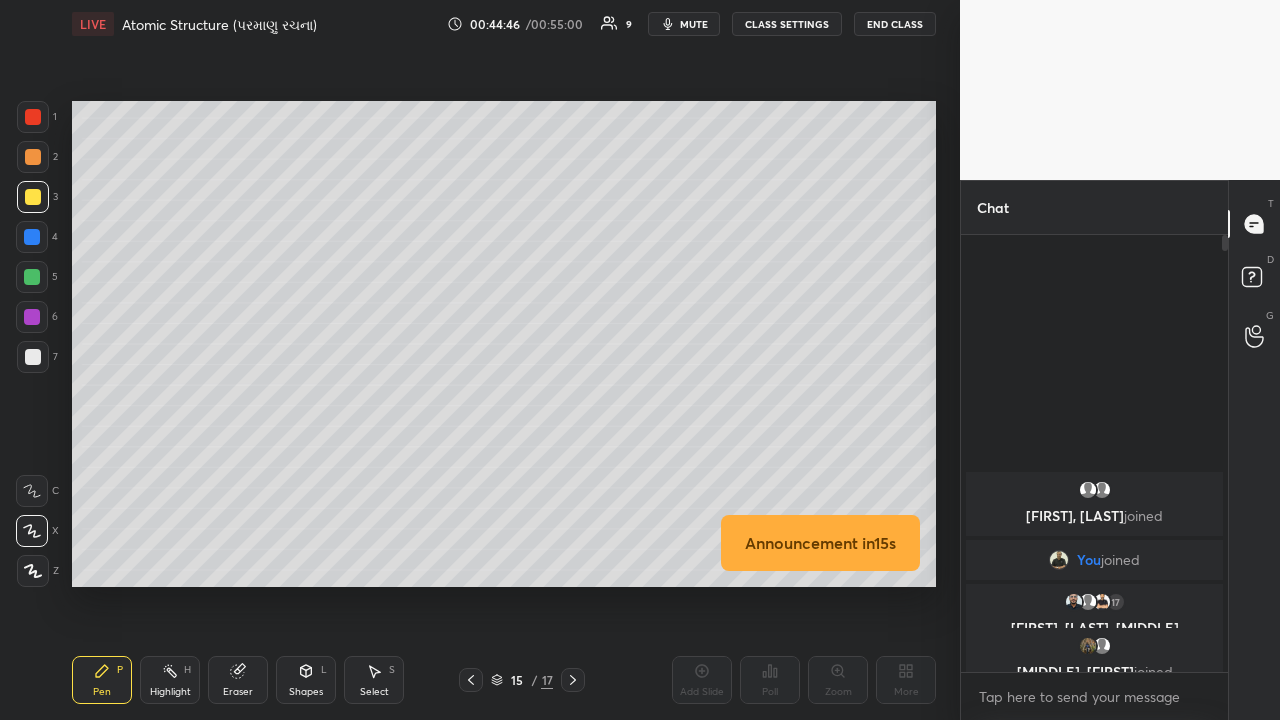 click at bounding box center [573, 680] 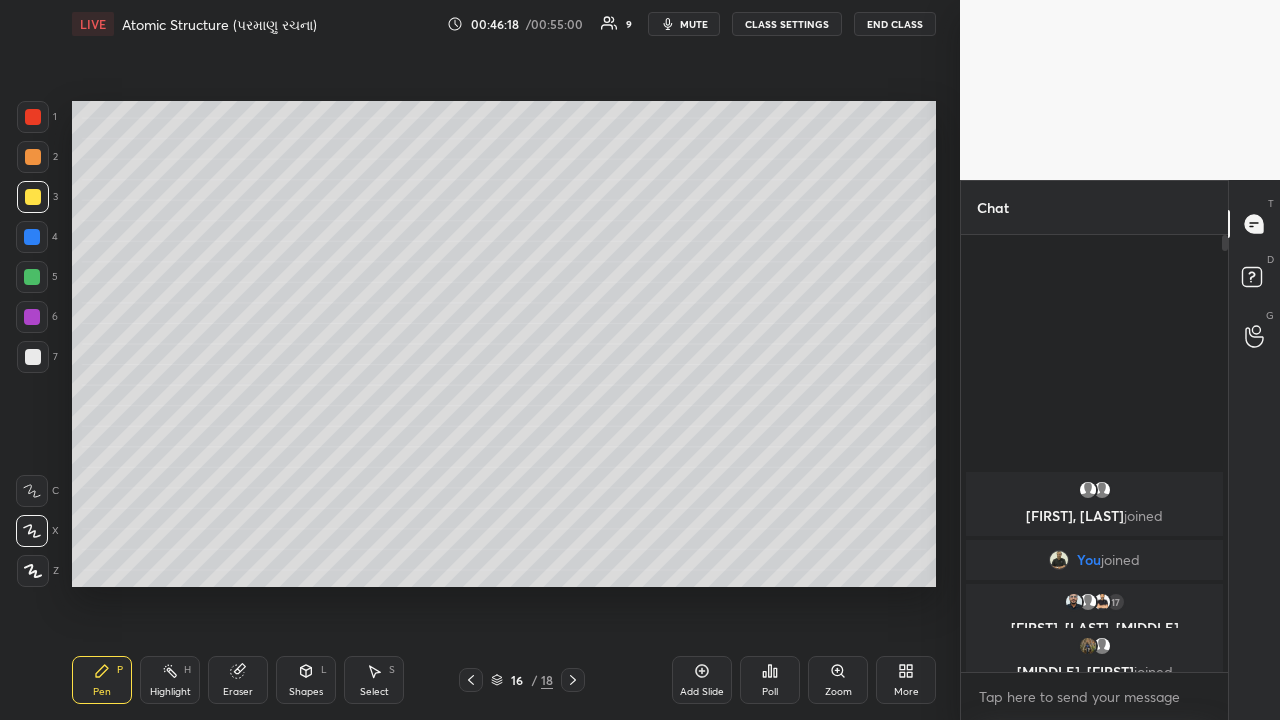 click at bounding box center [33, 357] 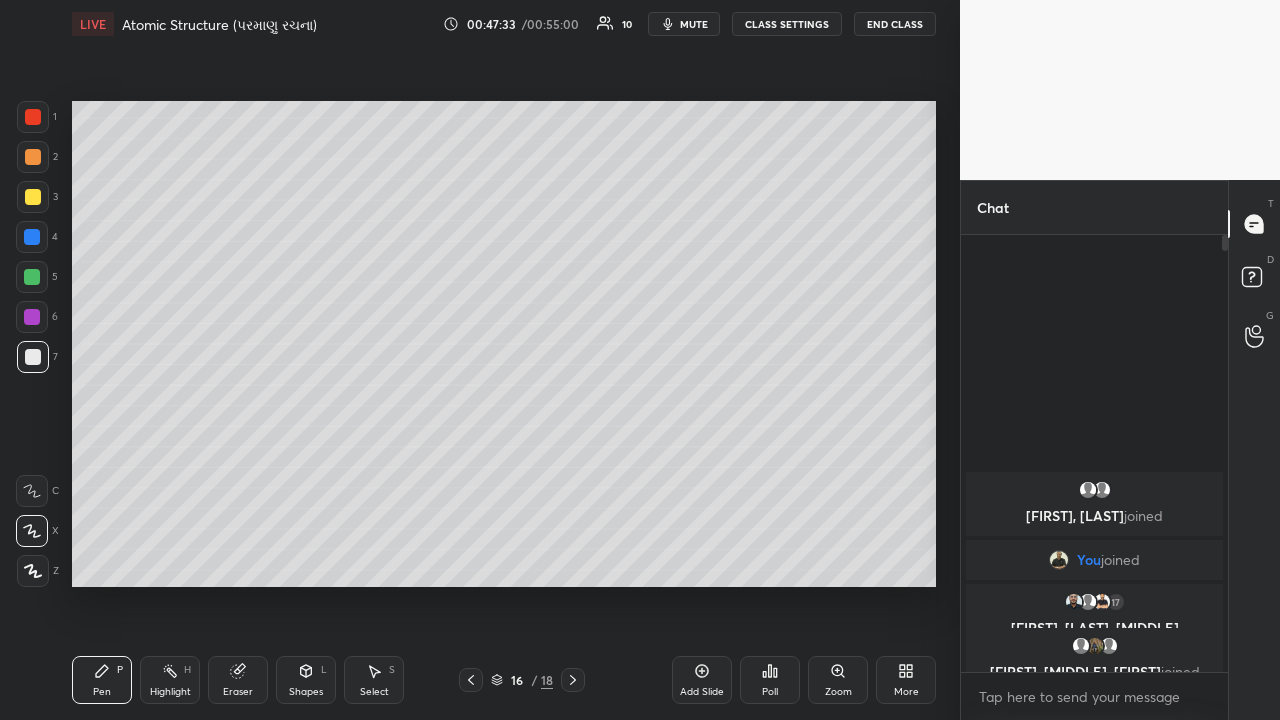 click 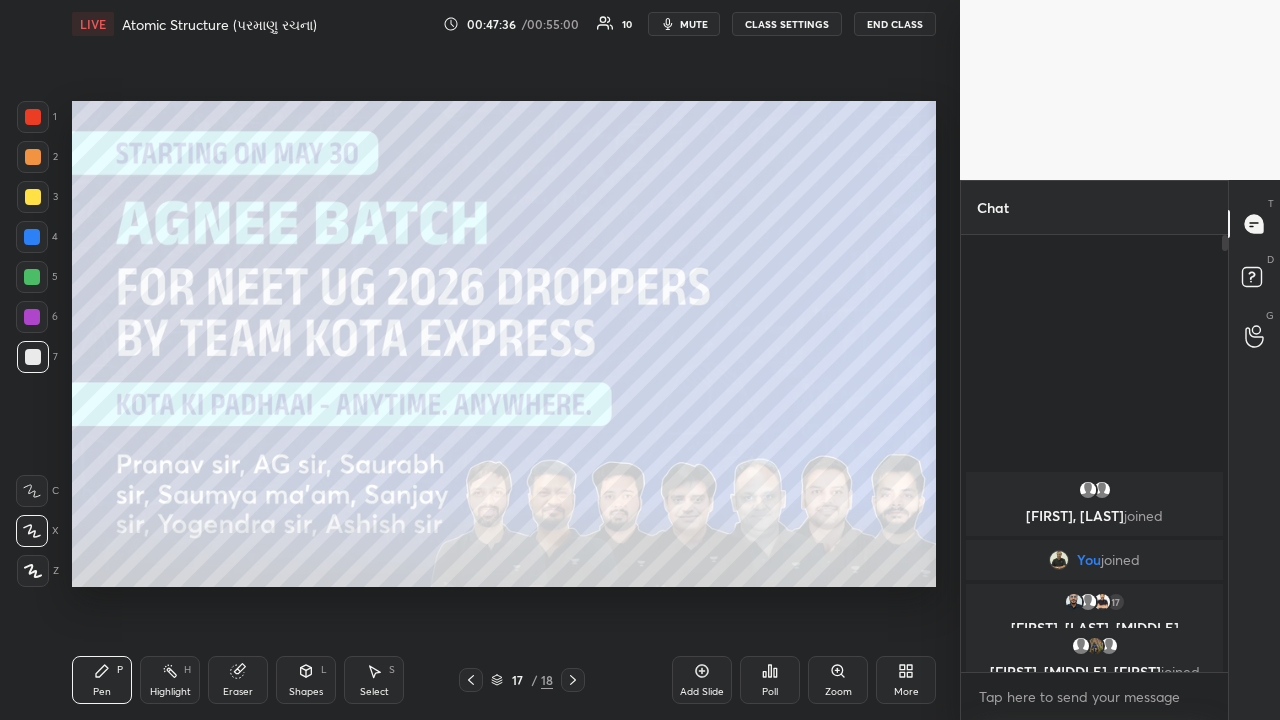 click 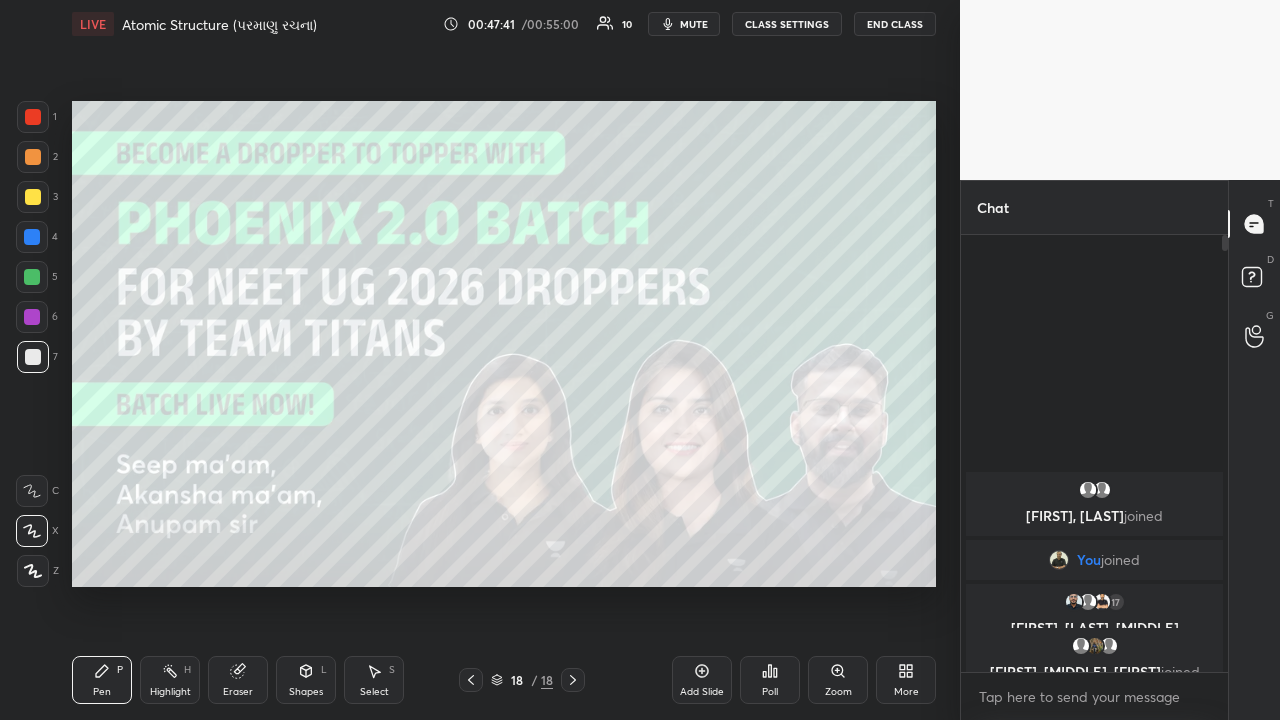 click 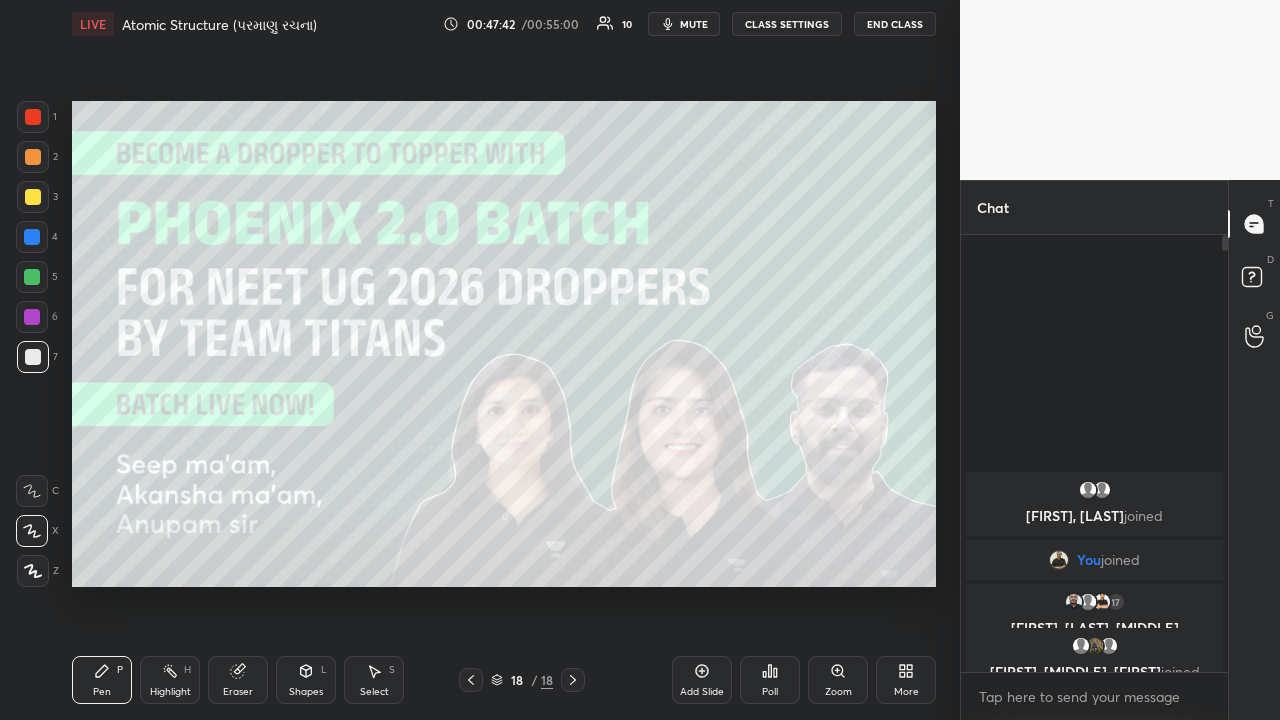 click 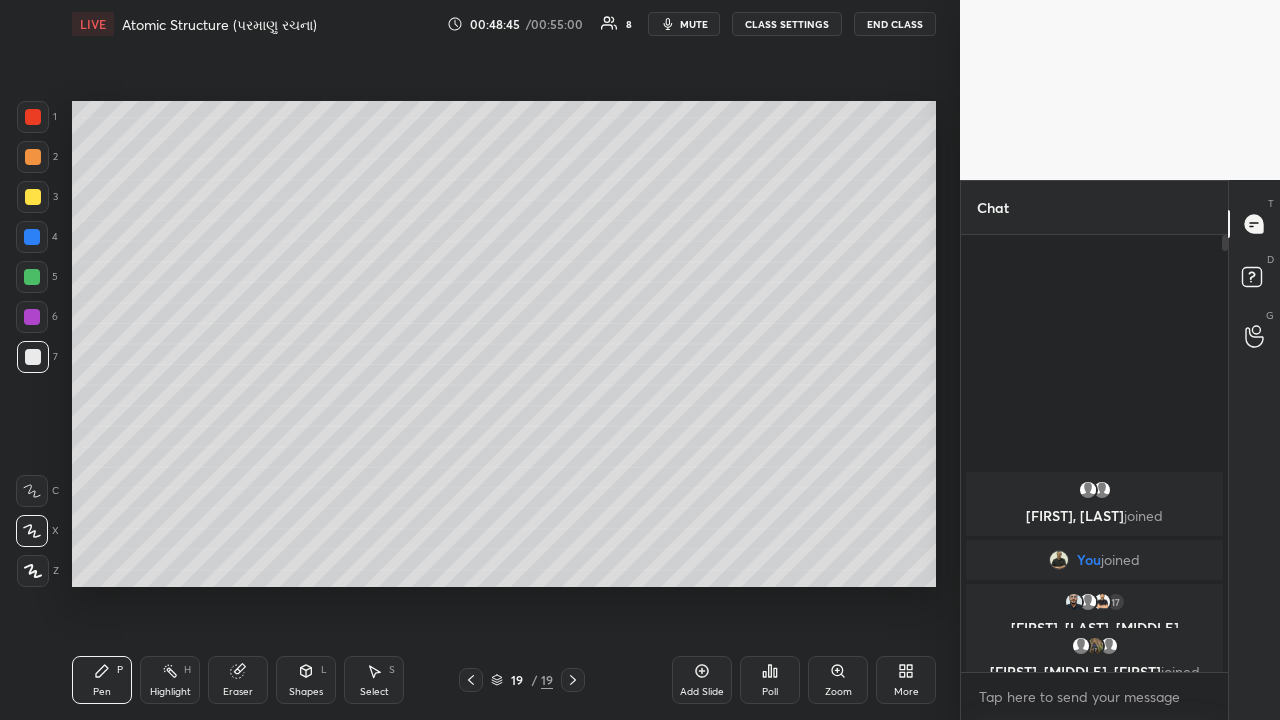 click at bounding box center [32, 237] 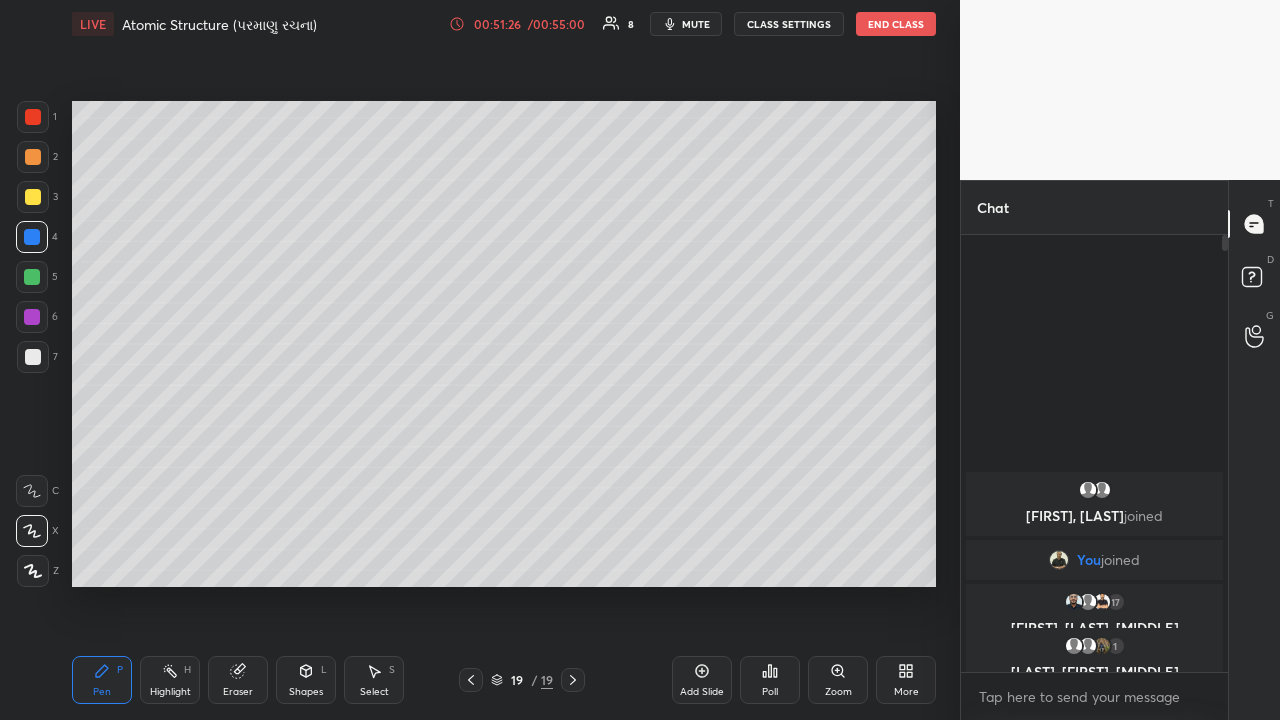 click on "End Class" at bounding box center [896, 24] 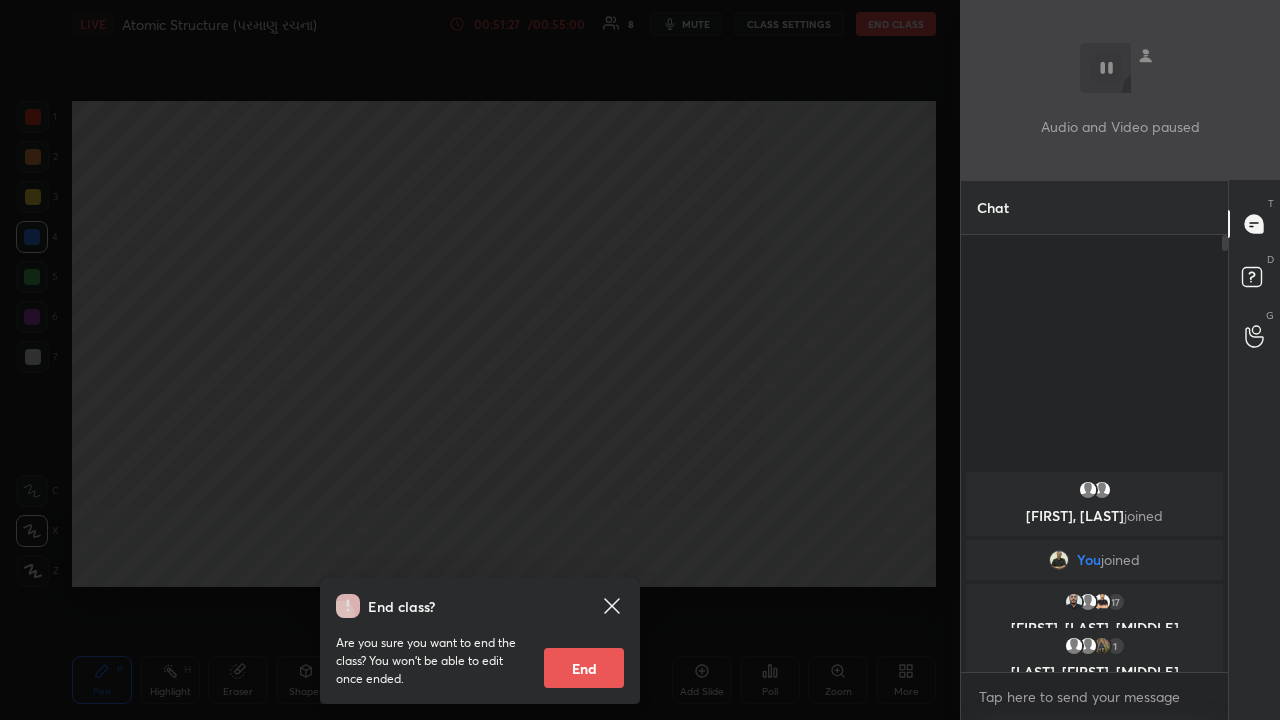click on "End" at bounding box center (584, 668) 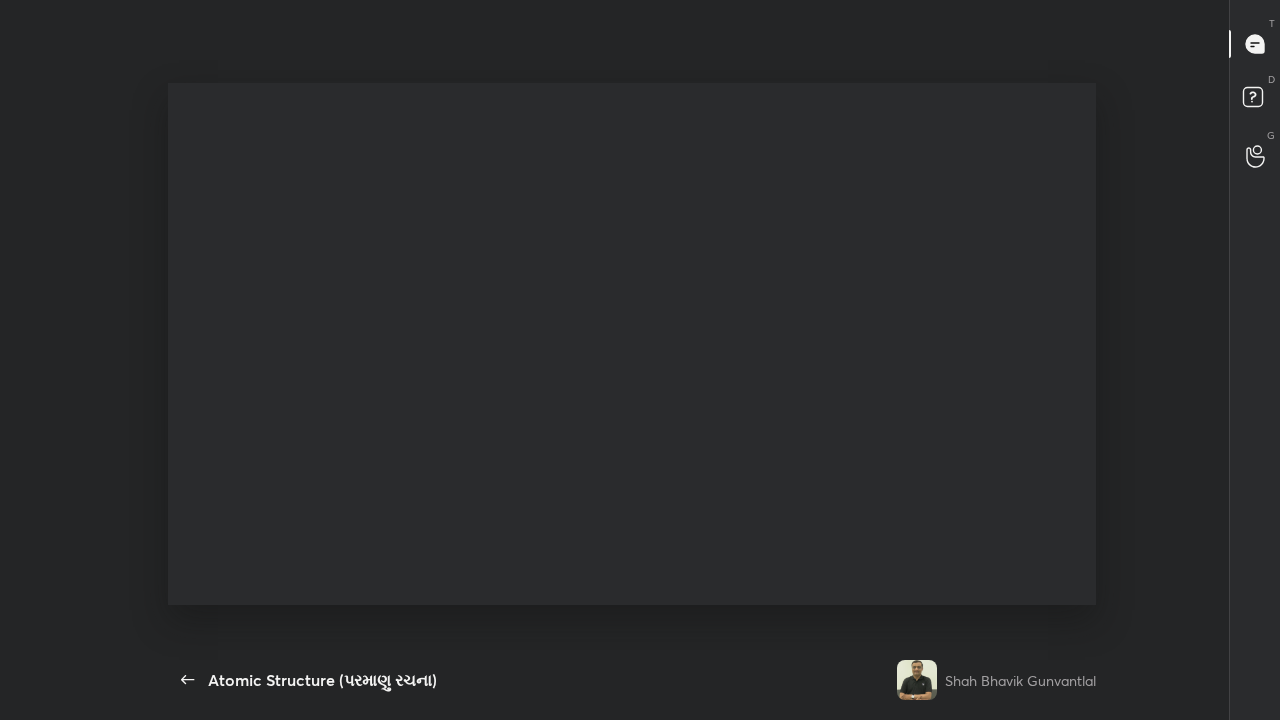scroll, scrollTop: 99408, scrollLeft: 99030, axis: both 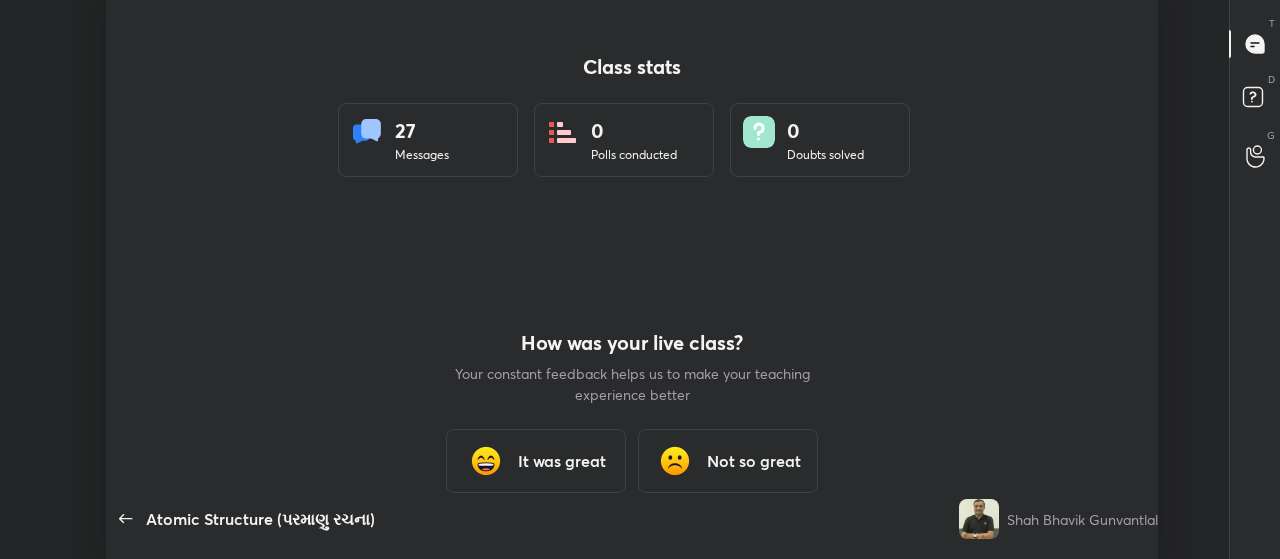 type on "x" 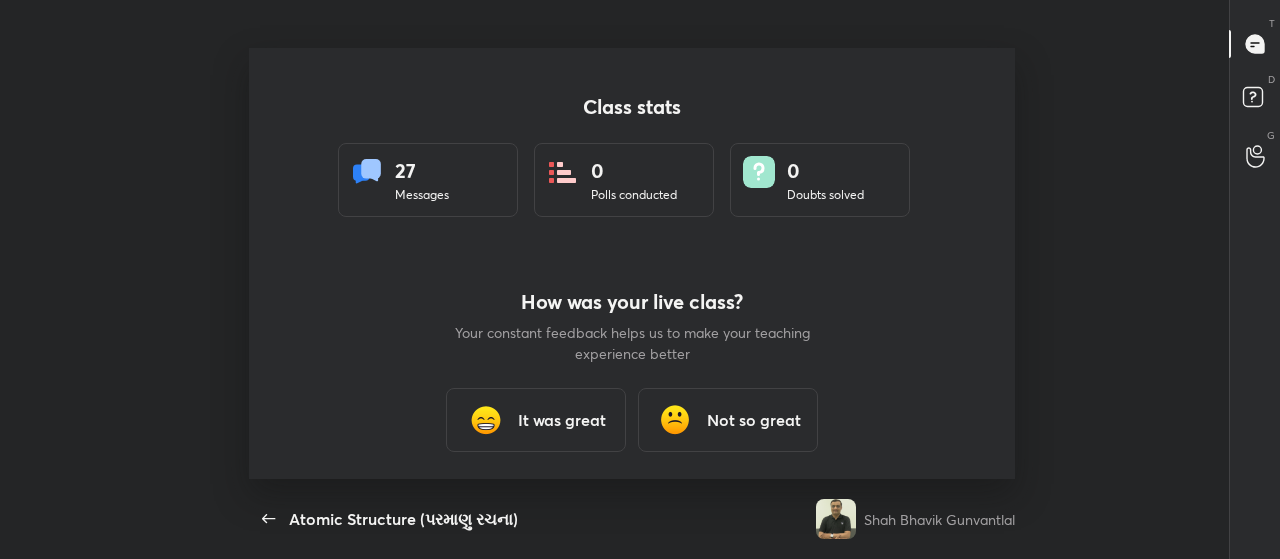 scroll, scrollTop: 431, scrollLeft: 1264, axis: both 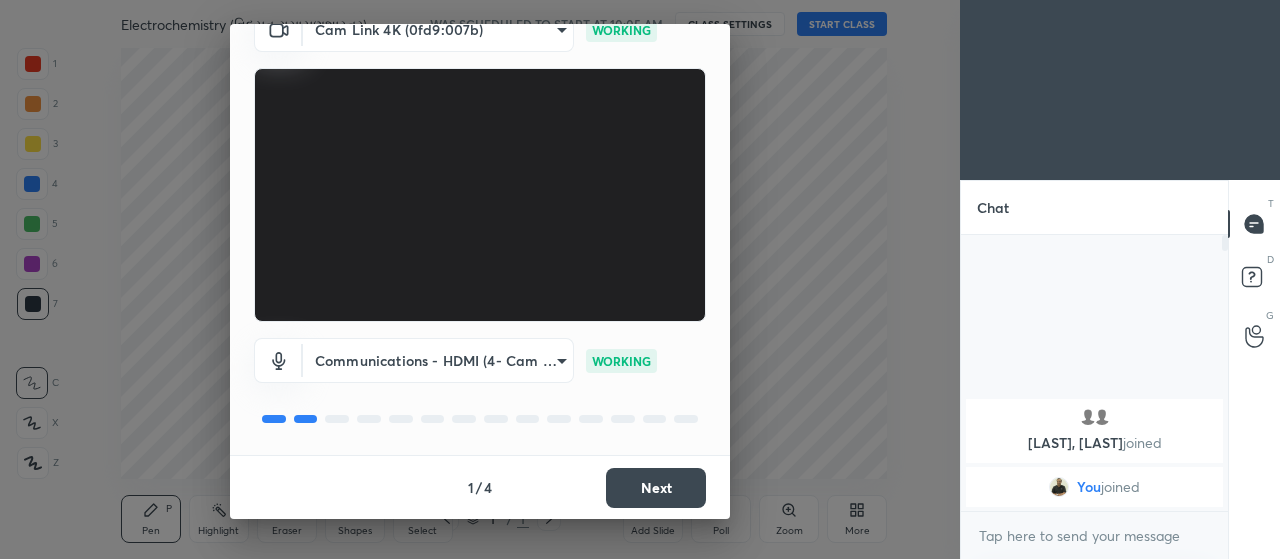click on "Next" at bounding box center [656, 488] 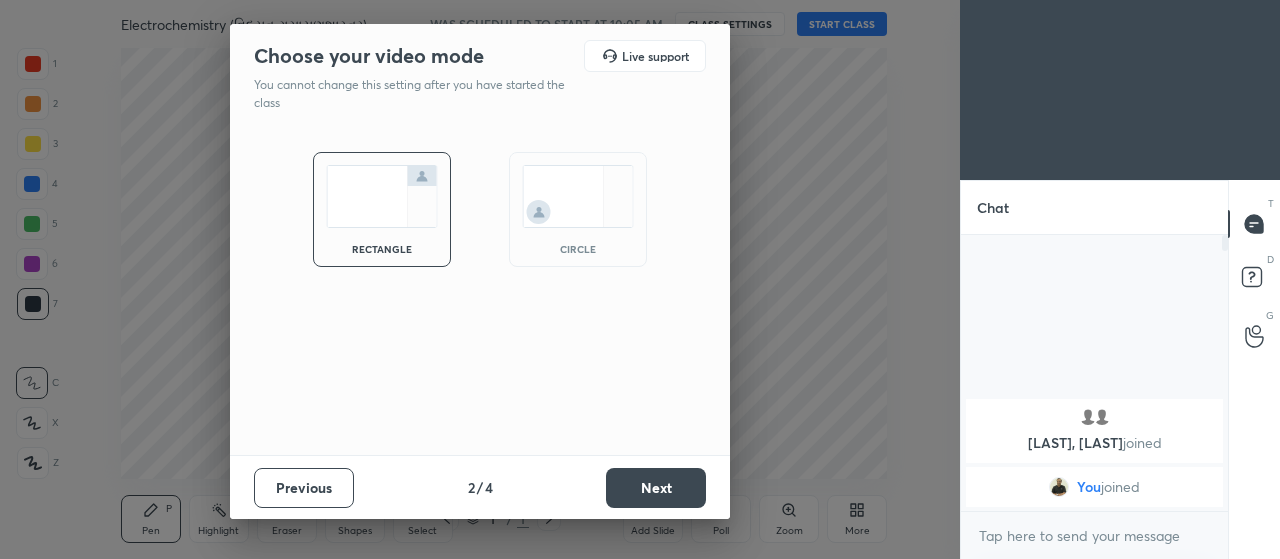 scroll, scrollTop: 0, scrollLeft: 0, axis: both 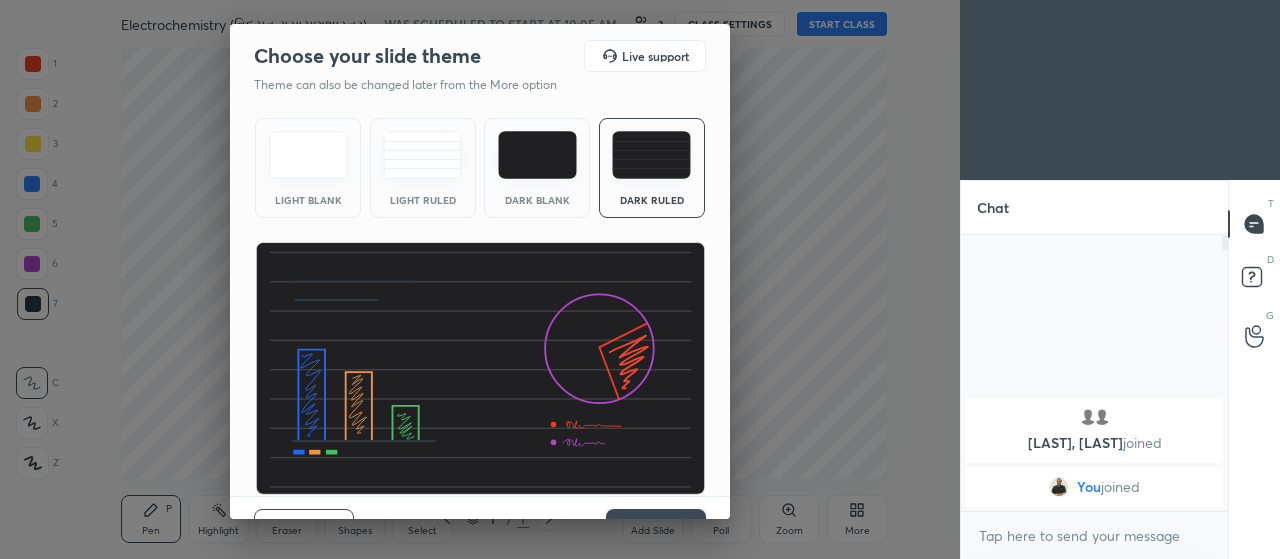 click on "Choose your slide theme Live support Theme can also be changed later from the More option Light Blank Light Ruled Dark Blank Dark Ruled Previous 3 / 4 Next" at bounding box center [480, 279] 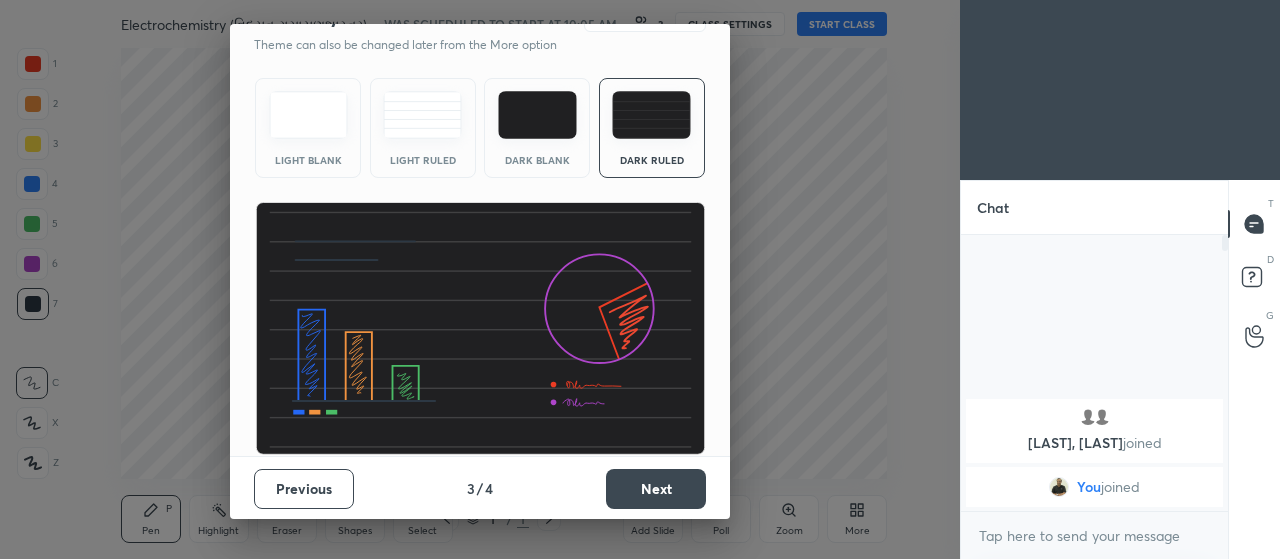 scroll, scrollTop: 41, scrollLeft: 0, axis: vertical 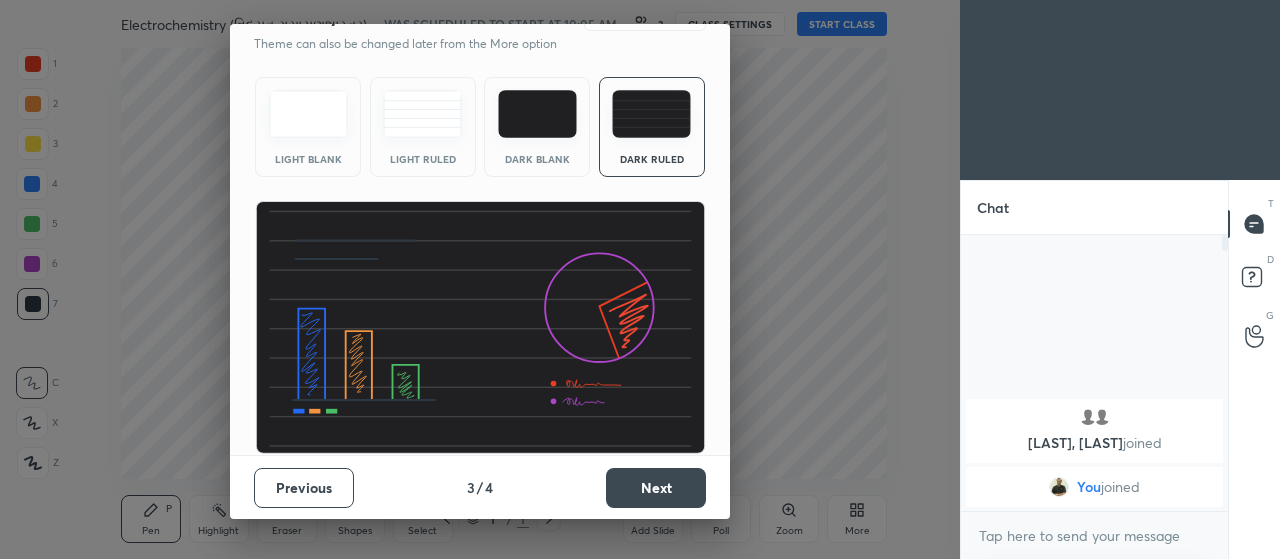 click on "Next" at bounding box center (656, 488) 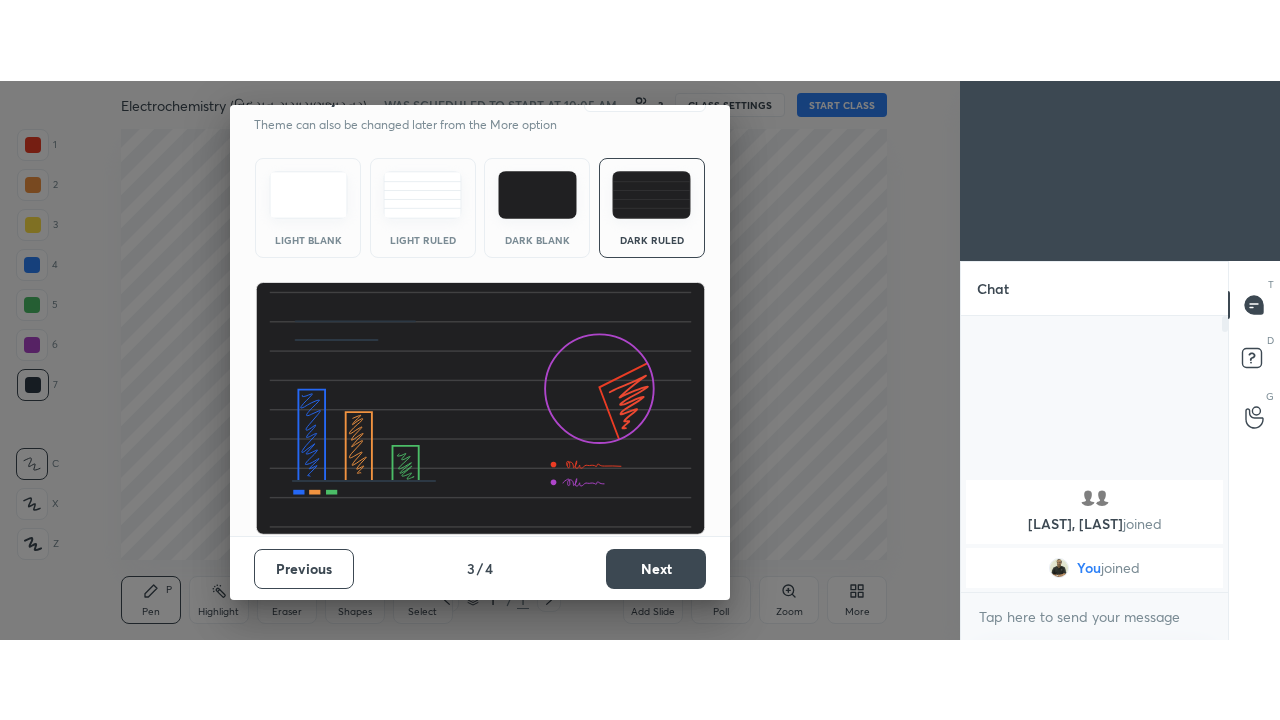 scroll, scrollTop: 0, scrollLeft: 0, axis: both 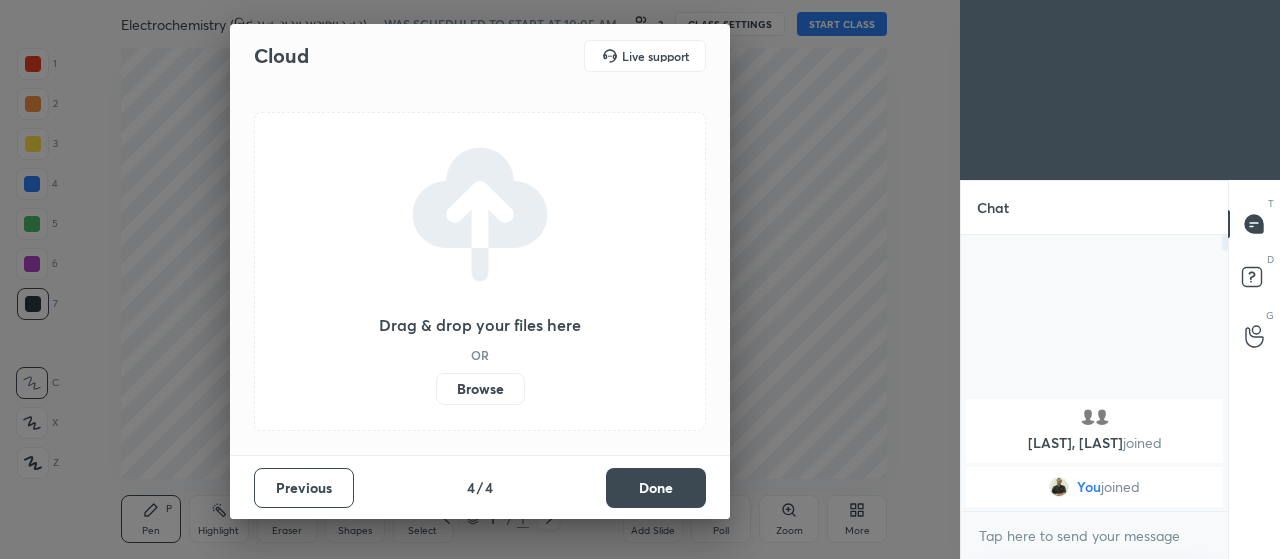 click on "Done" at bounding box center (656, 488) 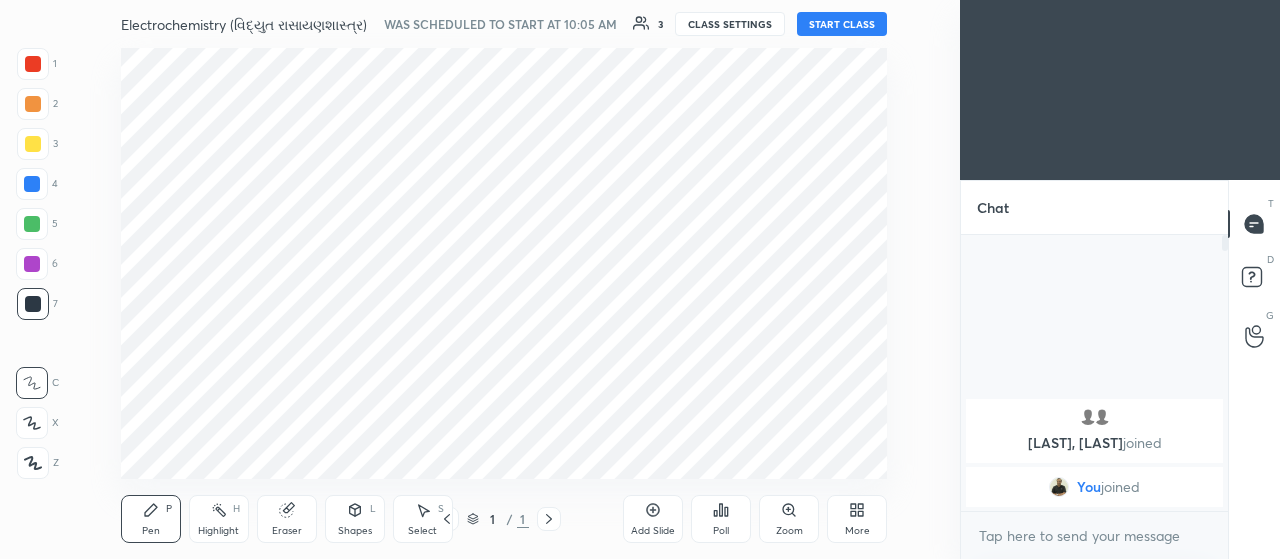 click 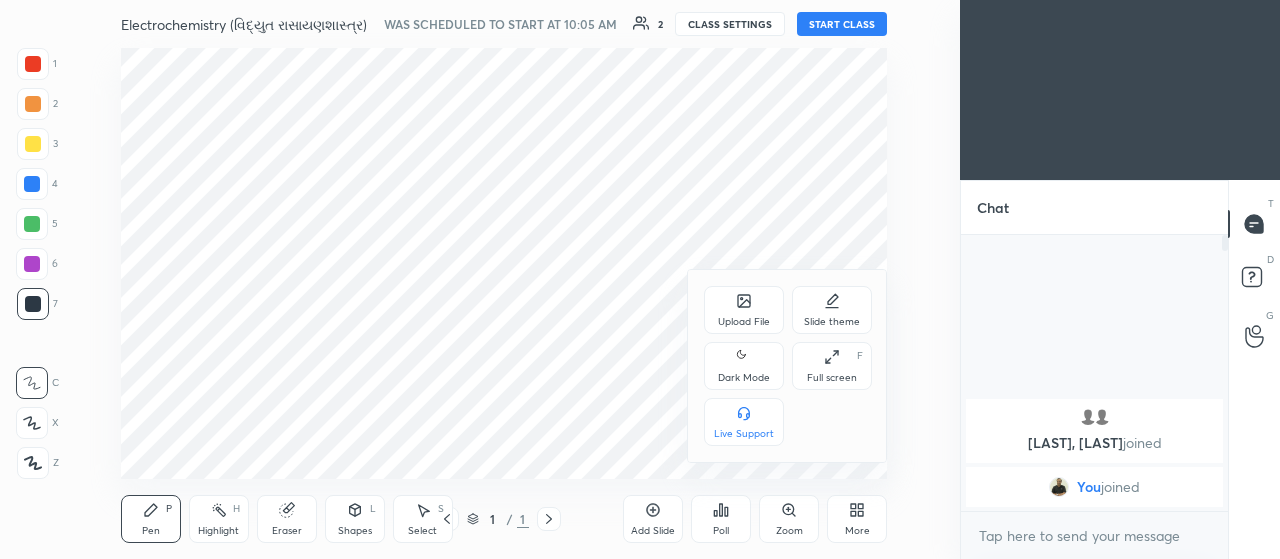 click on "Slide theme" at bounding box center (832, 310) 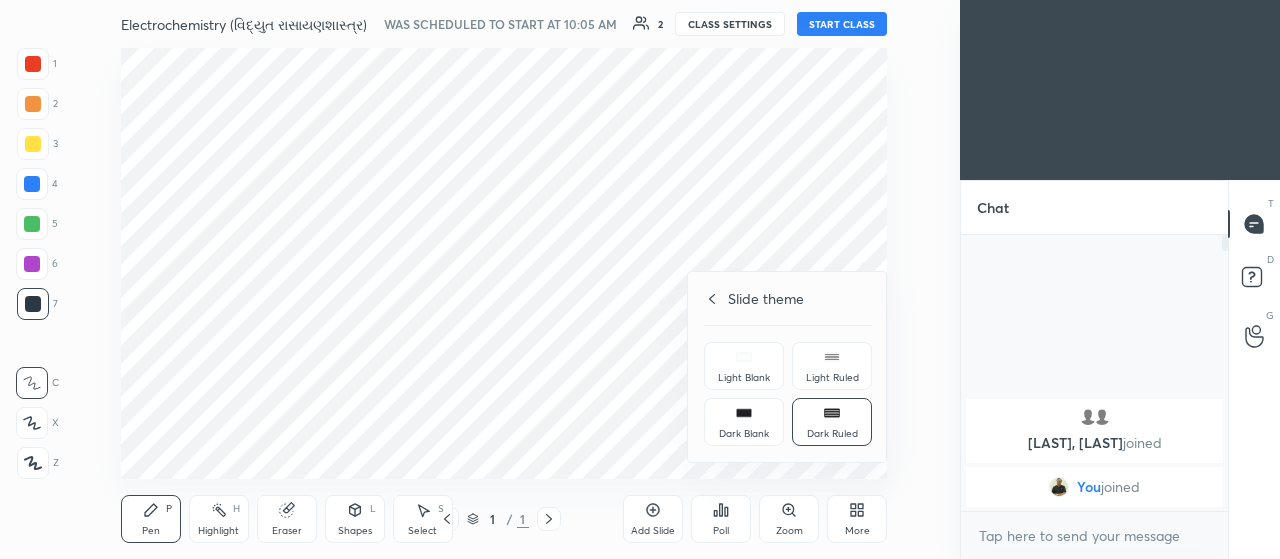 click 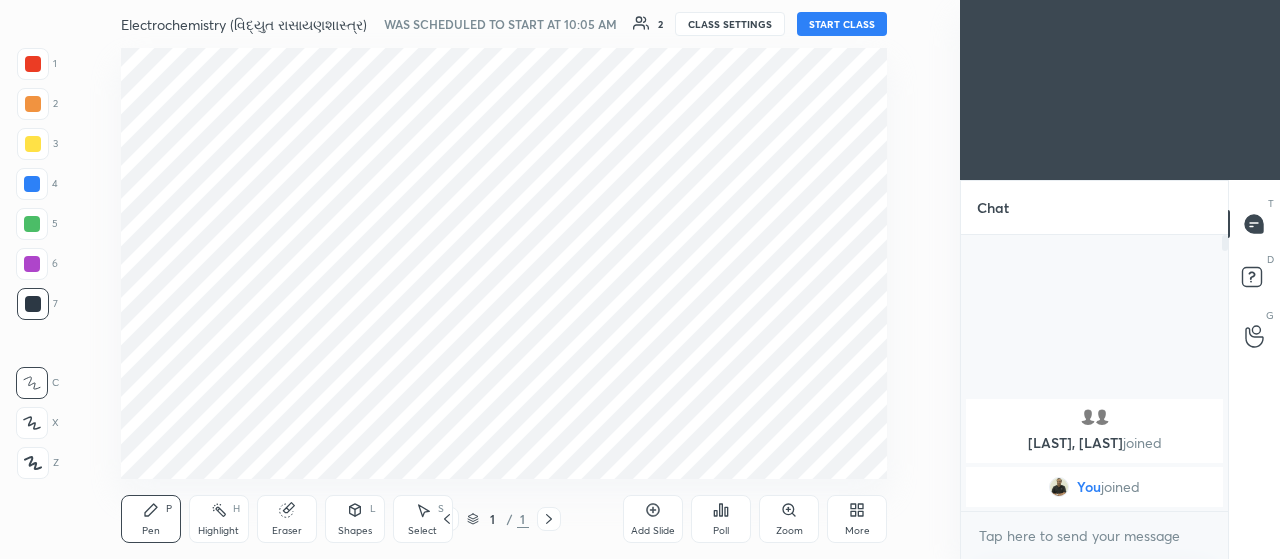 click on "START CLASS" at bounding box center [842, 24] 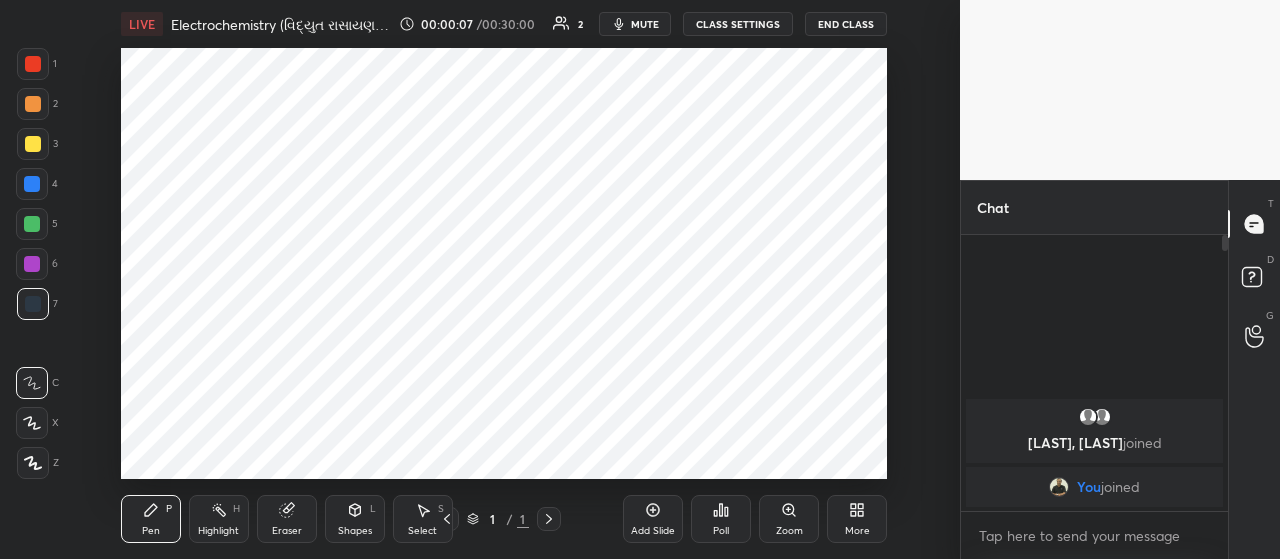 click 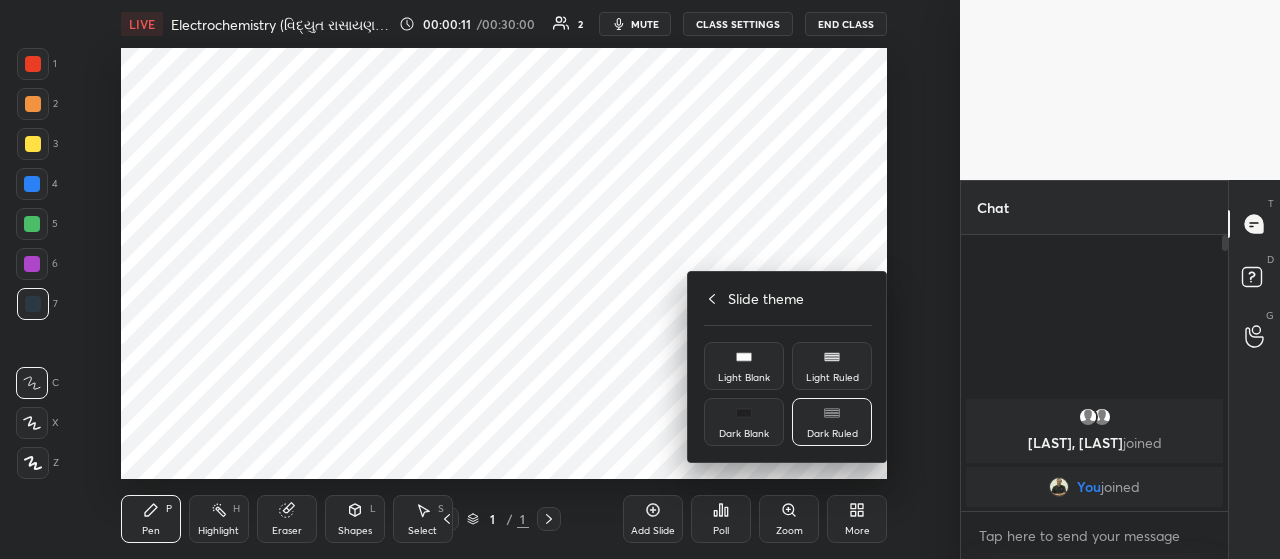 click on "Dark Ruled" at bounding box center [832, 422] 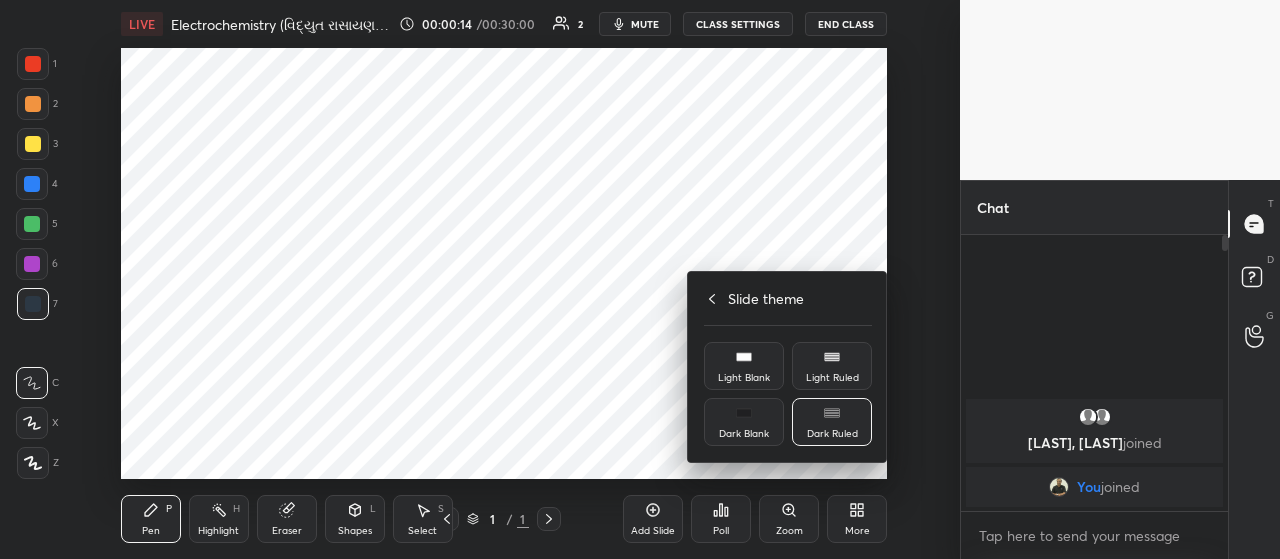 click 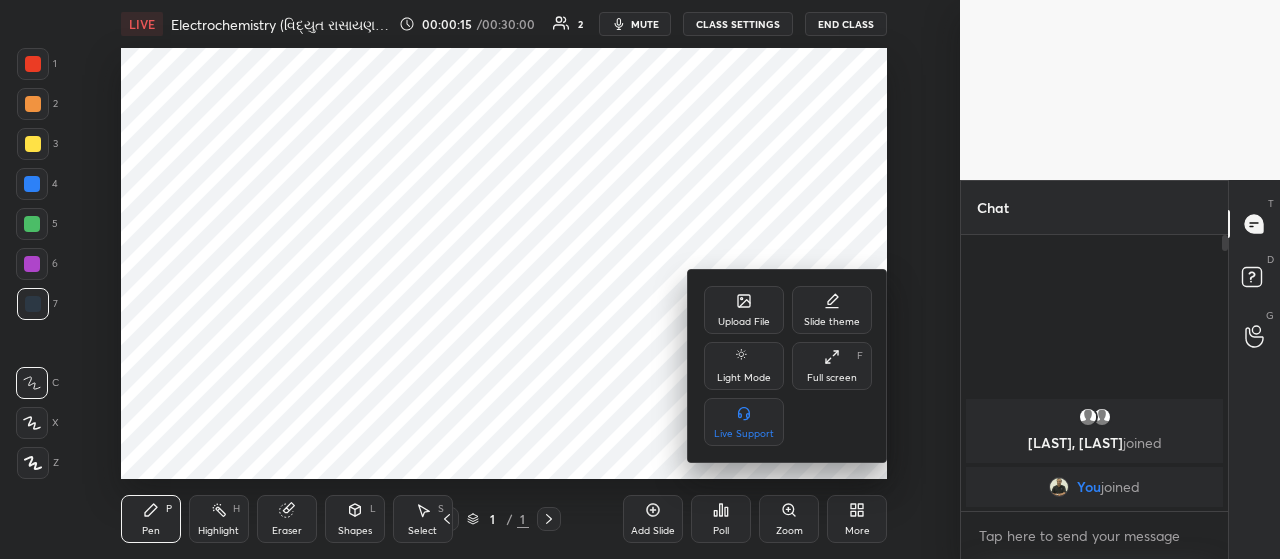 click 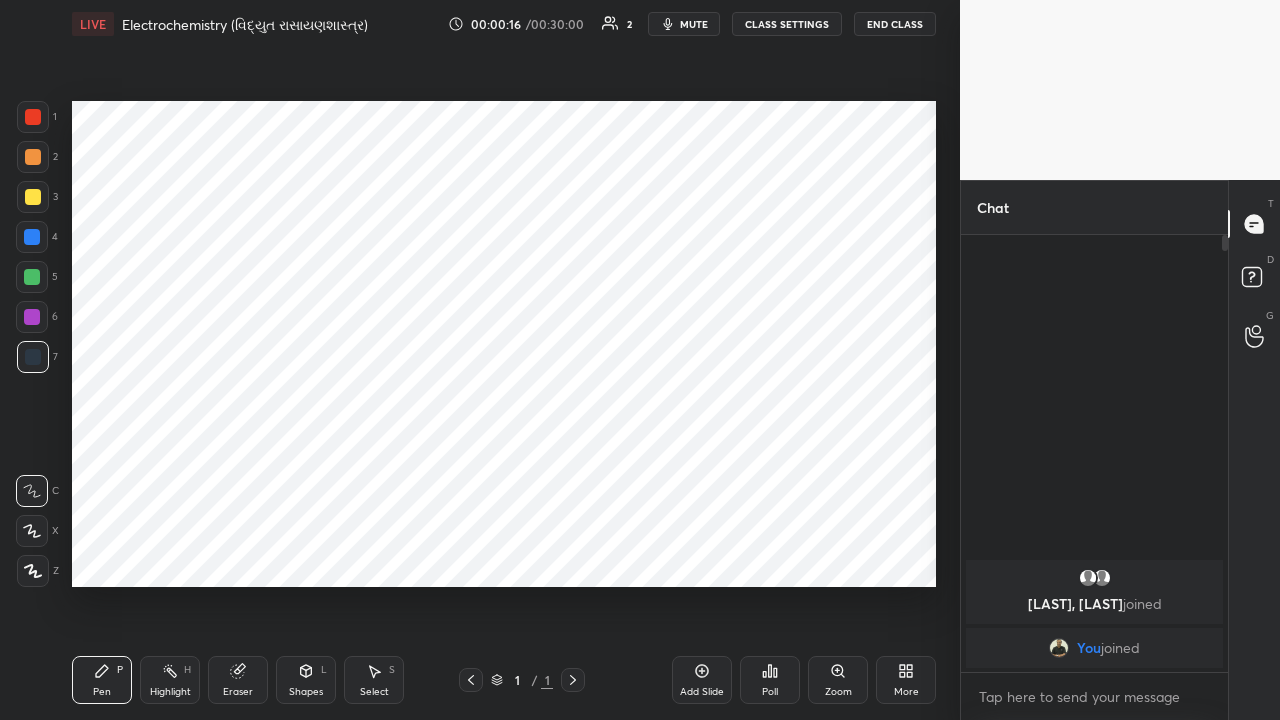 scroll, scrollTop: 99408, scrollLeft: 99120, axis: both 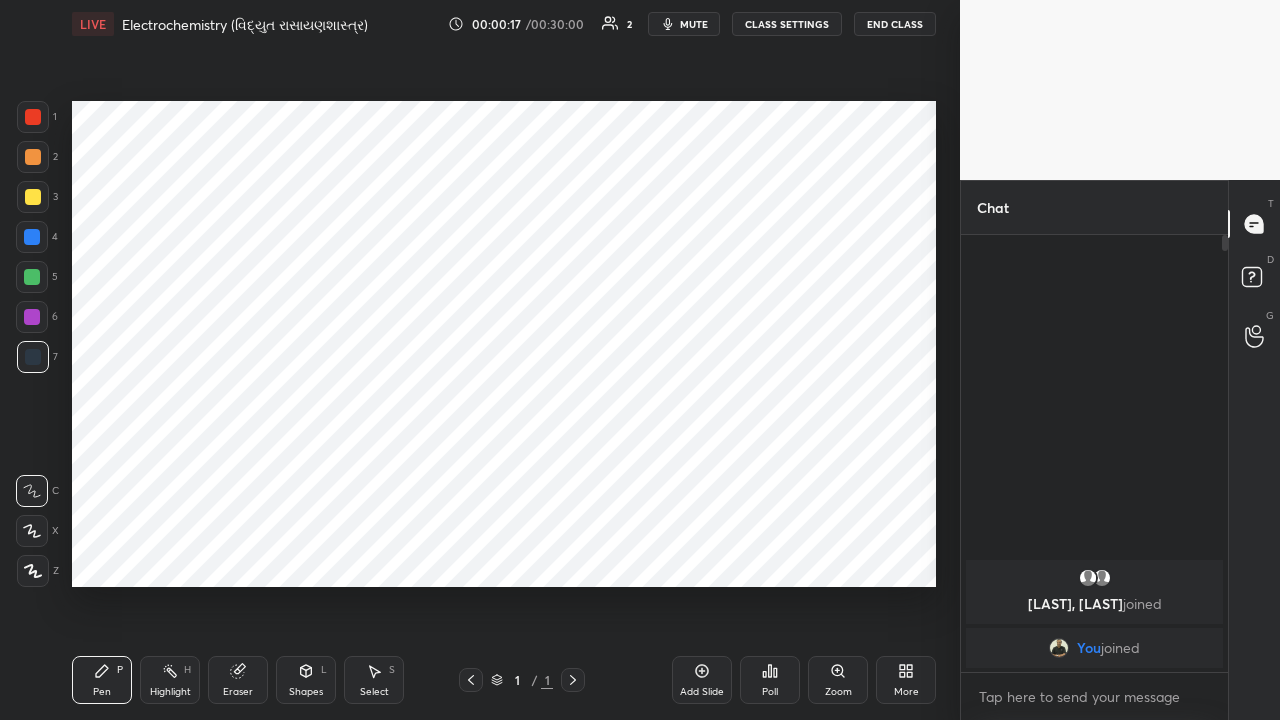 click 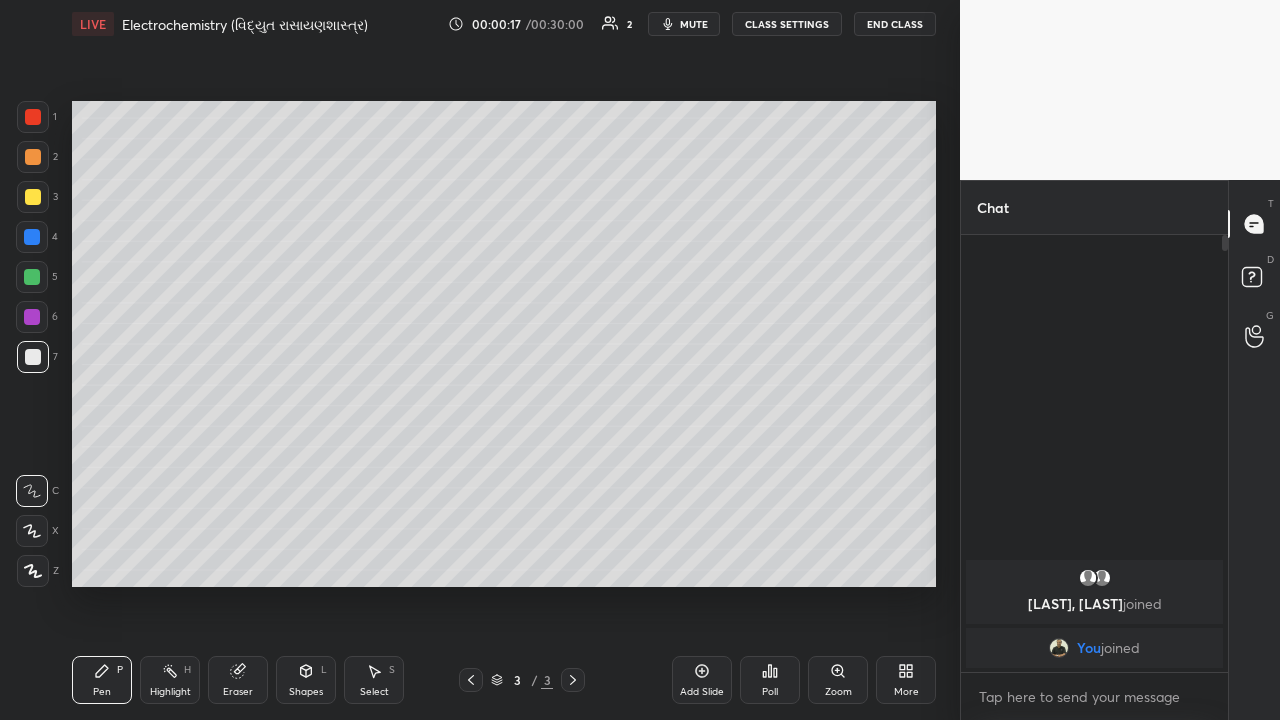 click 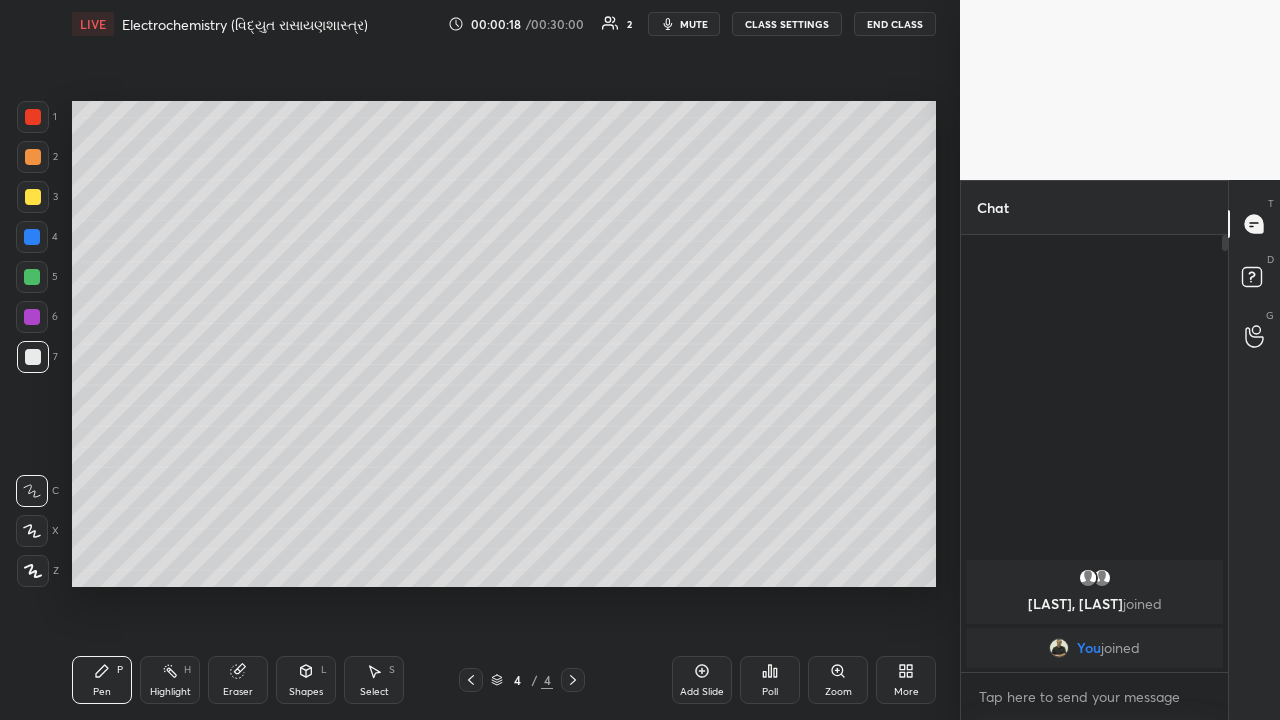 click on "Add Slide" at bounding box center (702, 680) 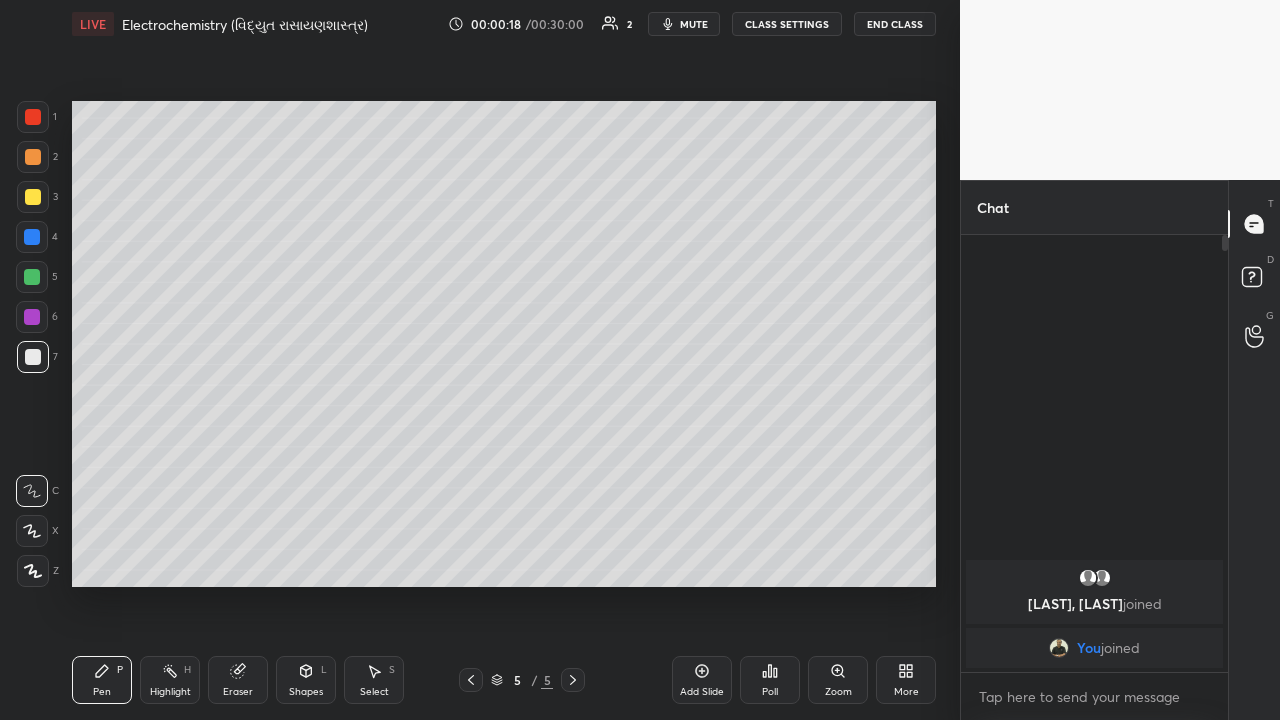click on "Add Slide" at bounding box center (702, 680) 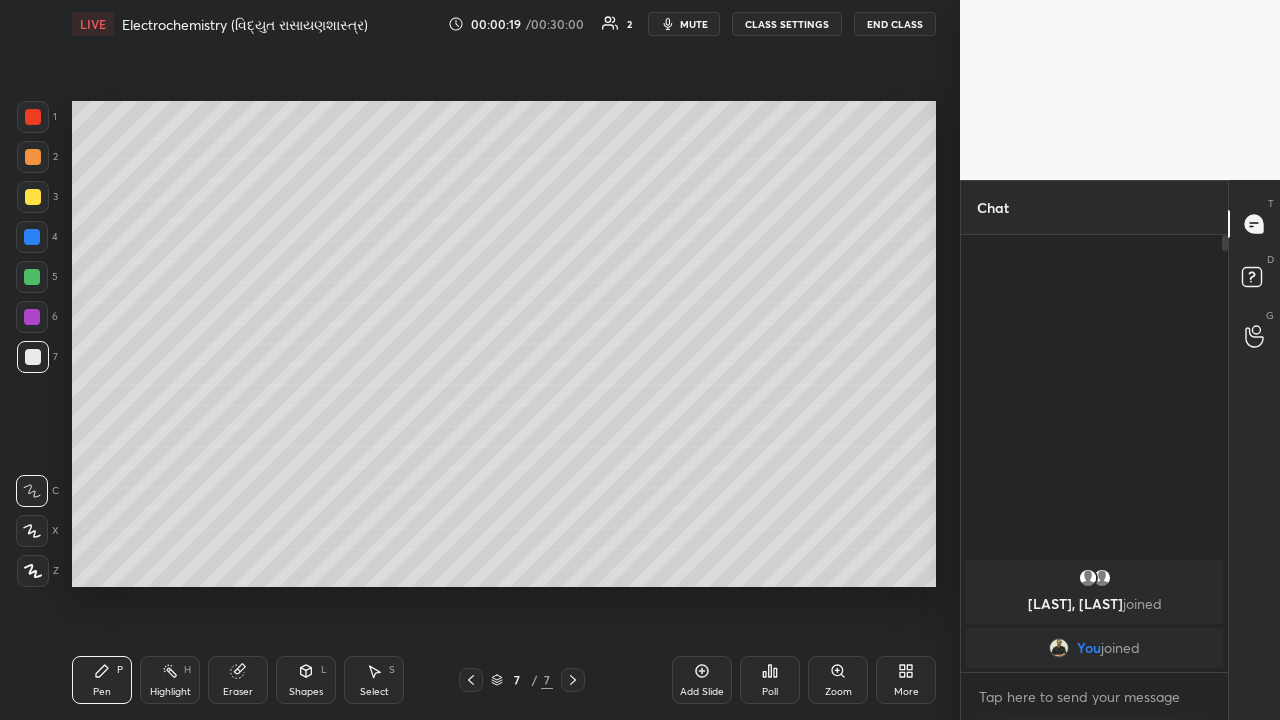 click 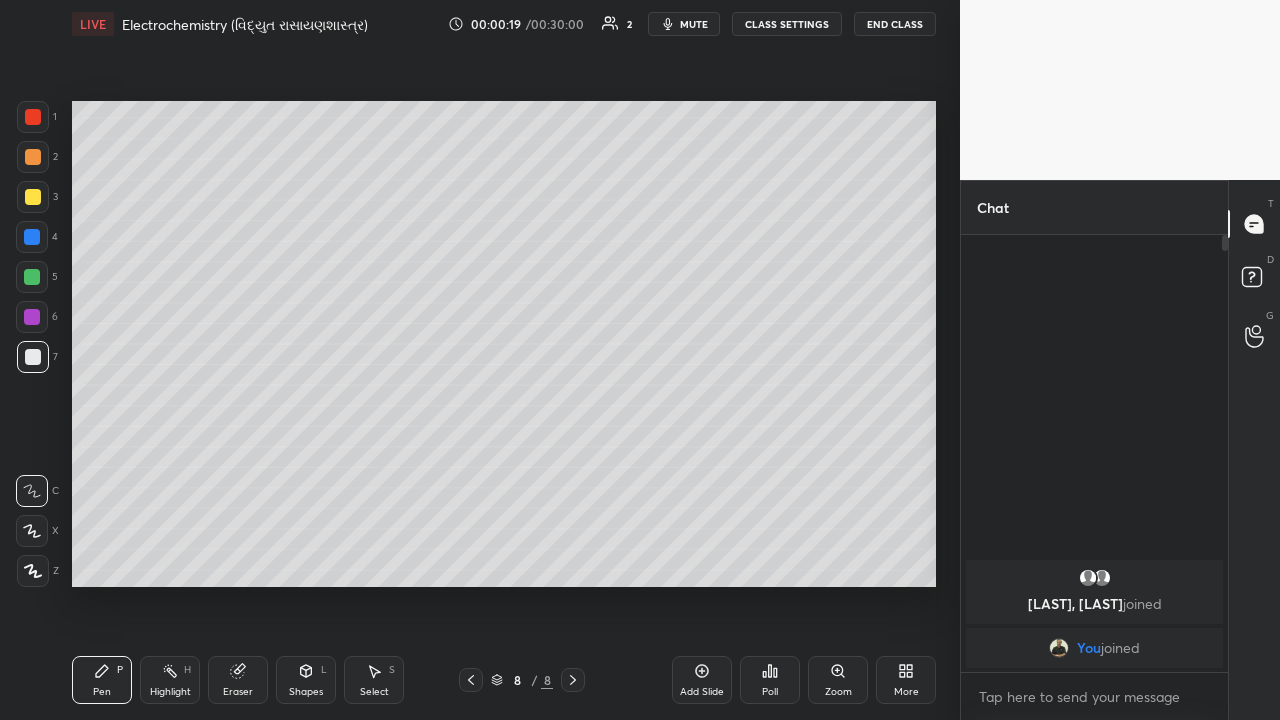click 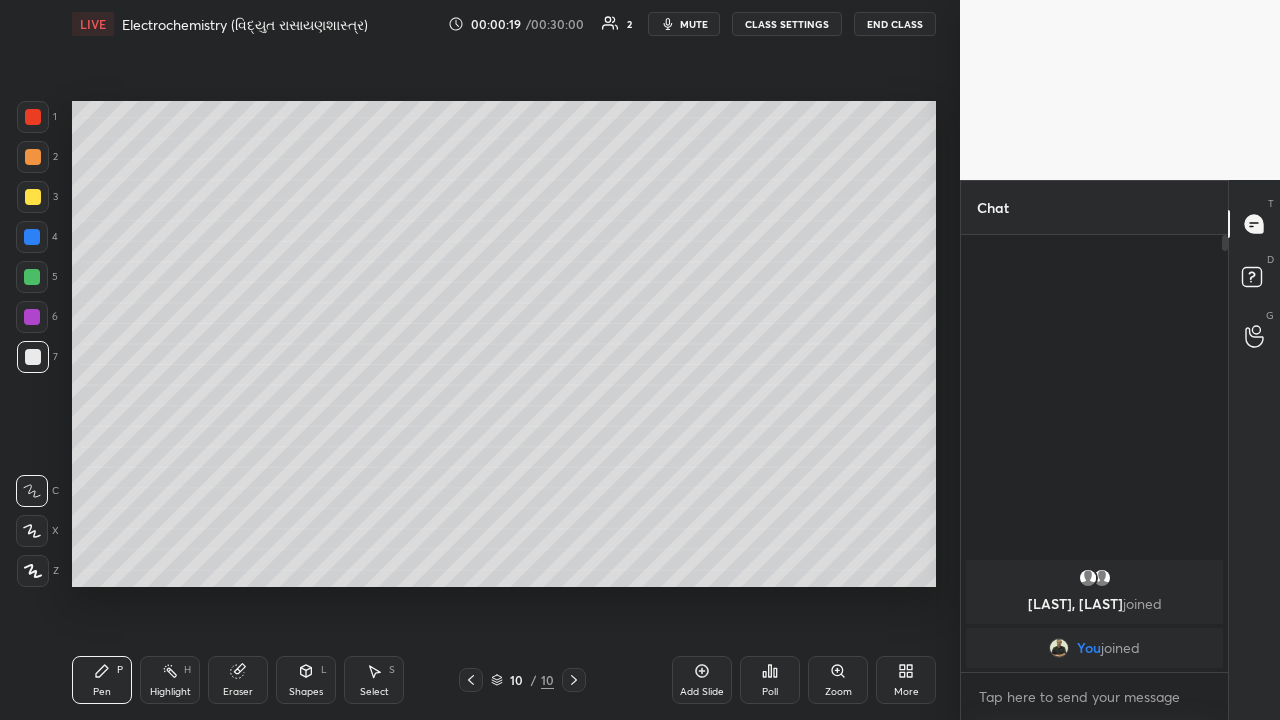 click 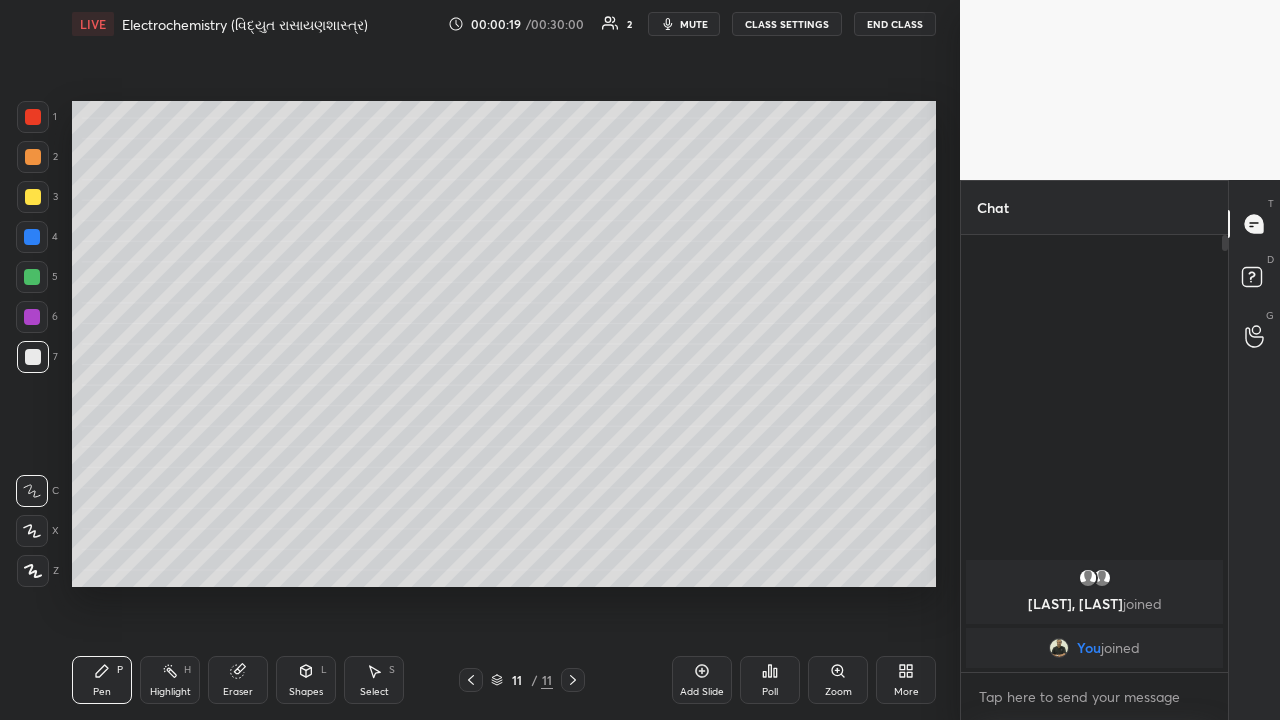 click 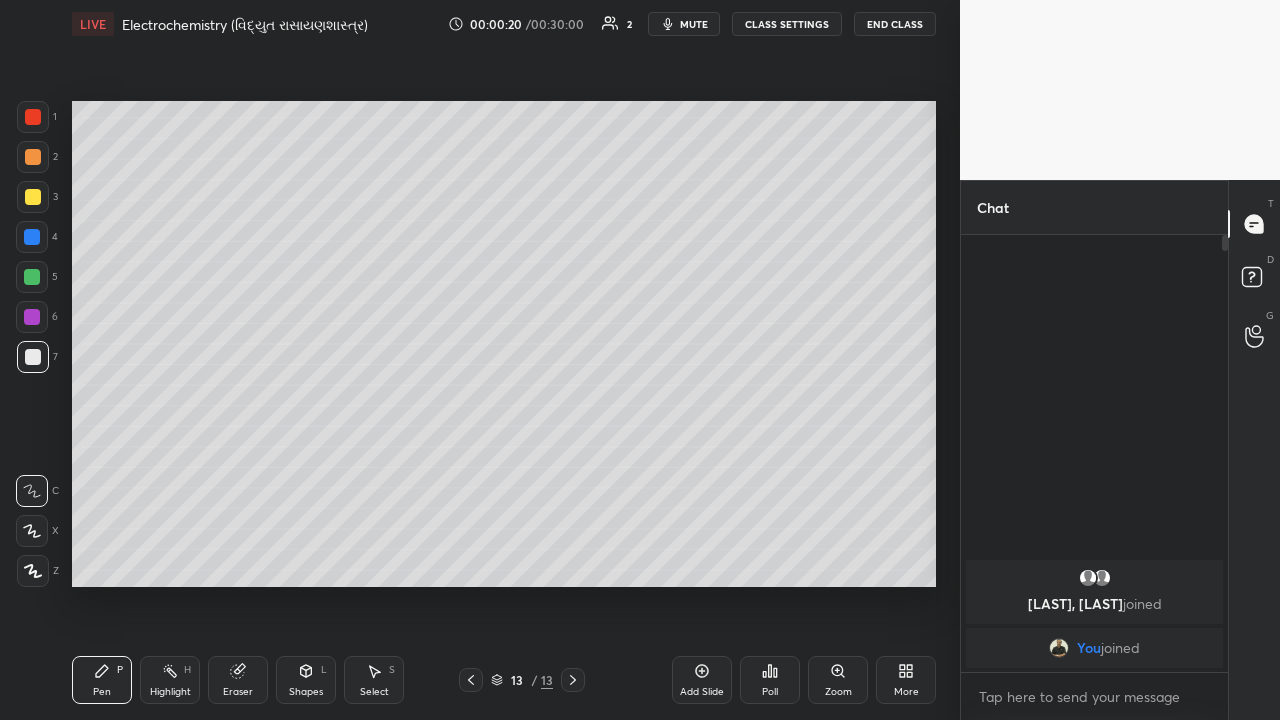 click 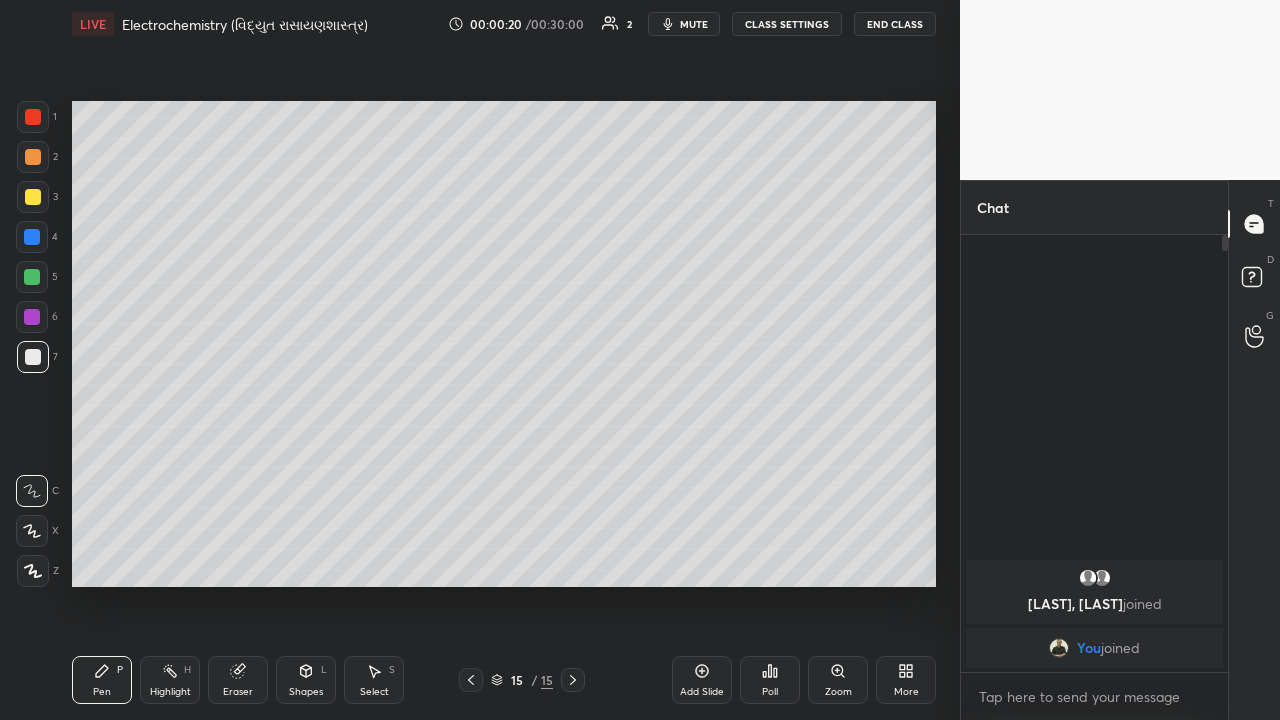 click on "Add Slide" at bounding box center [702, 680] 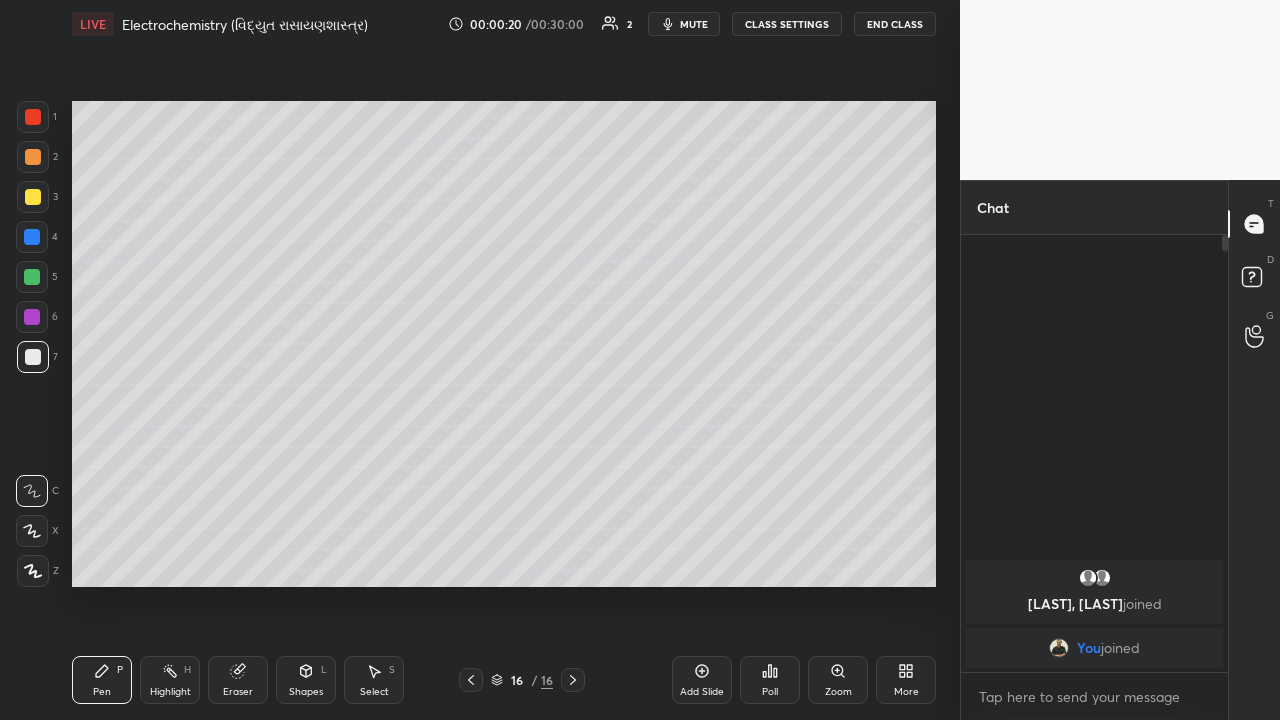 click on "Add Slide" at bounding box center [702, 680] 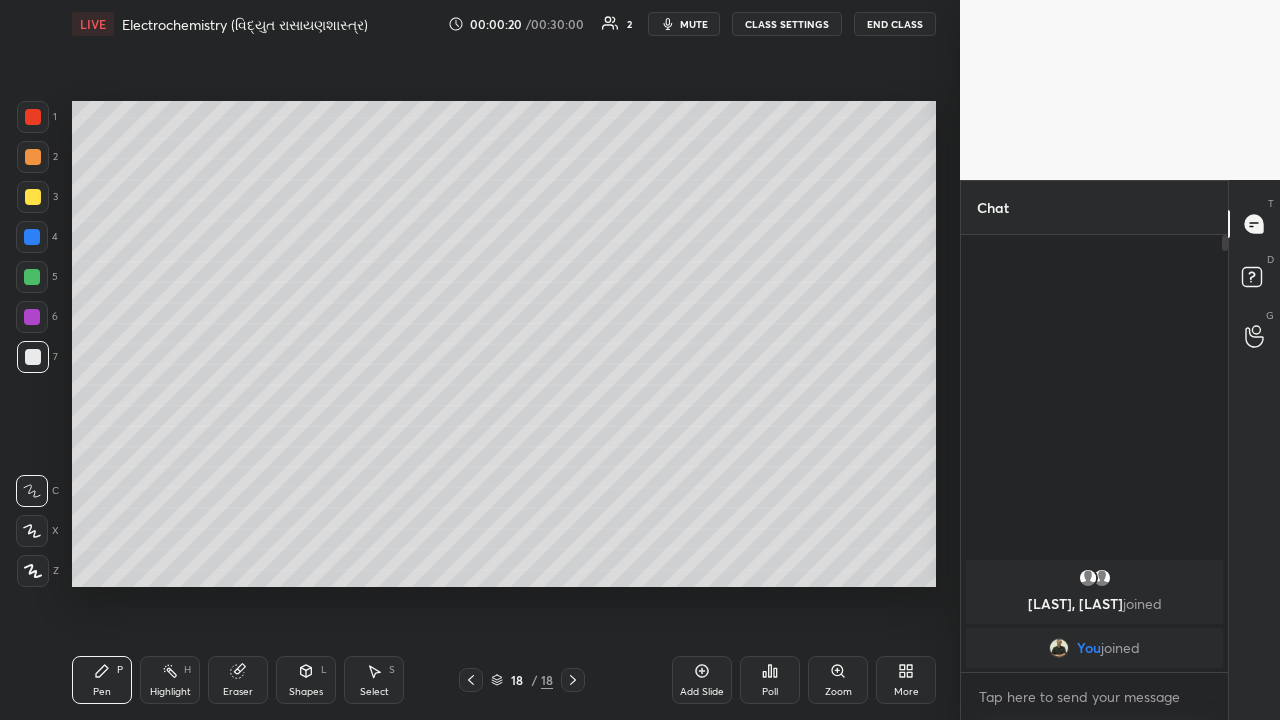 click on "Add Slide" at bounding box center (702, 680) 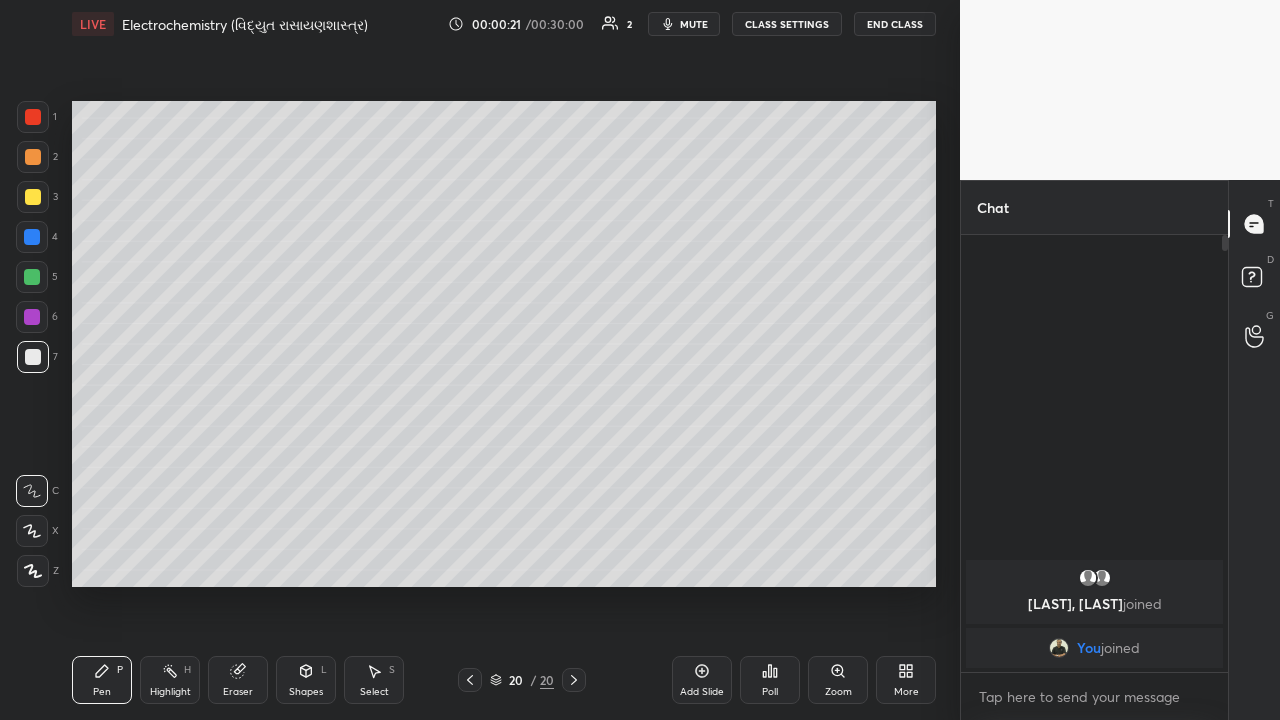 click on "Add Slide" at bounding box center (702, 680) 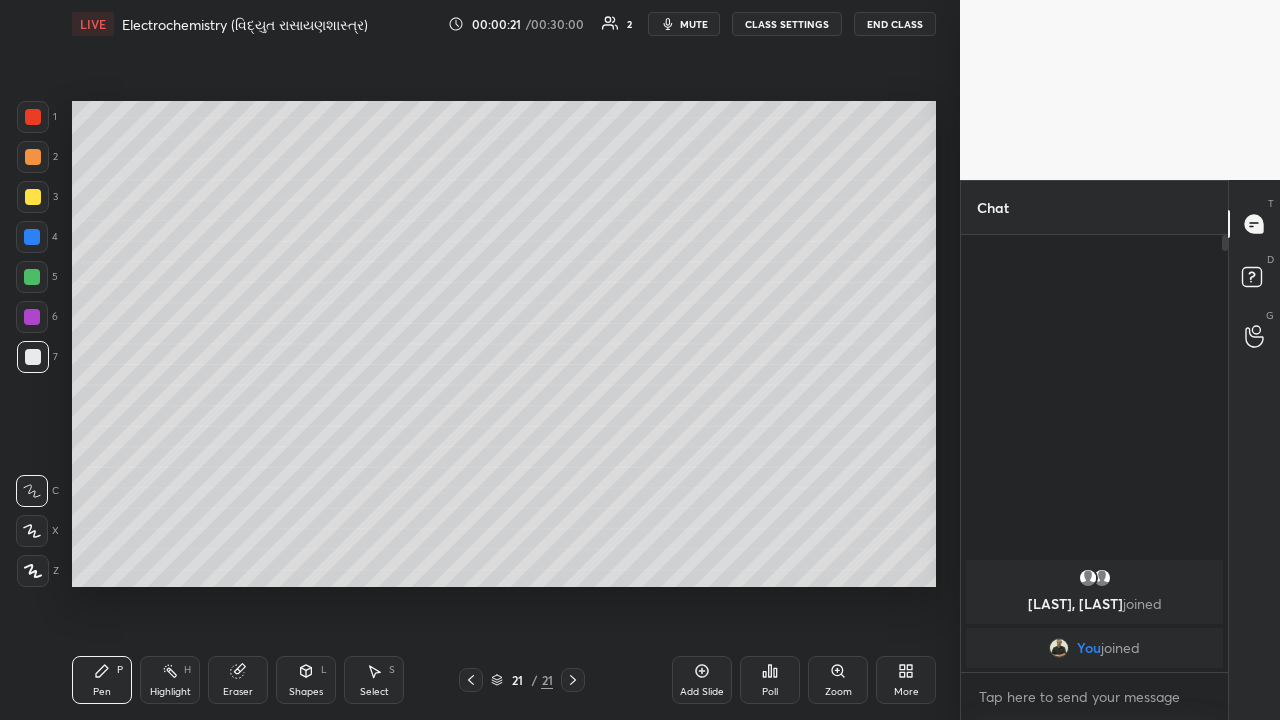 click at bounding box center [471, 680] 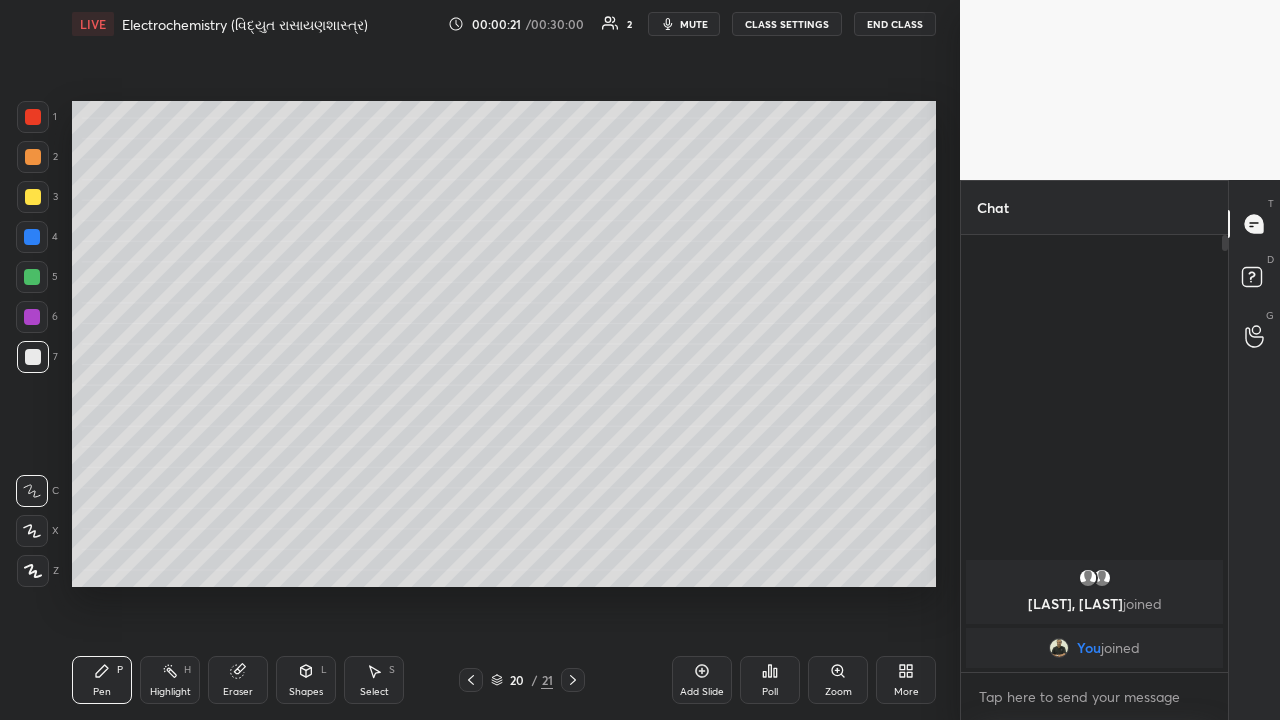 click 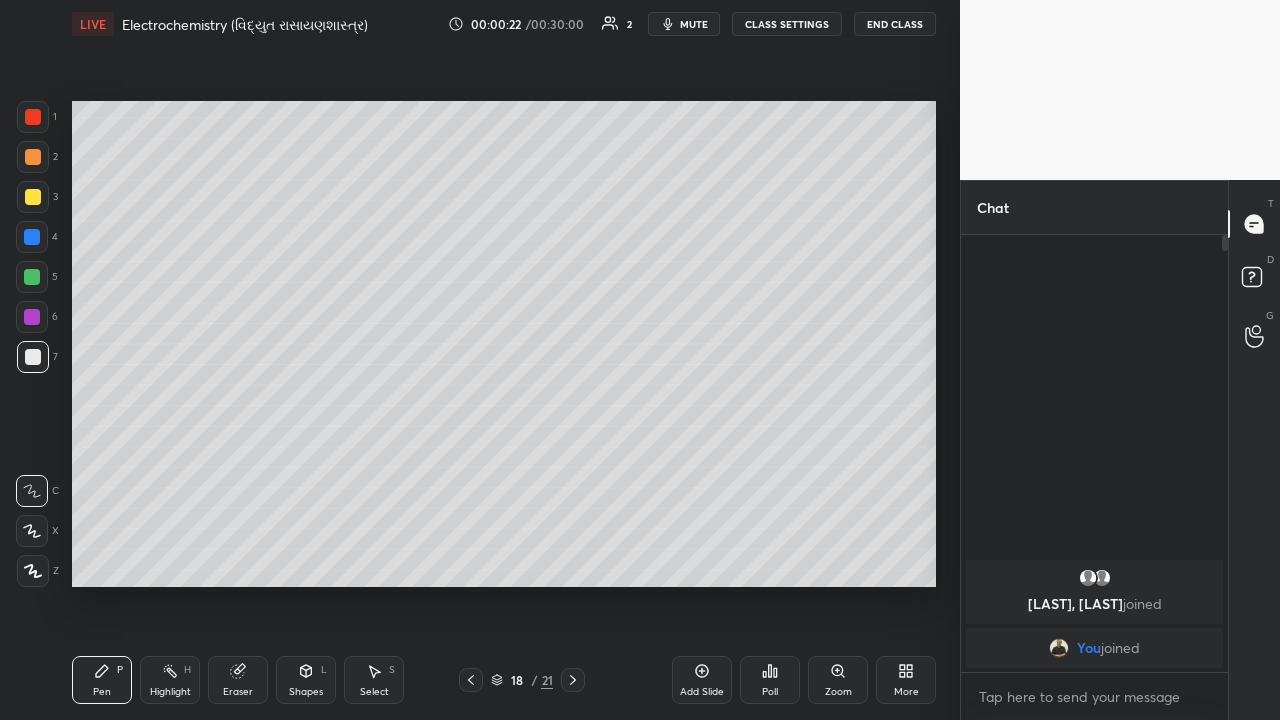 click 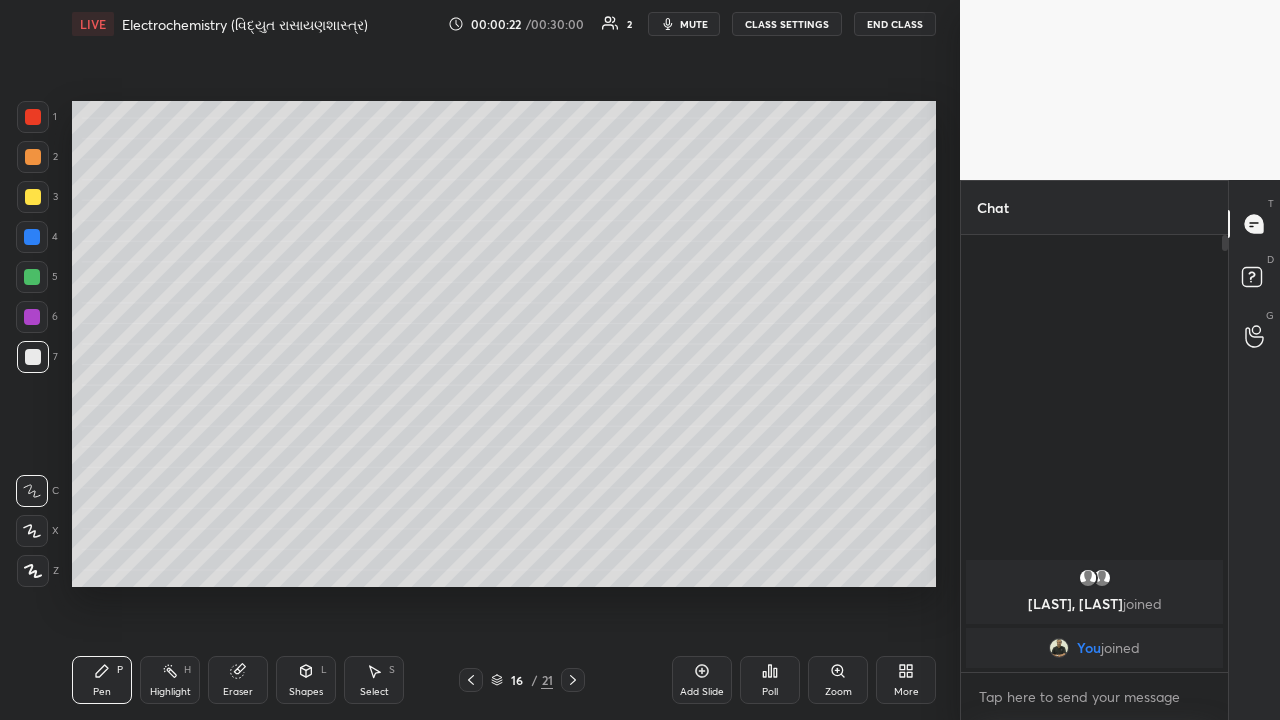 click 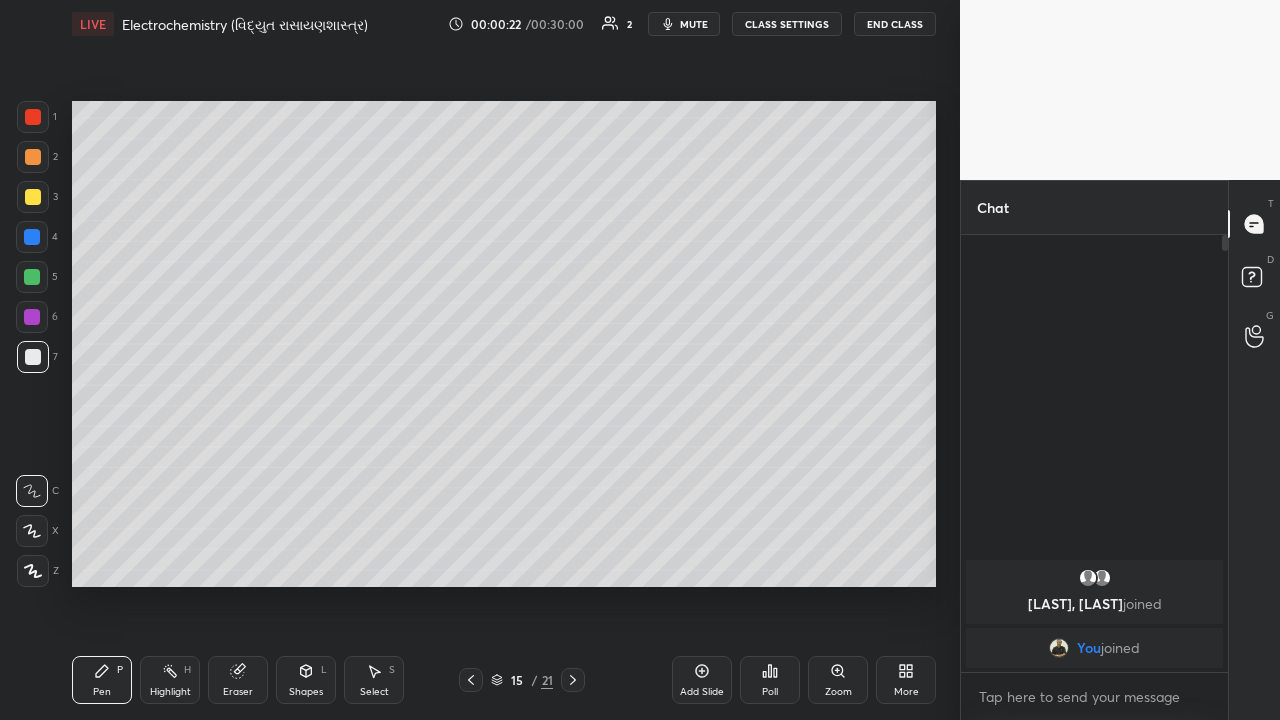click 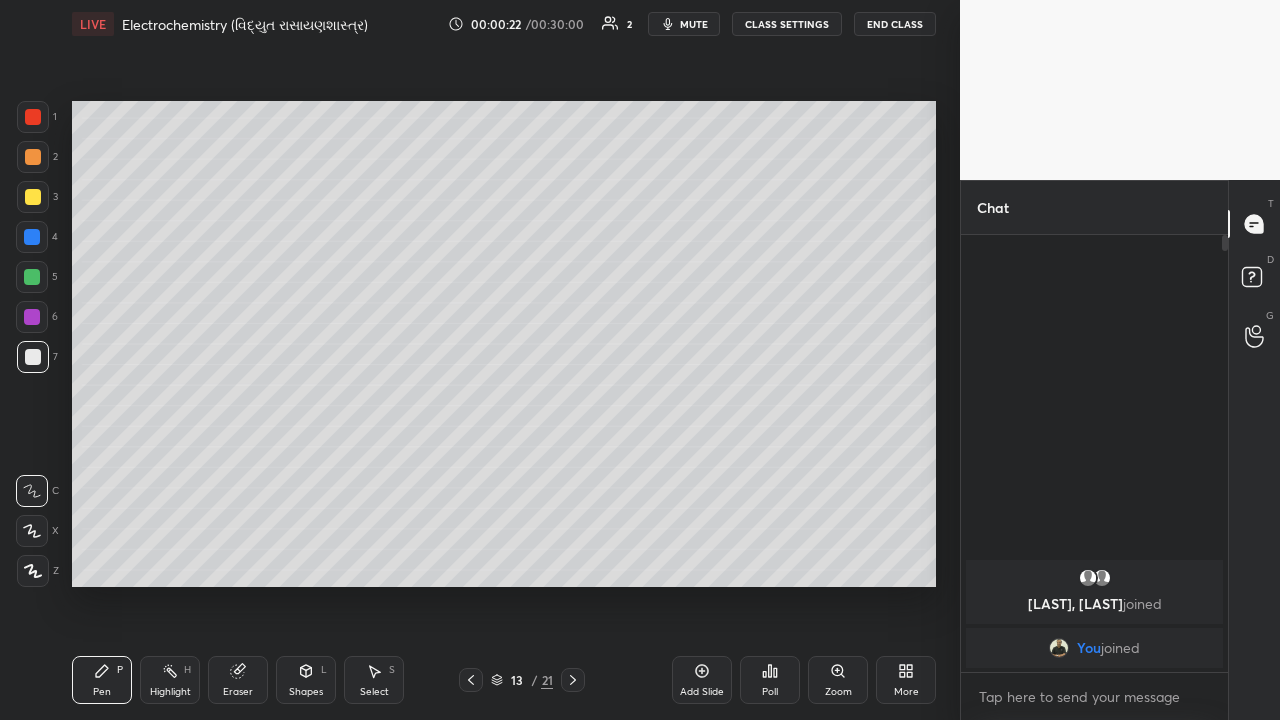 click 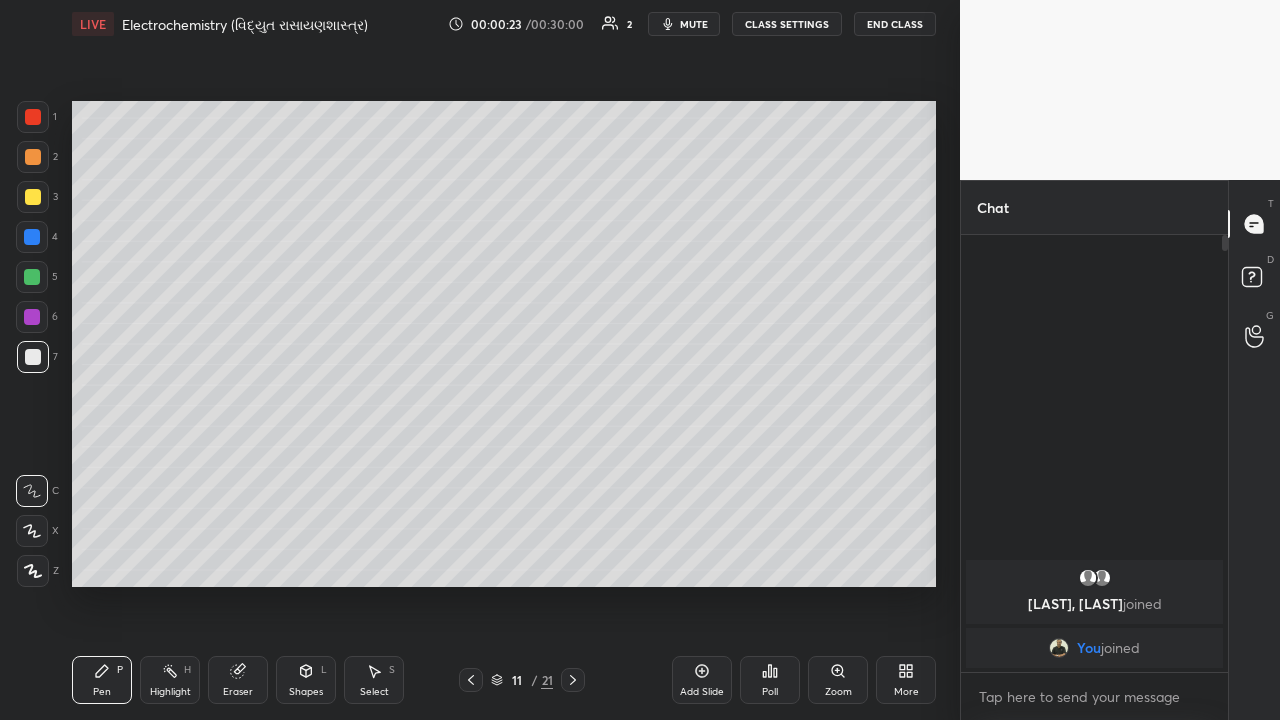click 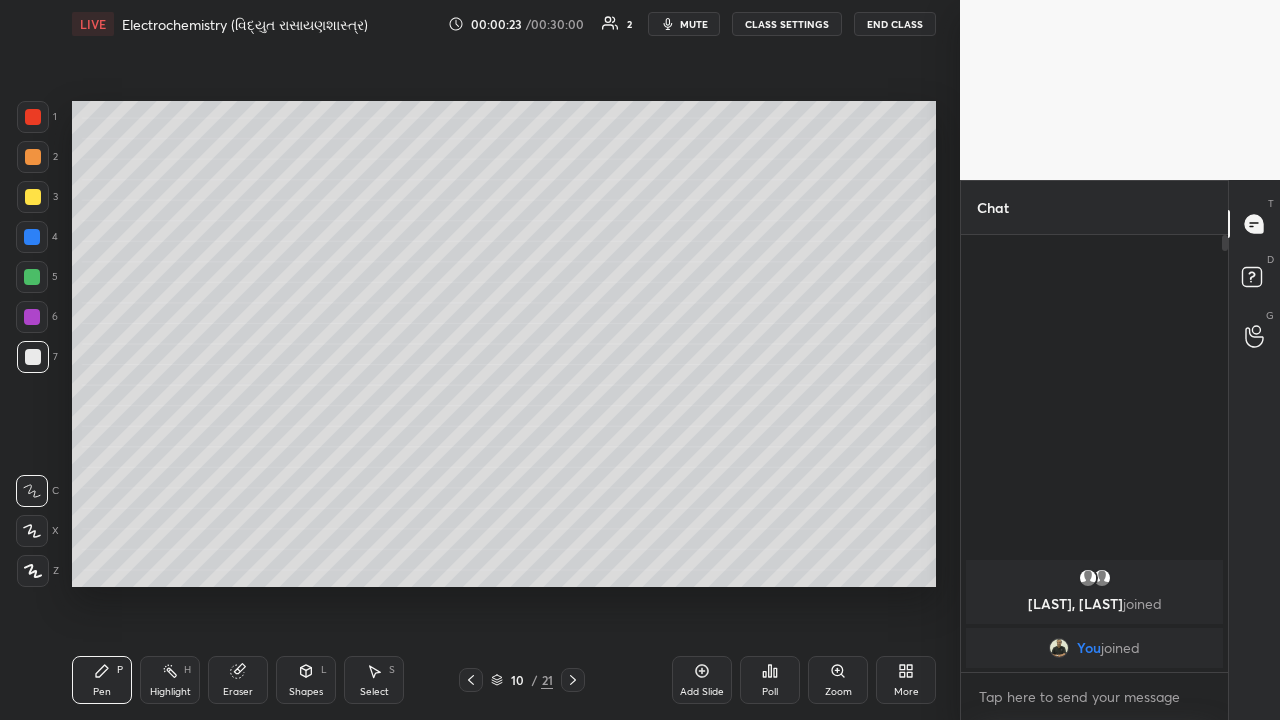 click 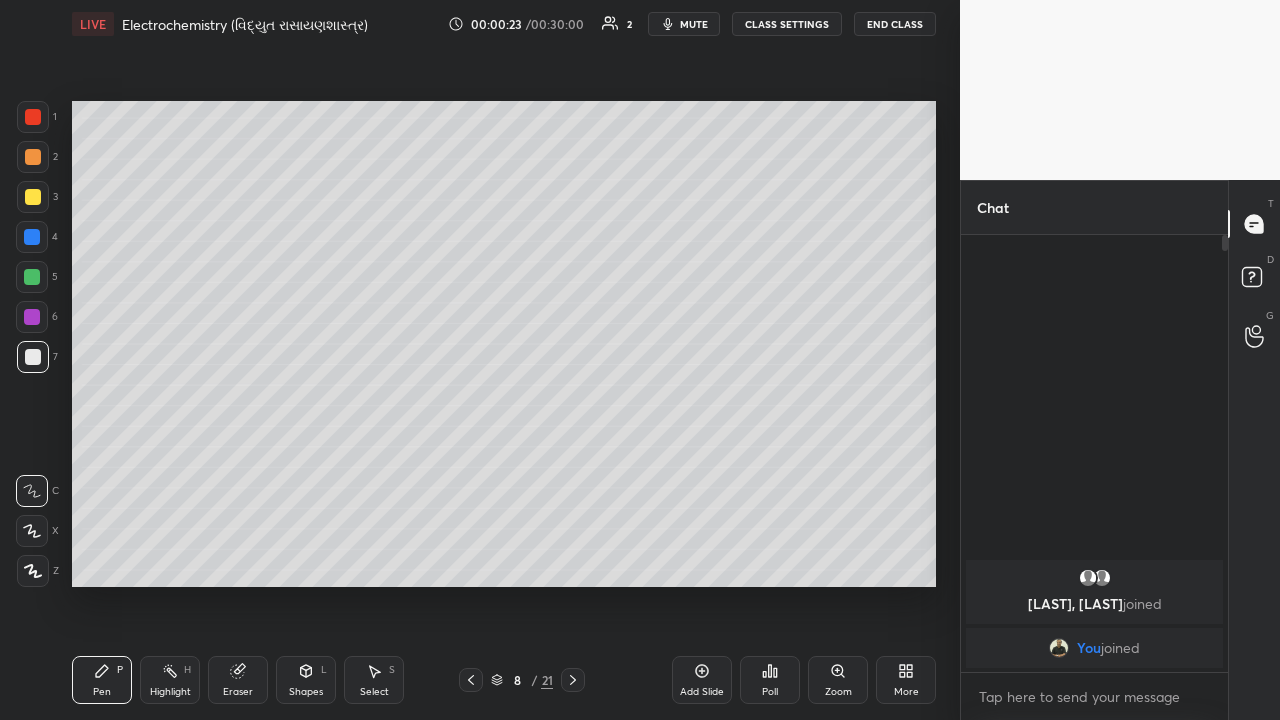 click 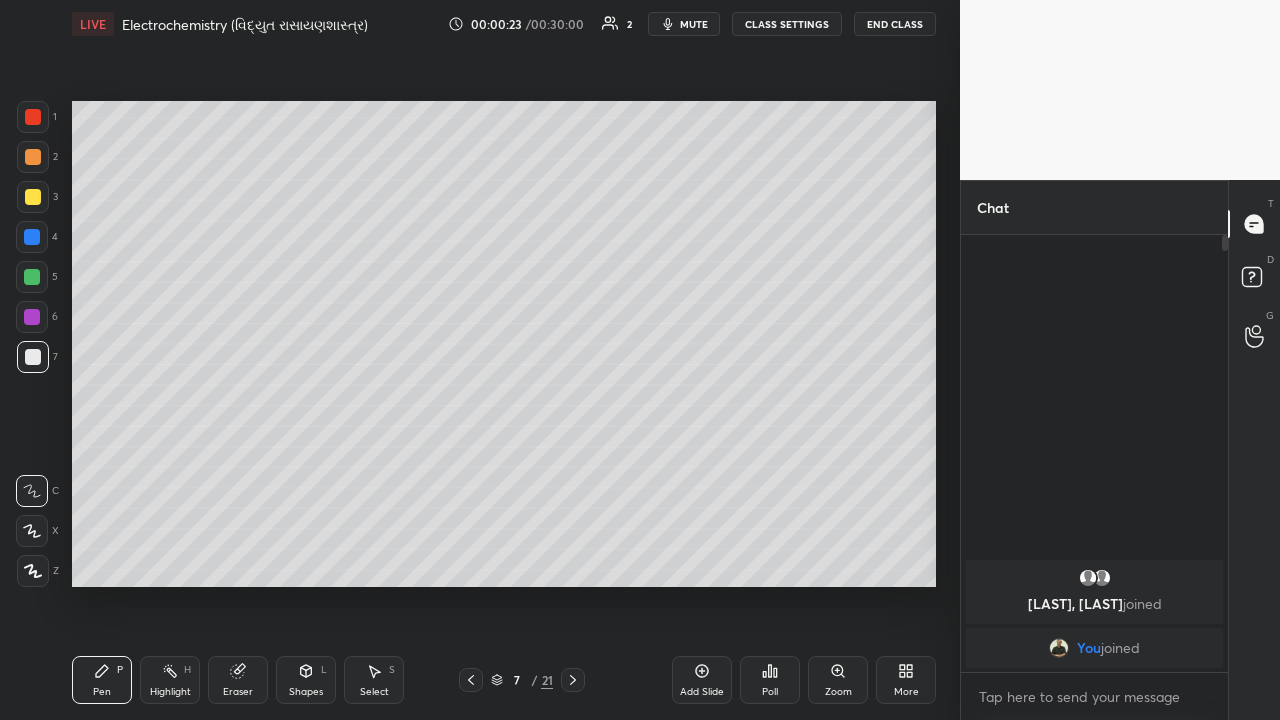 click 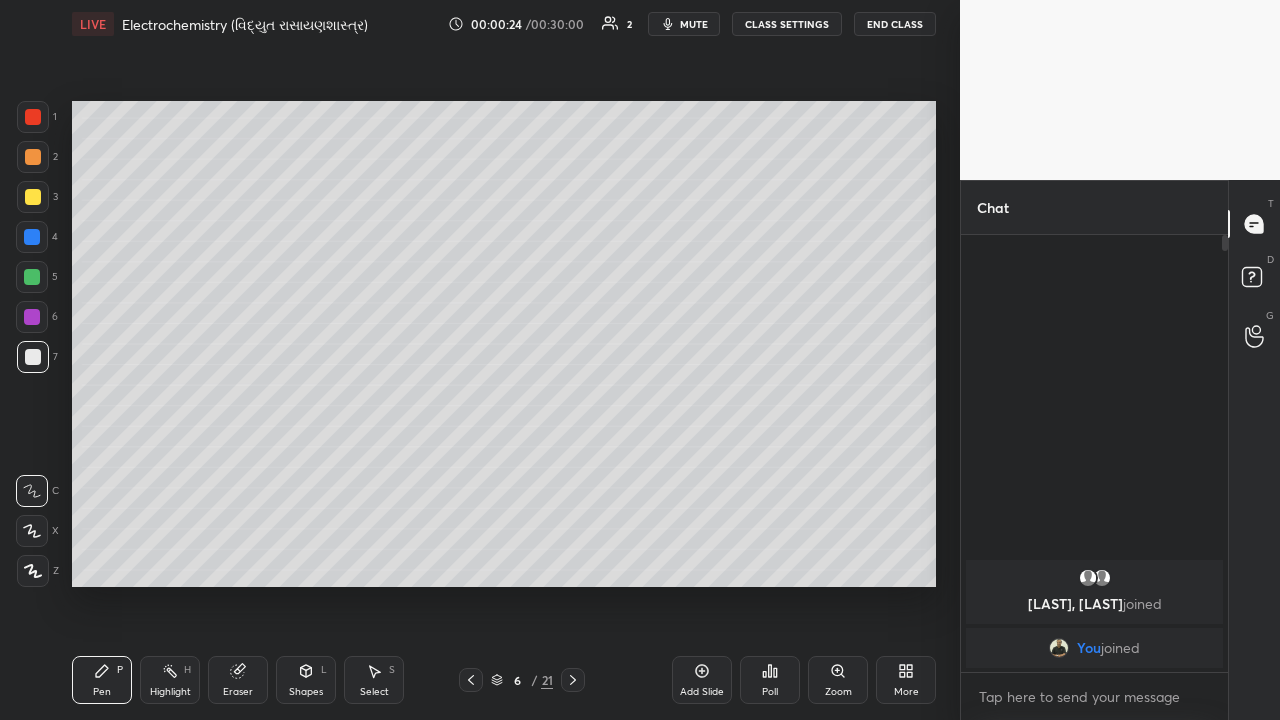 click 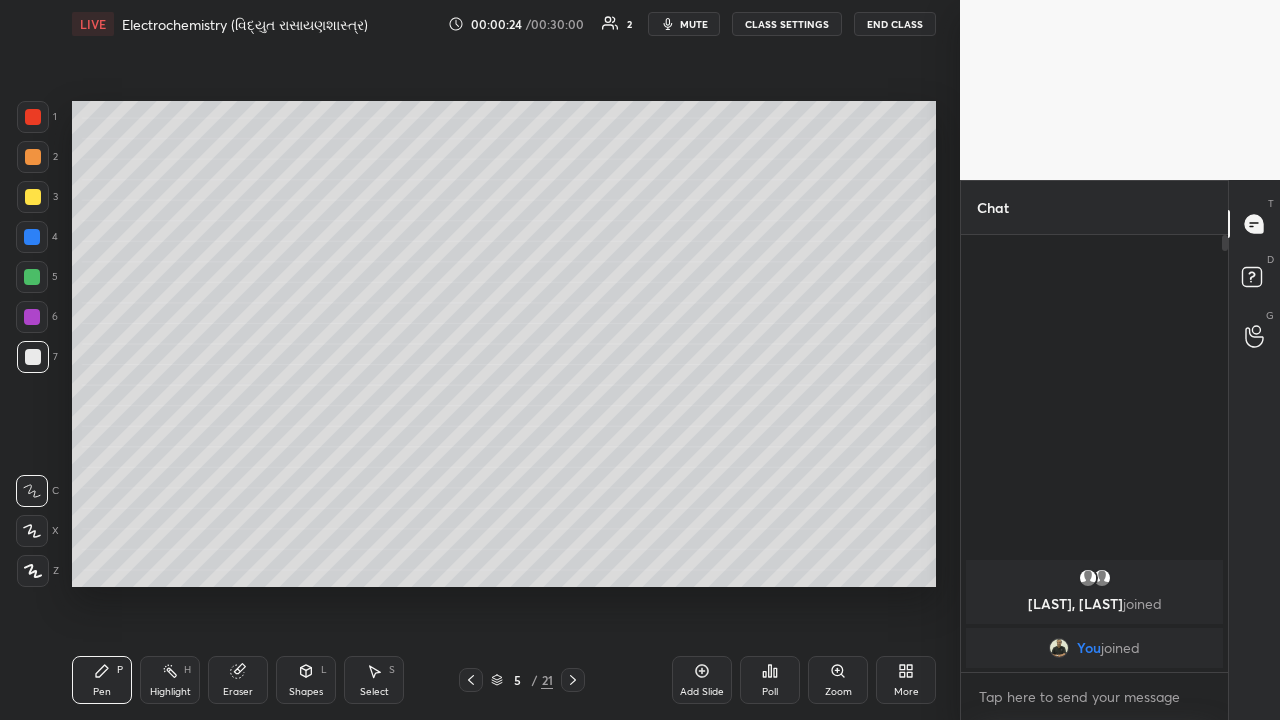 click 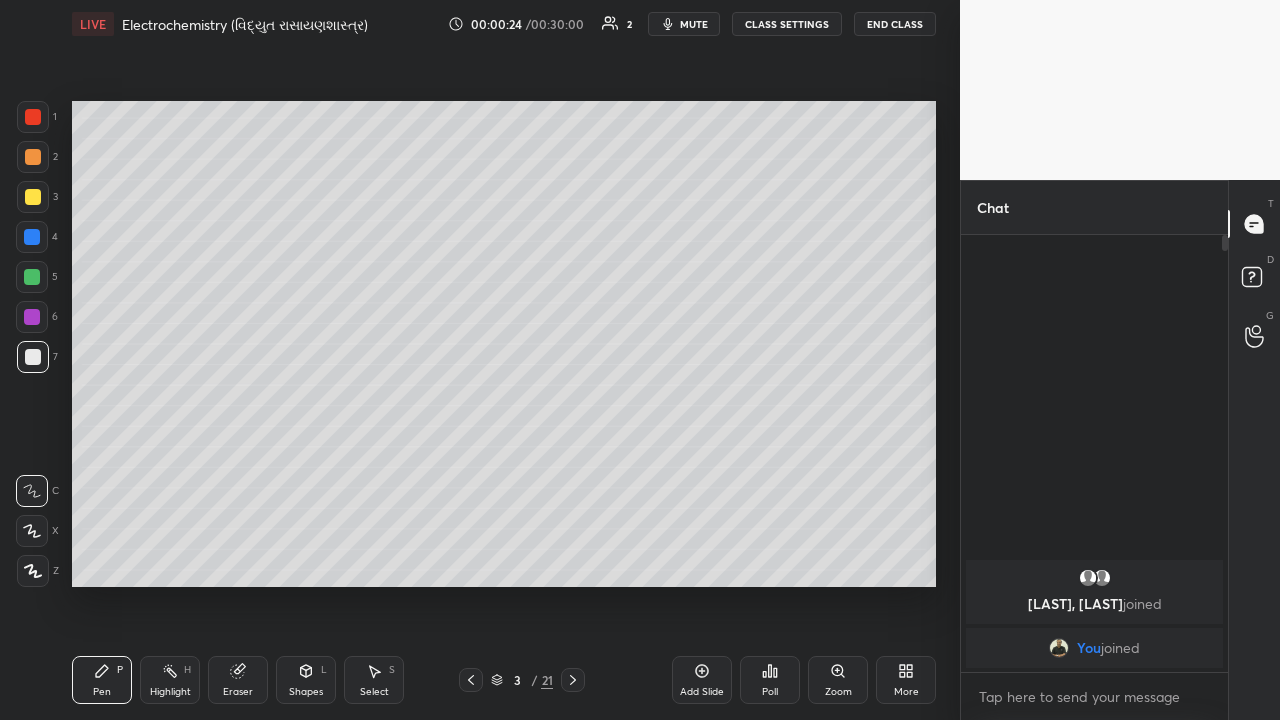 click 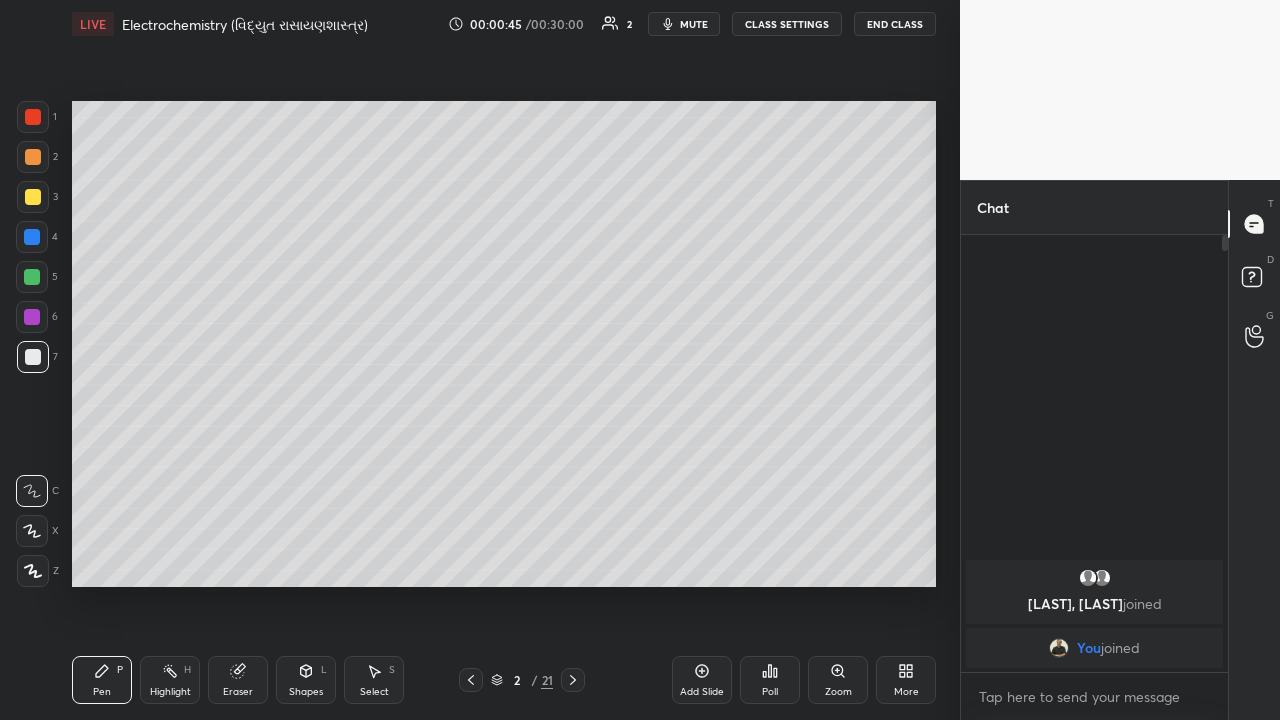 click at bounding box center (33, 197) 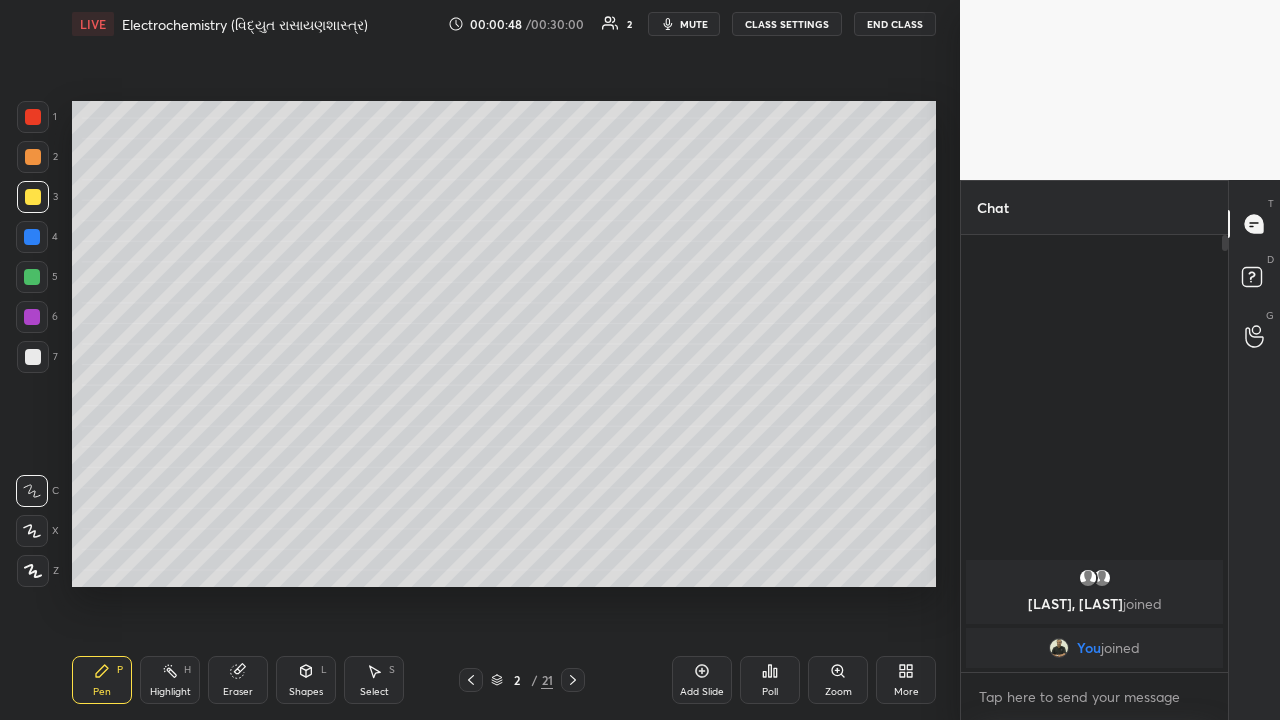click 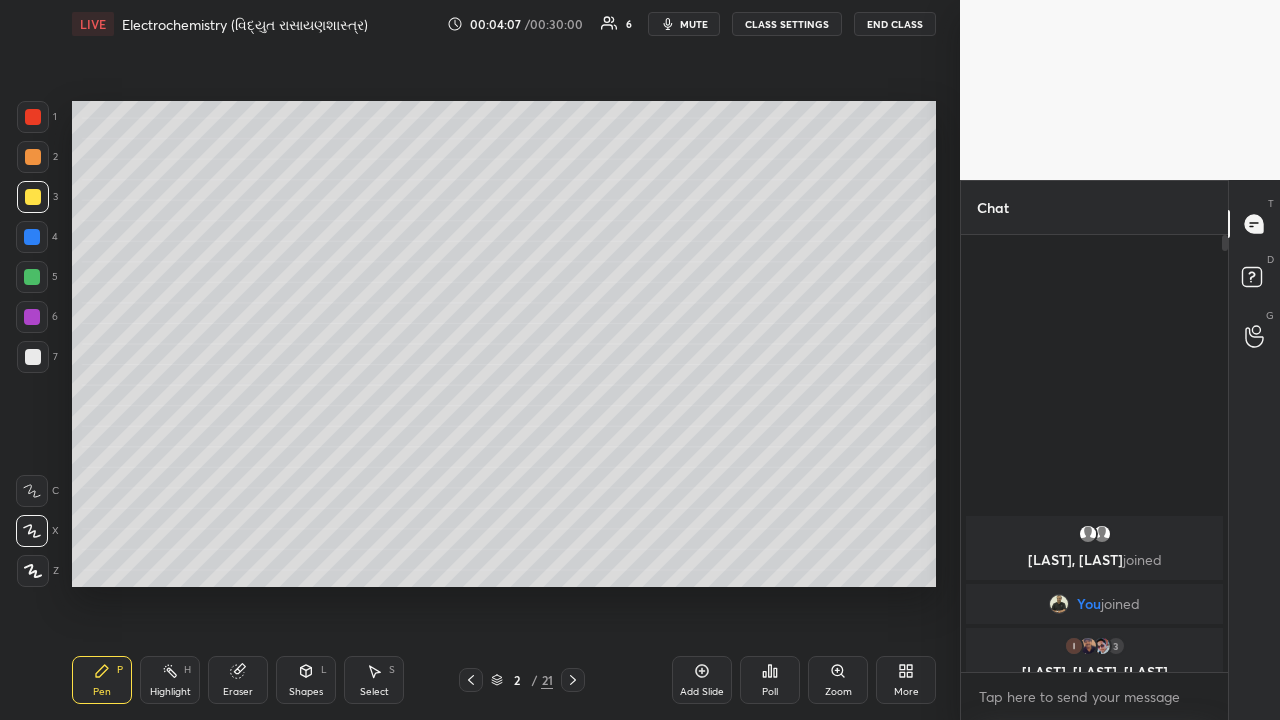 click at bounding box center (32, 317) 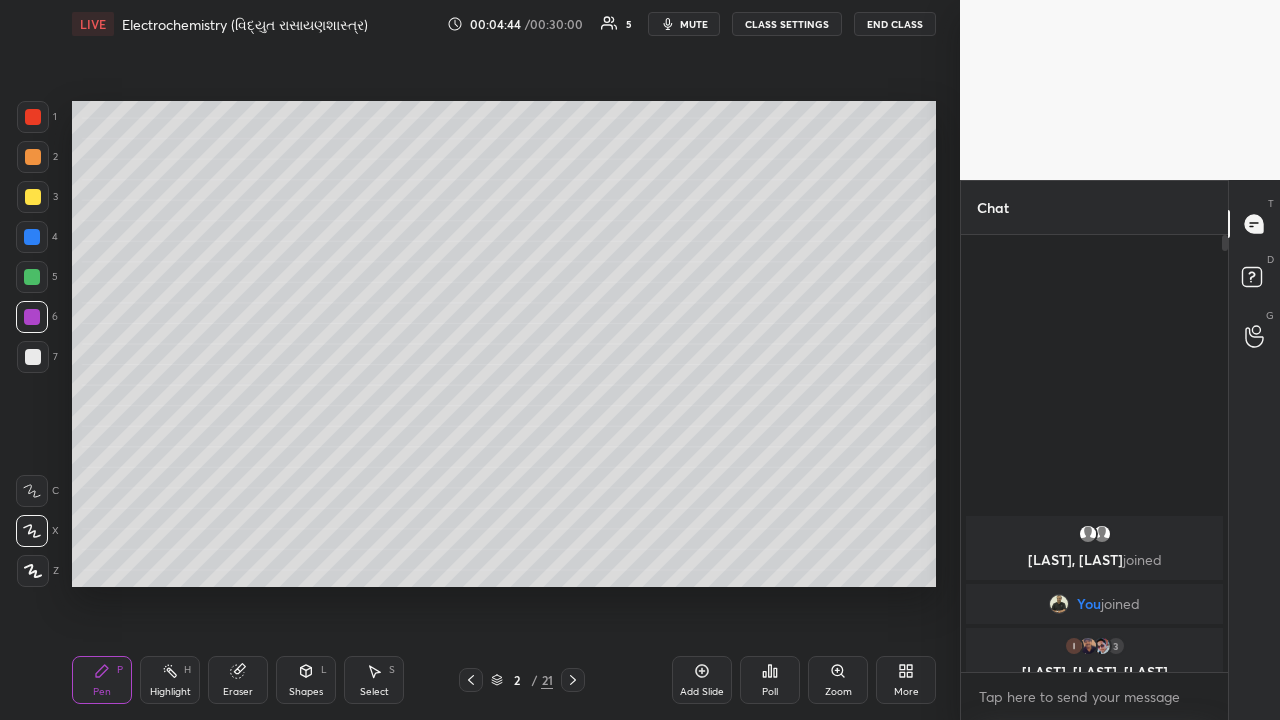click 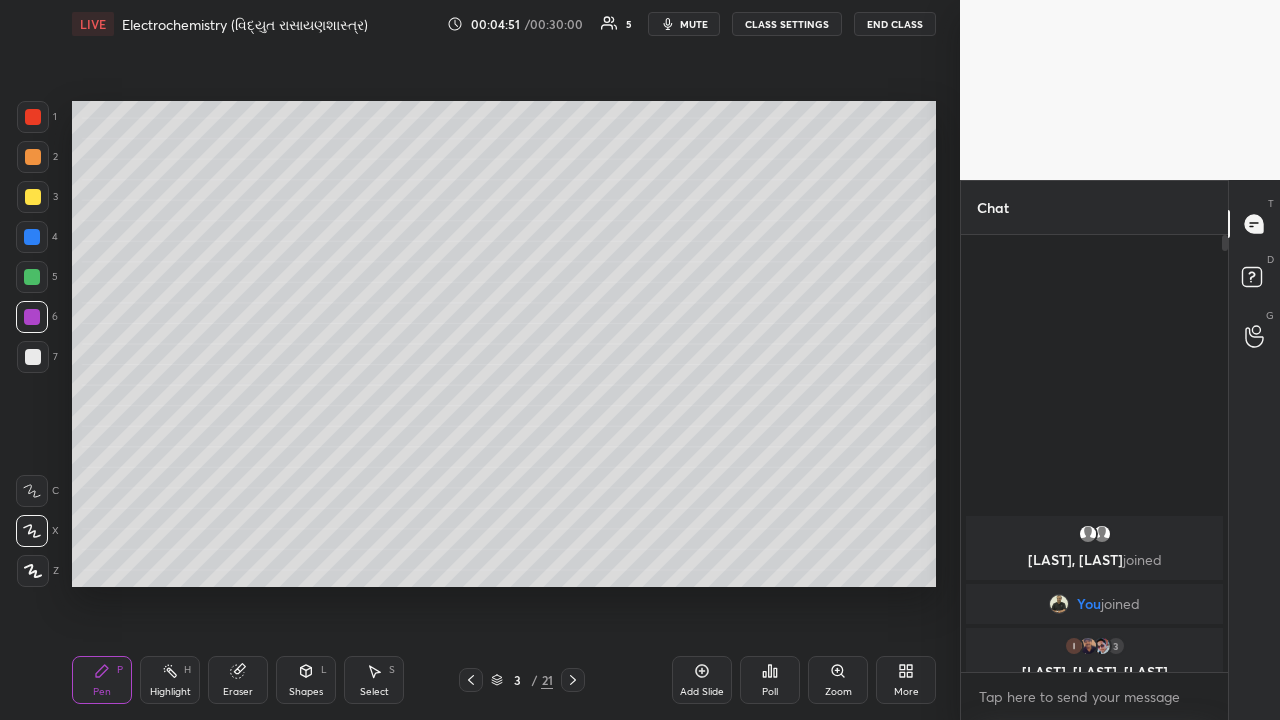 click at bounding box center [32, 531] 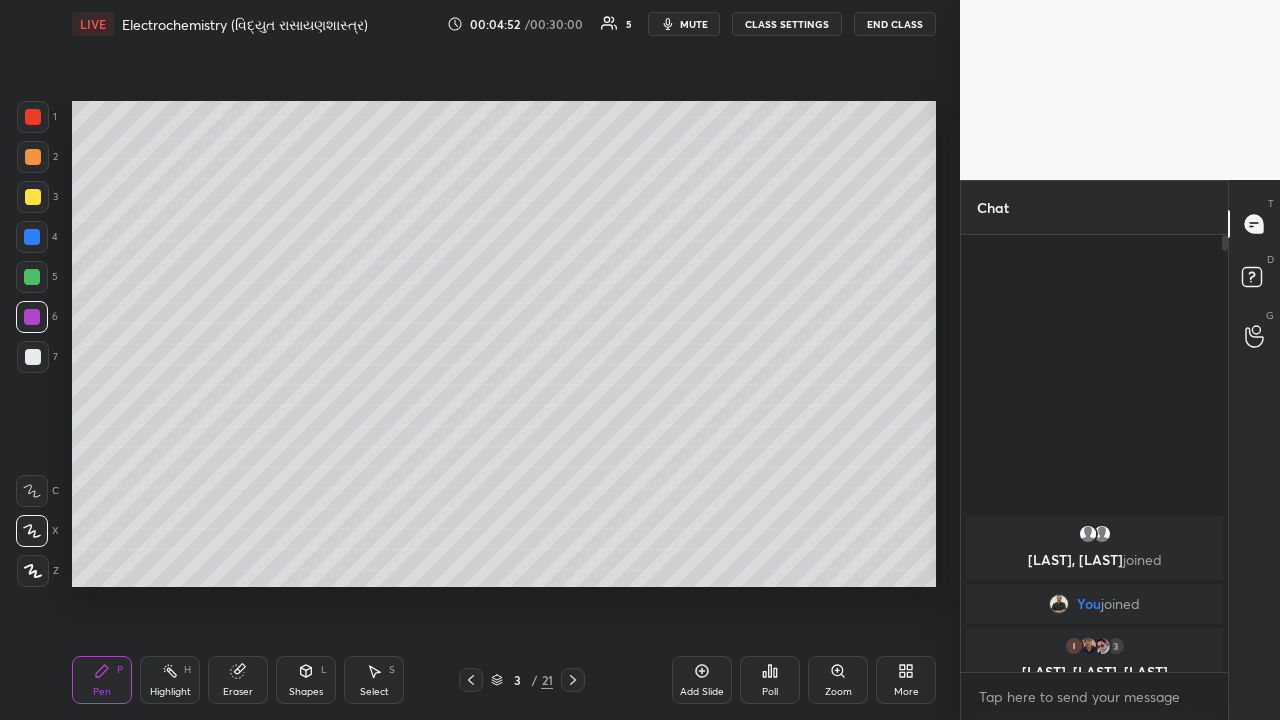 click at bounding box center [32, 491] 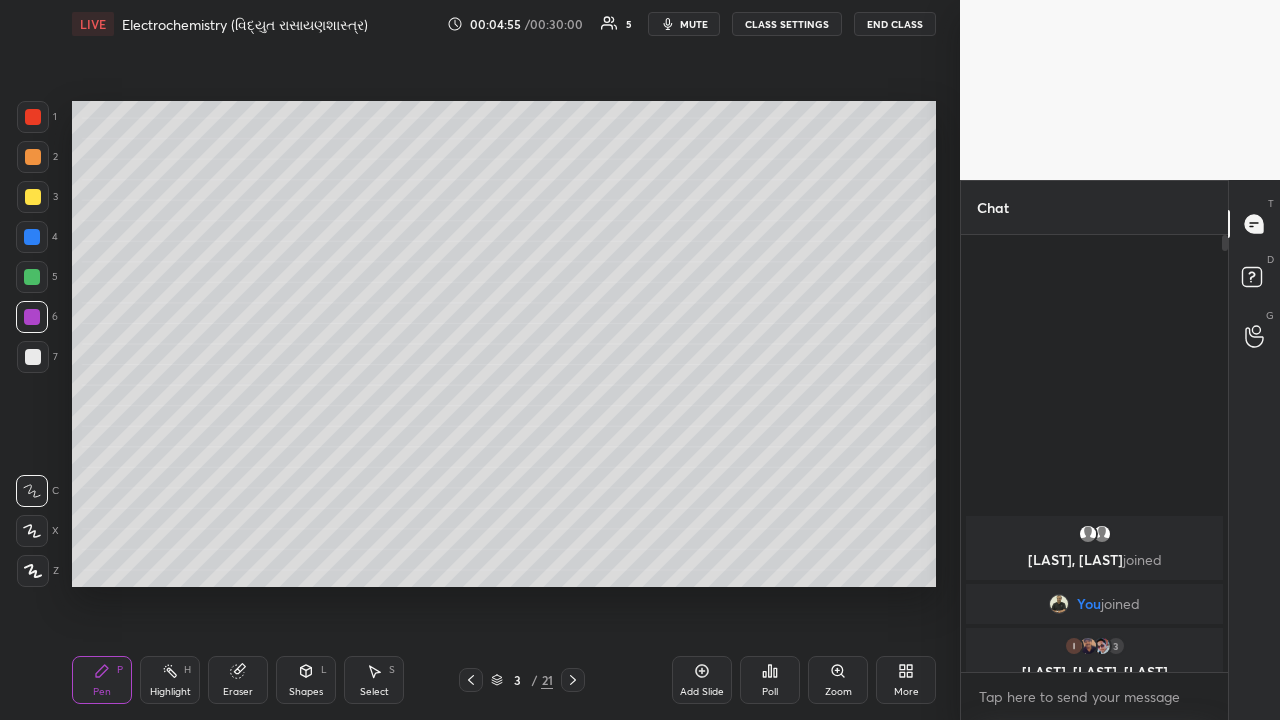 click 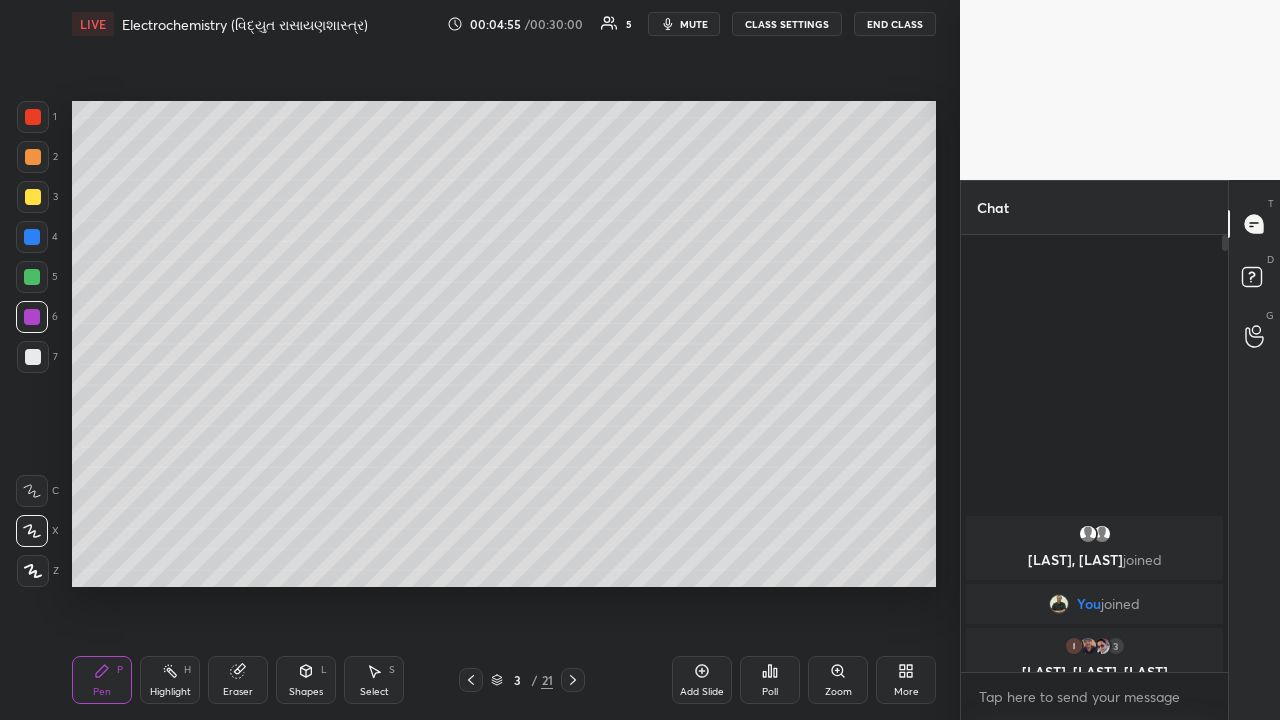 click at bounding box center (33, 357) 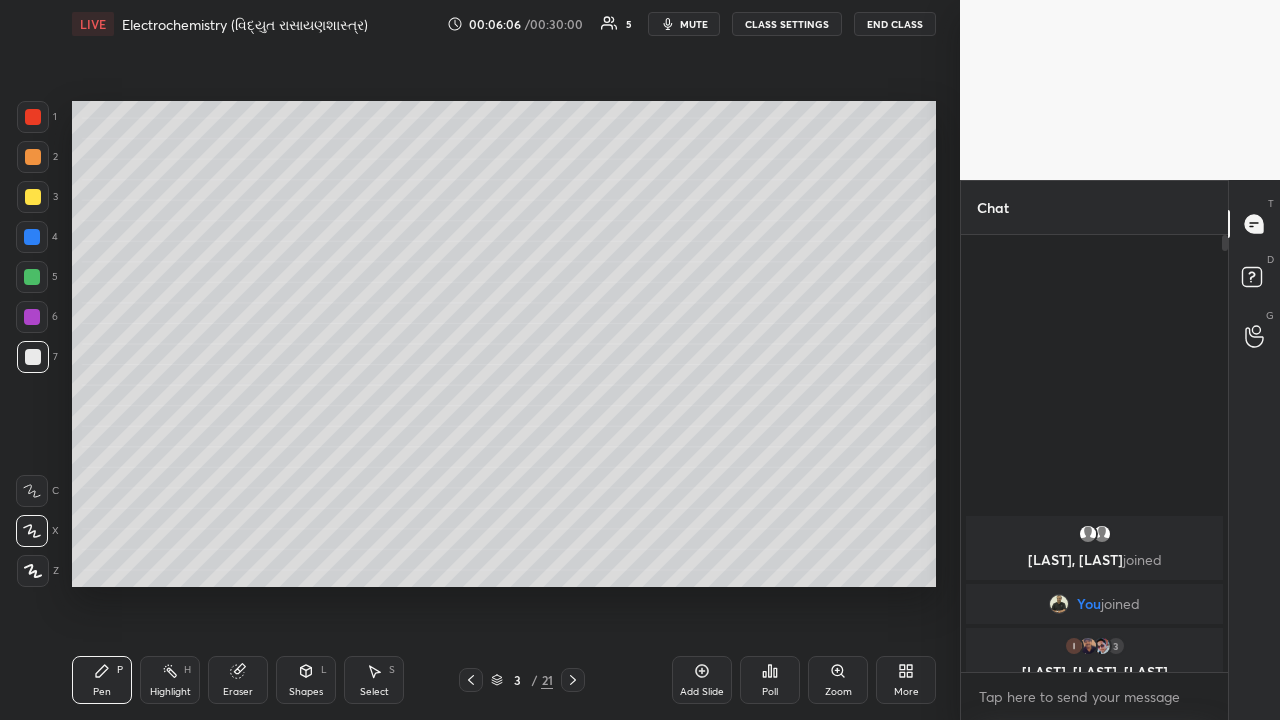 click at bounding box center (33, 197) 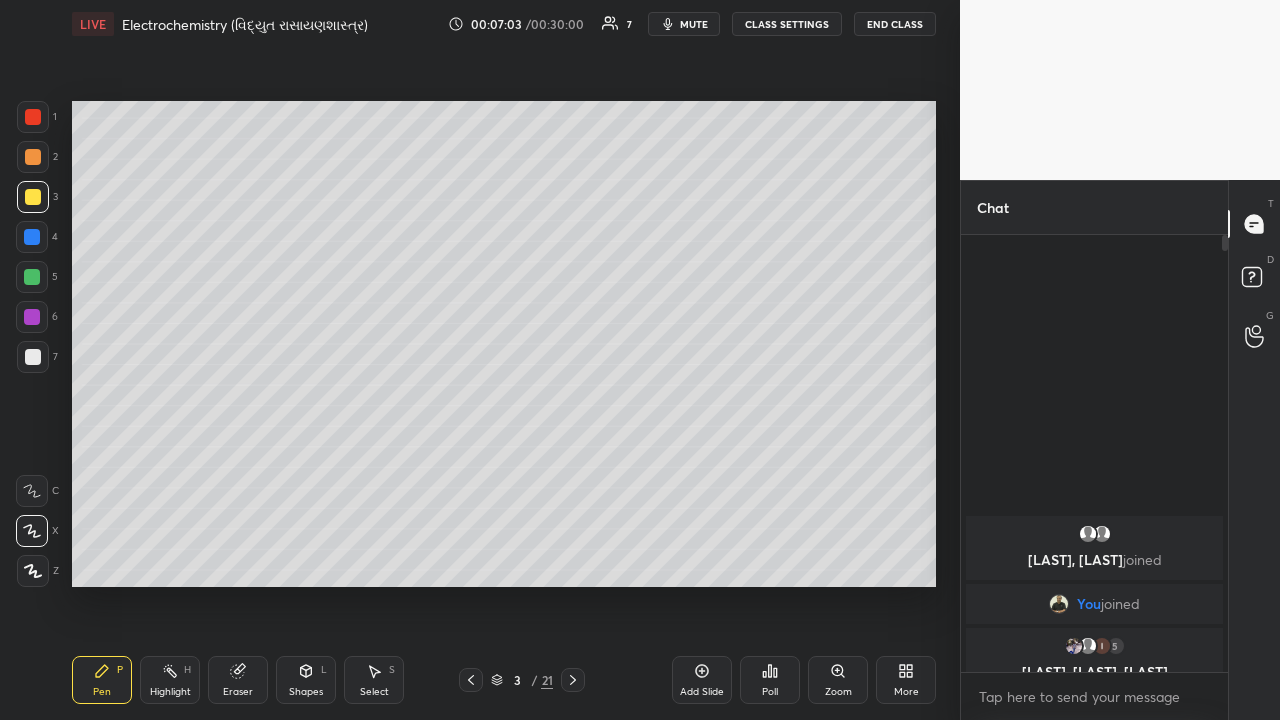 click at bounding box center (32, 317) 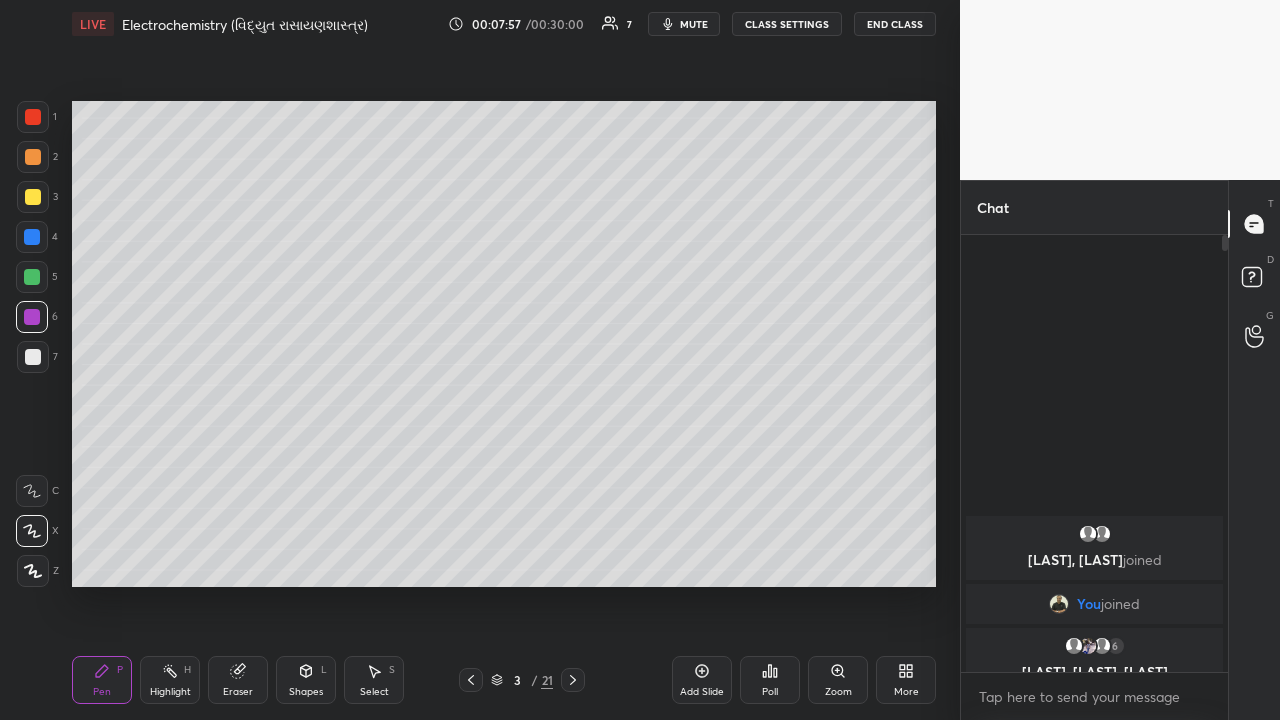 click 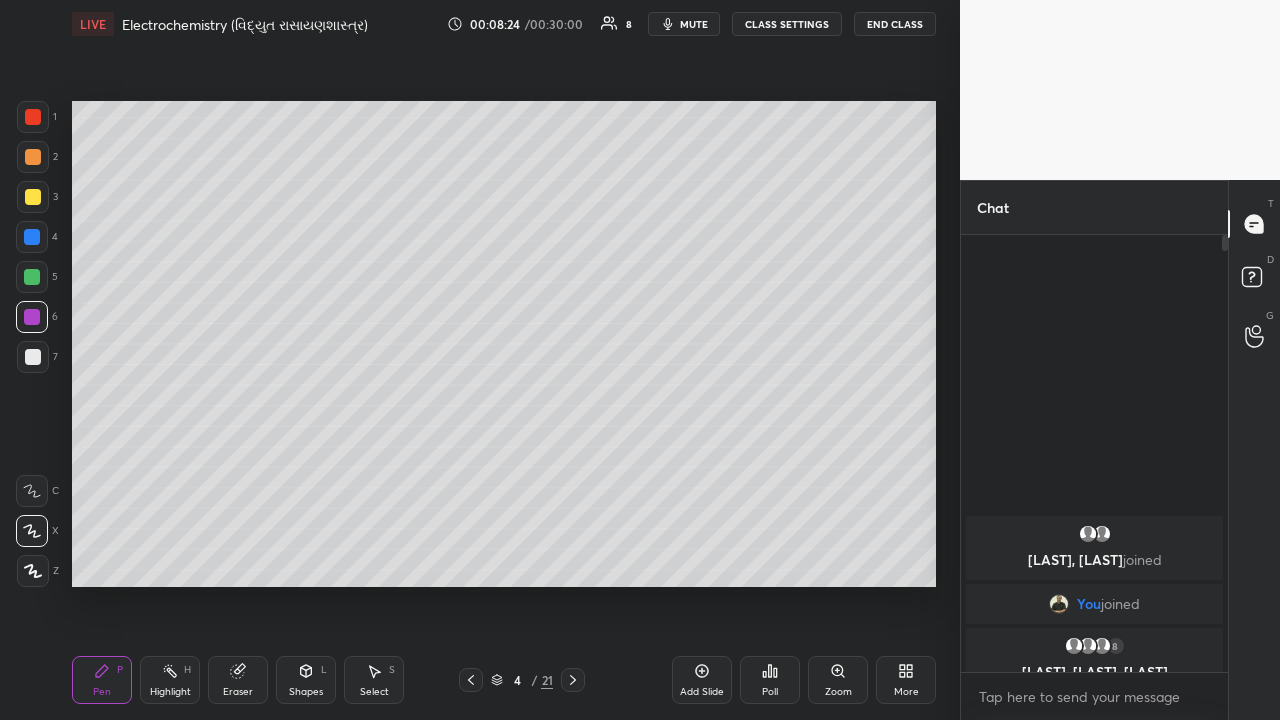 click at bounding box center (33, 197) 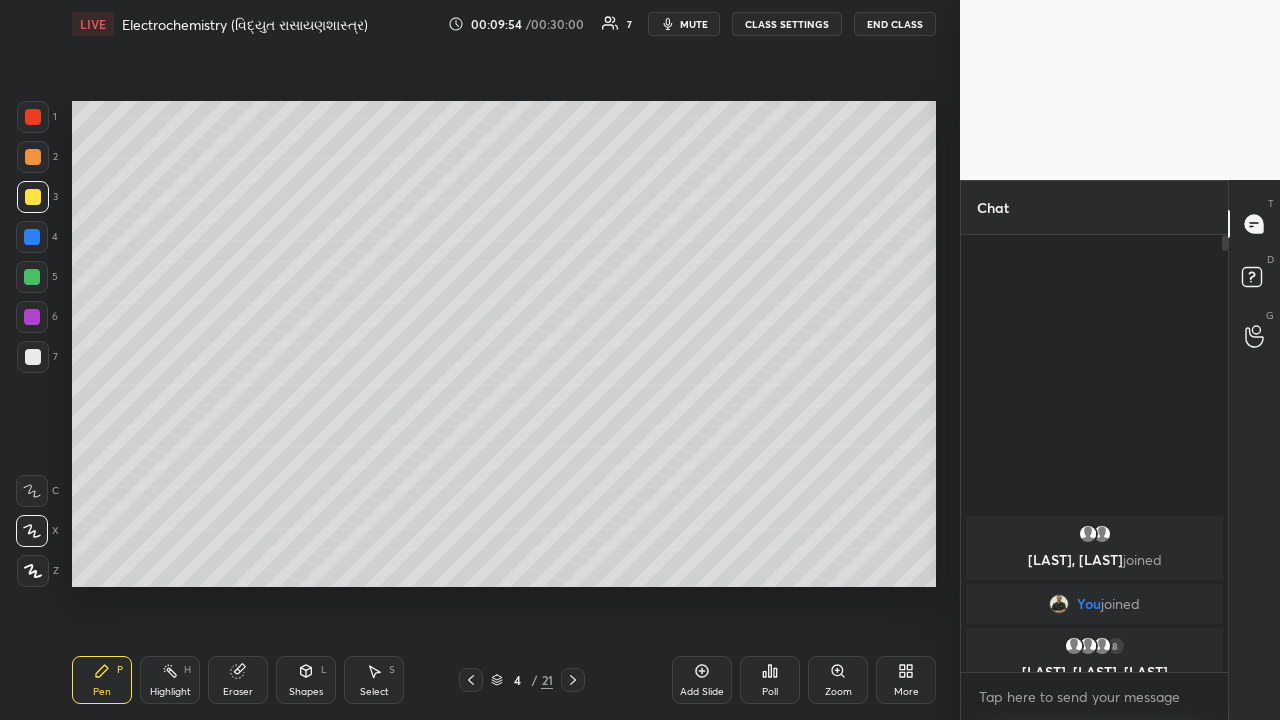 click at bounding box center (33, 157) 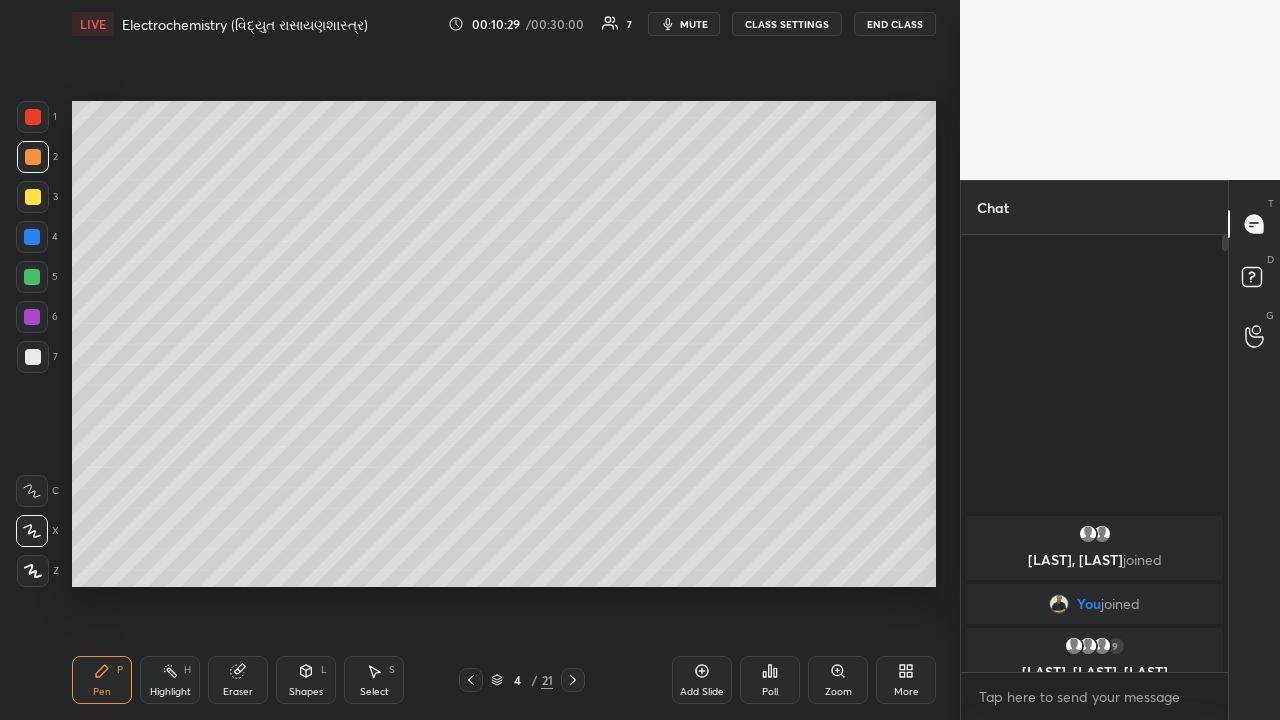 click at bounding box center [33, 197] 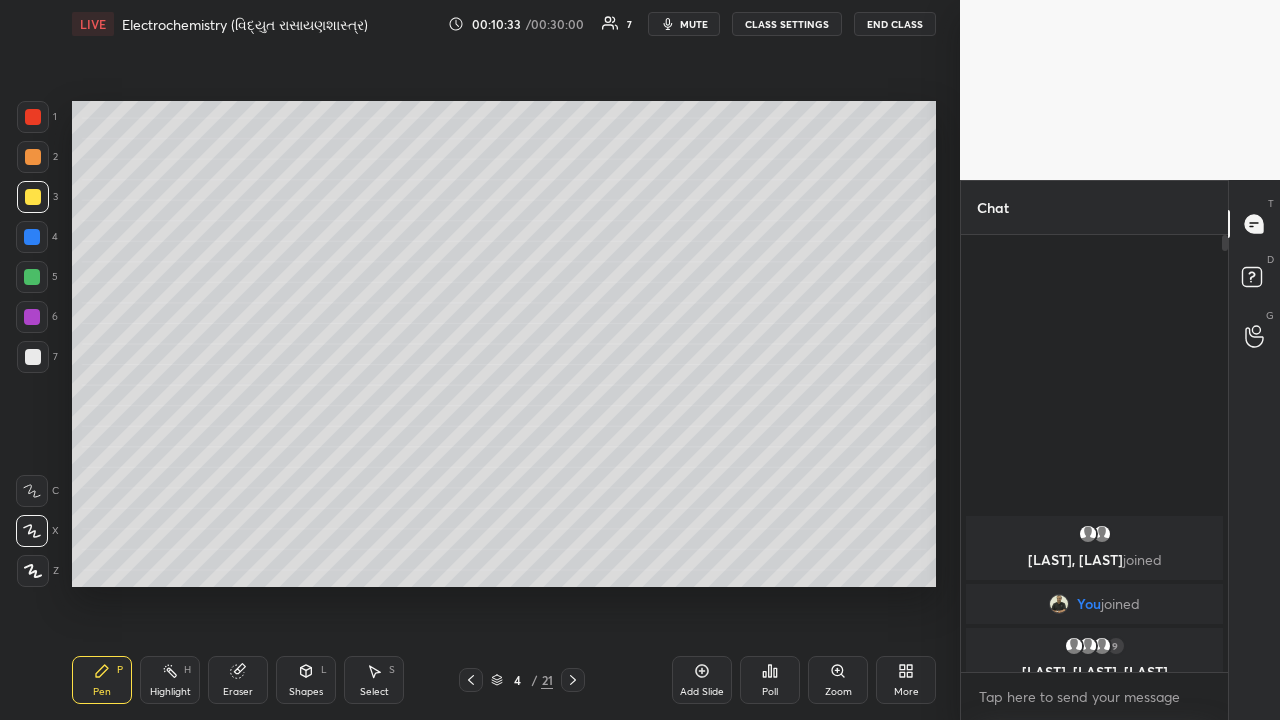 click at bounding box center (33, 117) 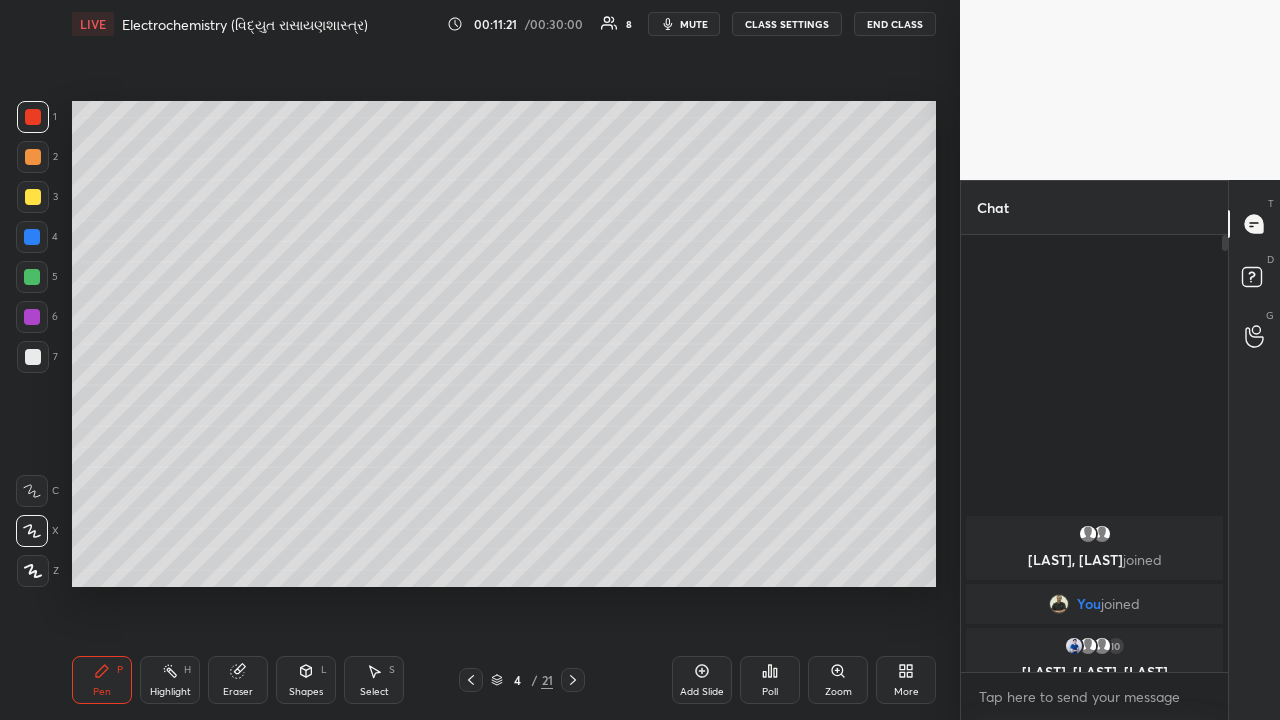 click at bounding box center (33, 197) 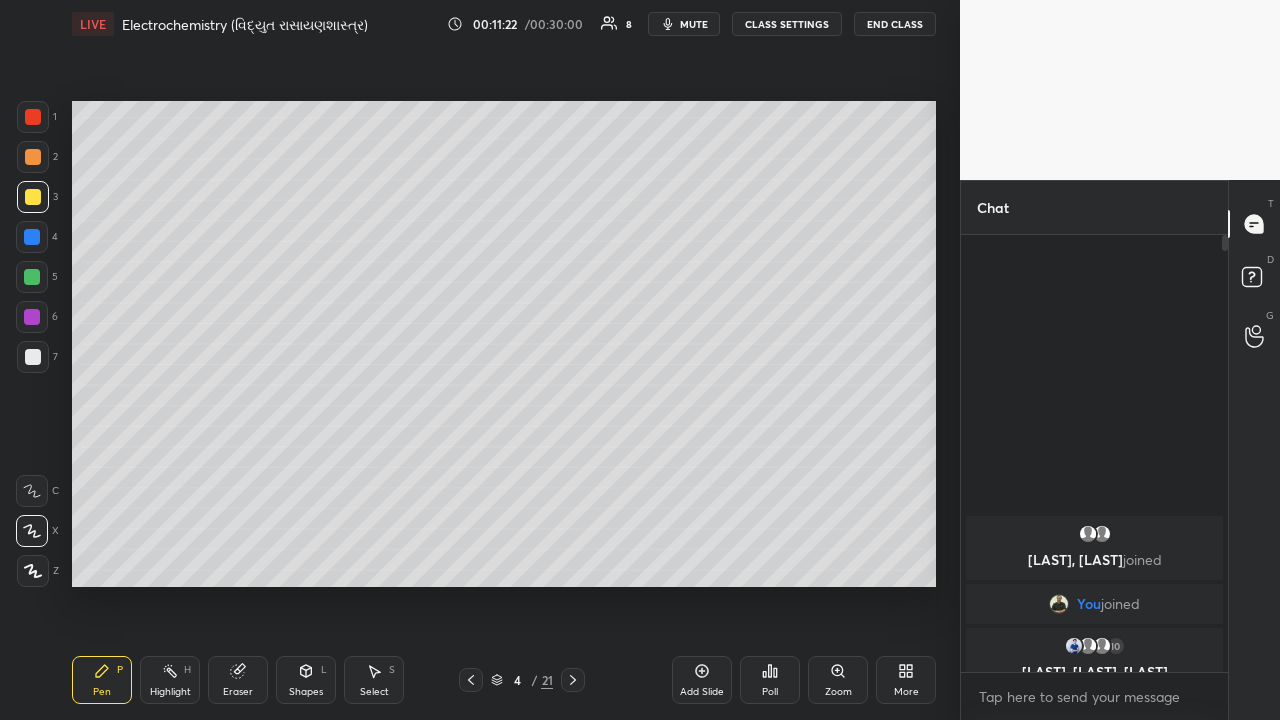 click at bounding box center (33, 157) 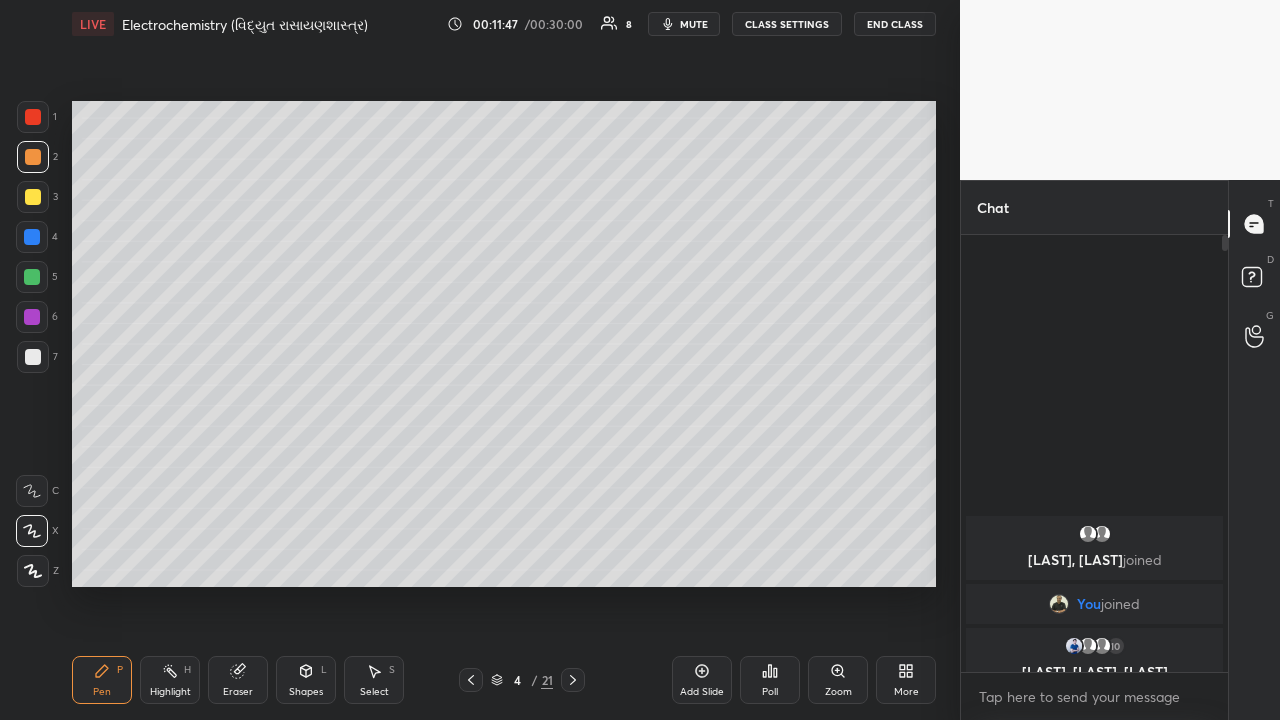 click 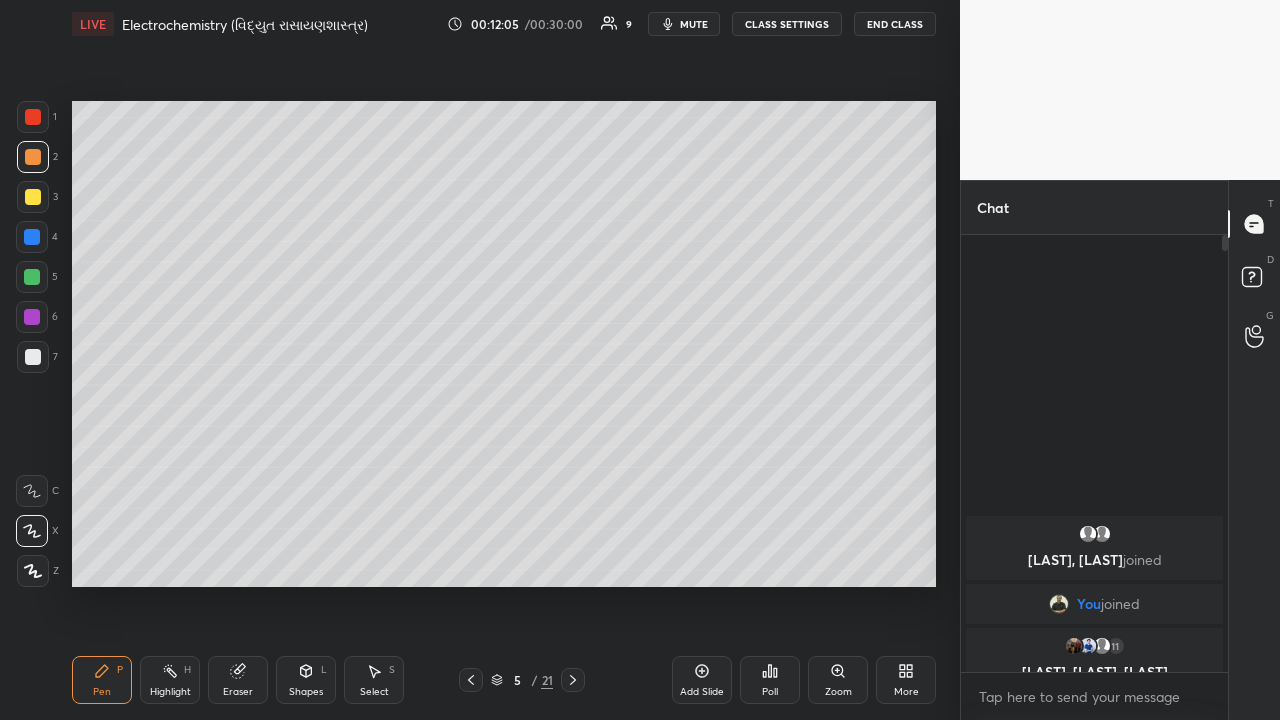 click 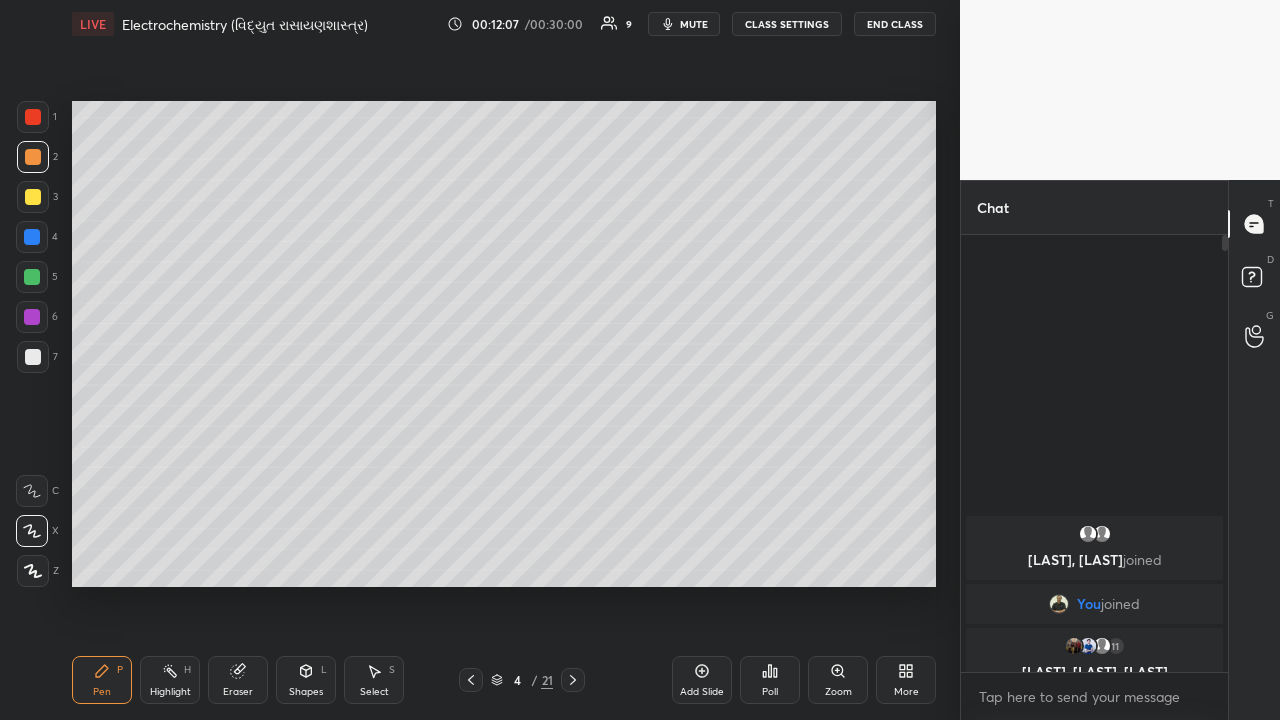 click 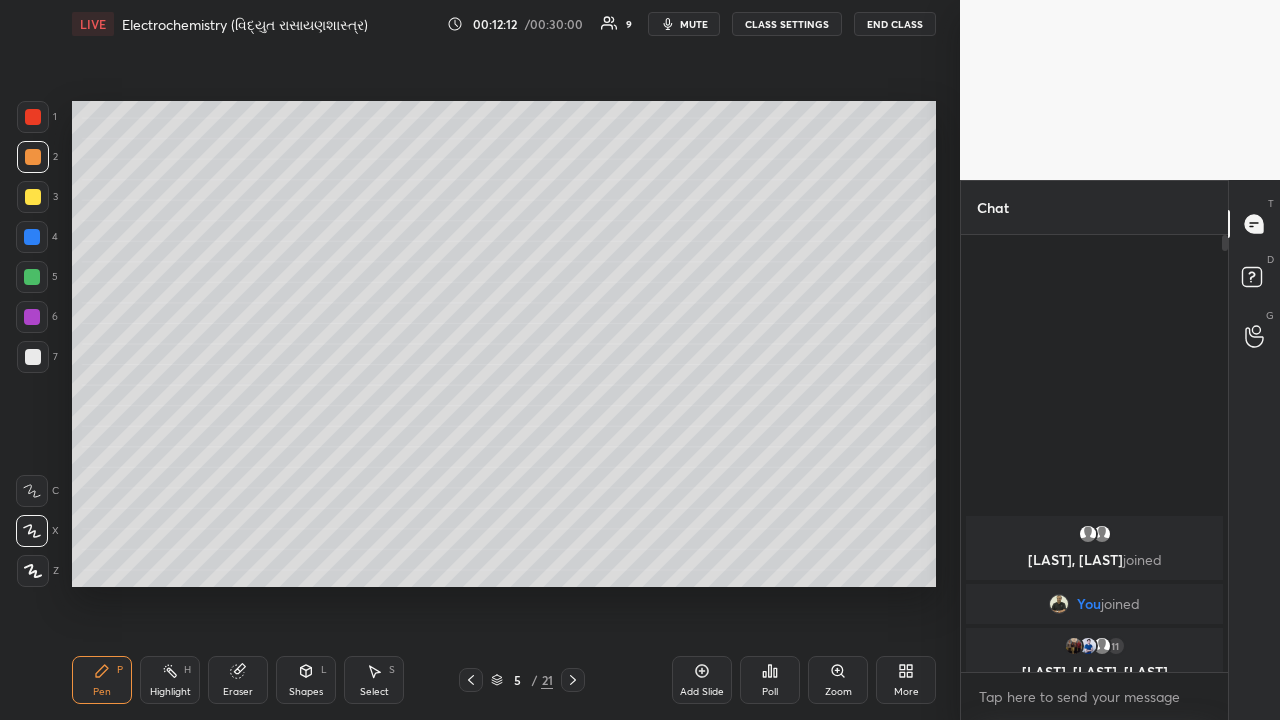 click 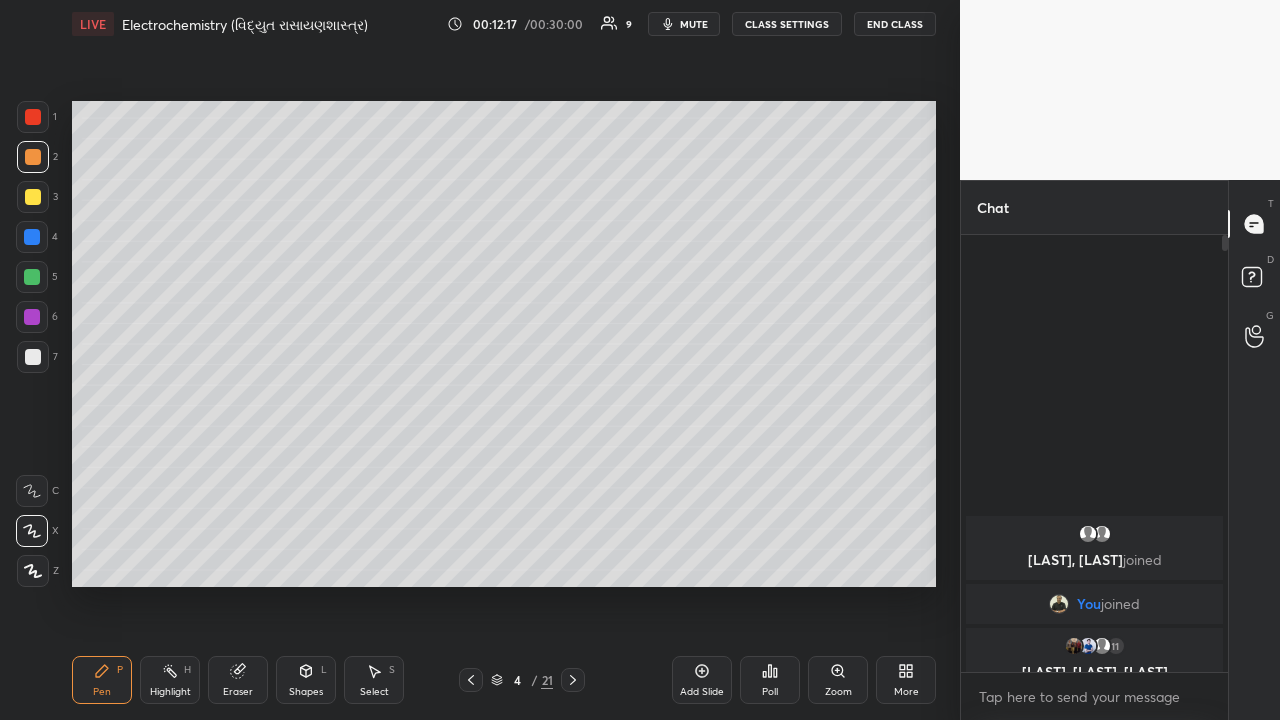 click 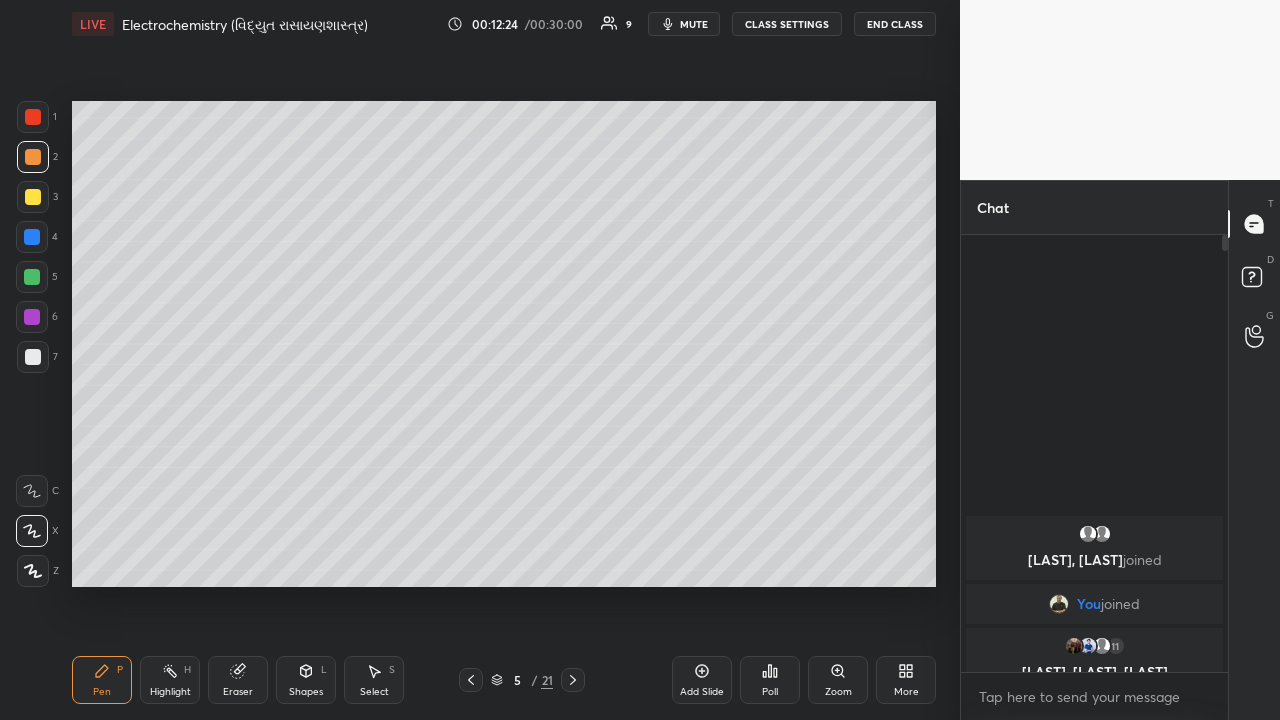 click 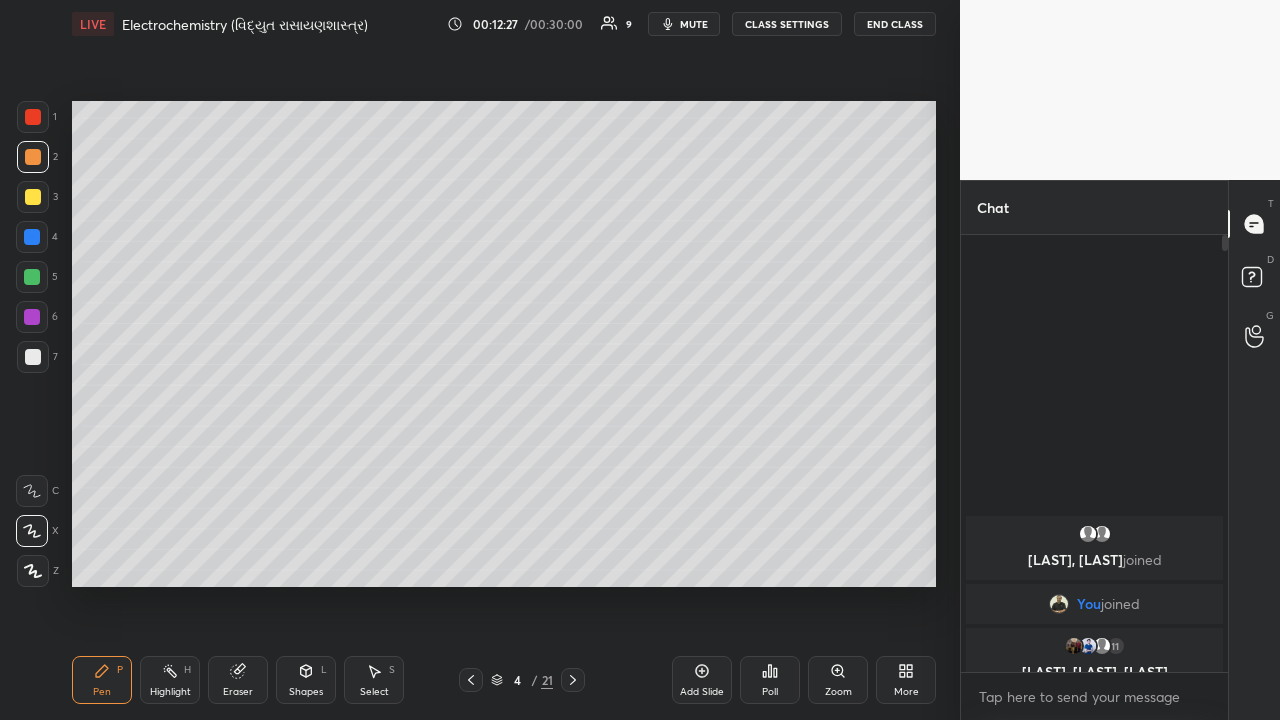 click 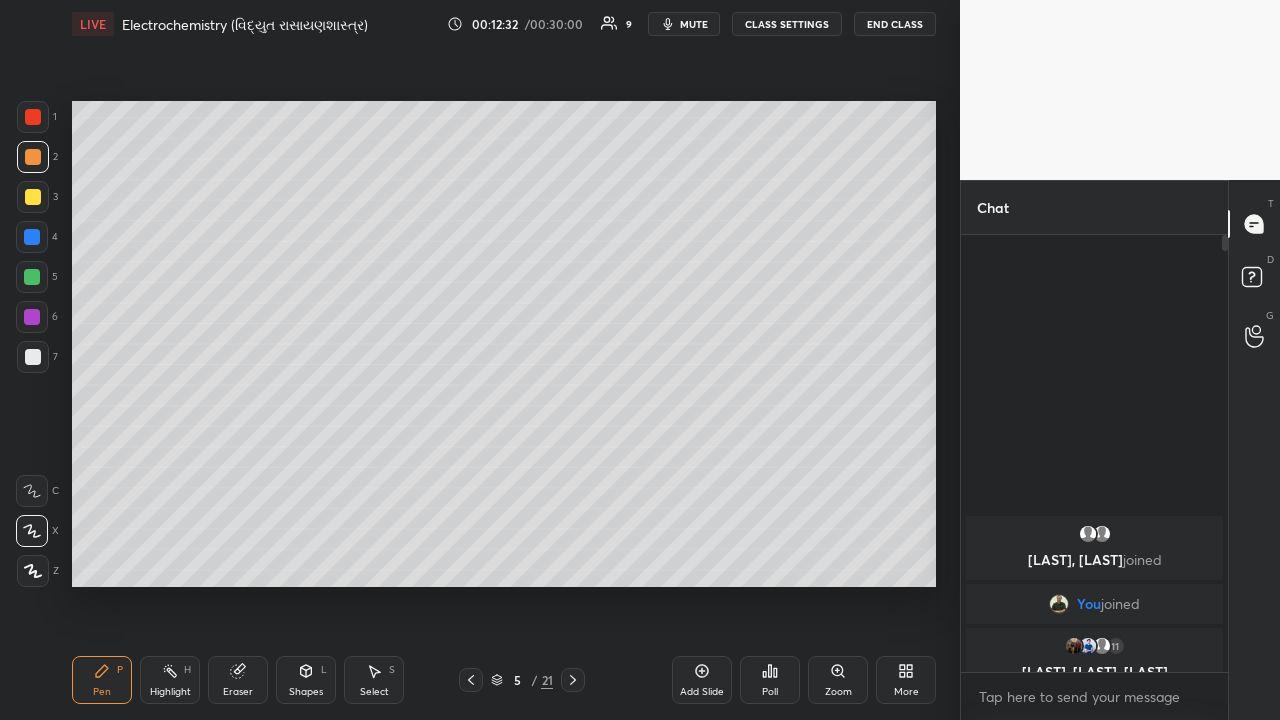 click at bounding box center [32, 237] 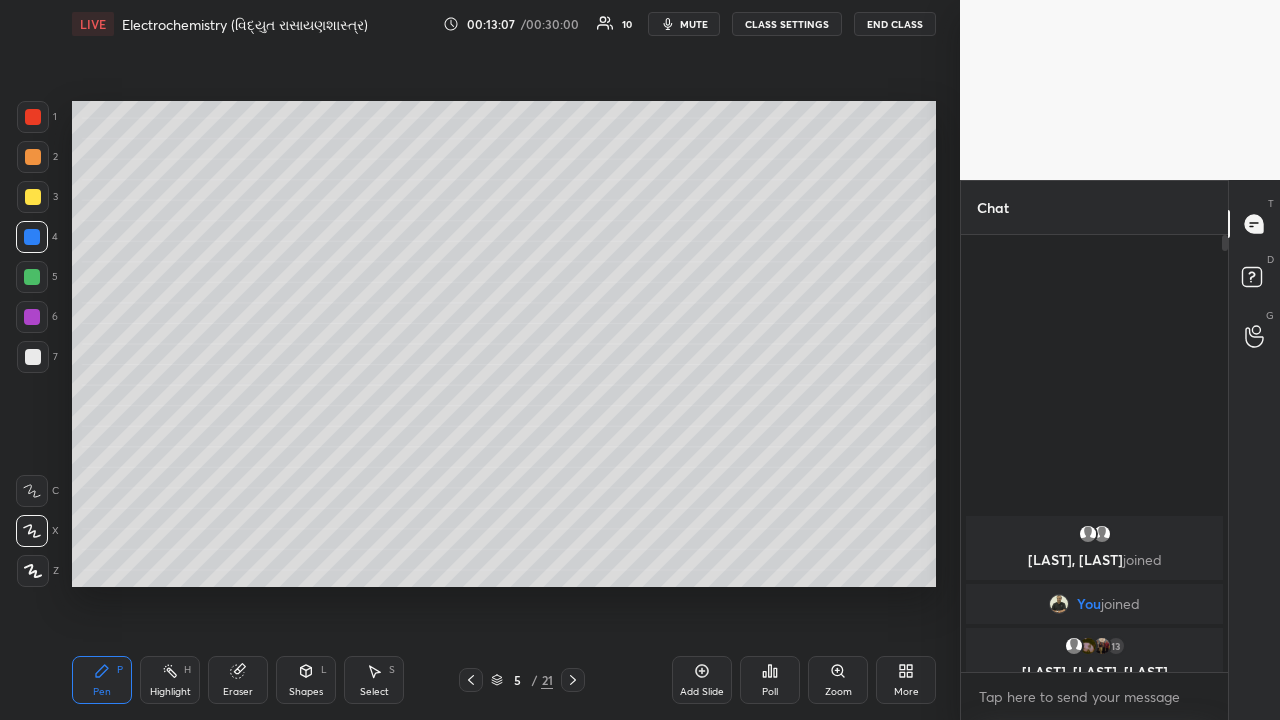 click 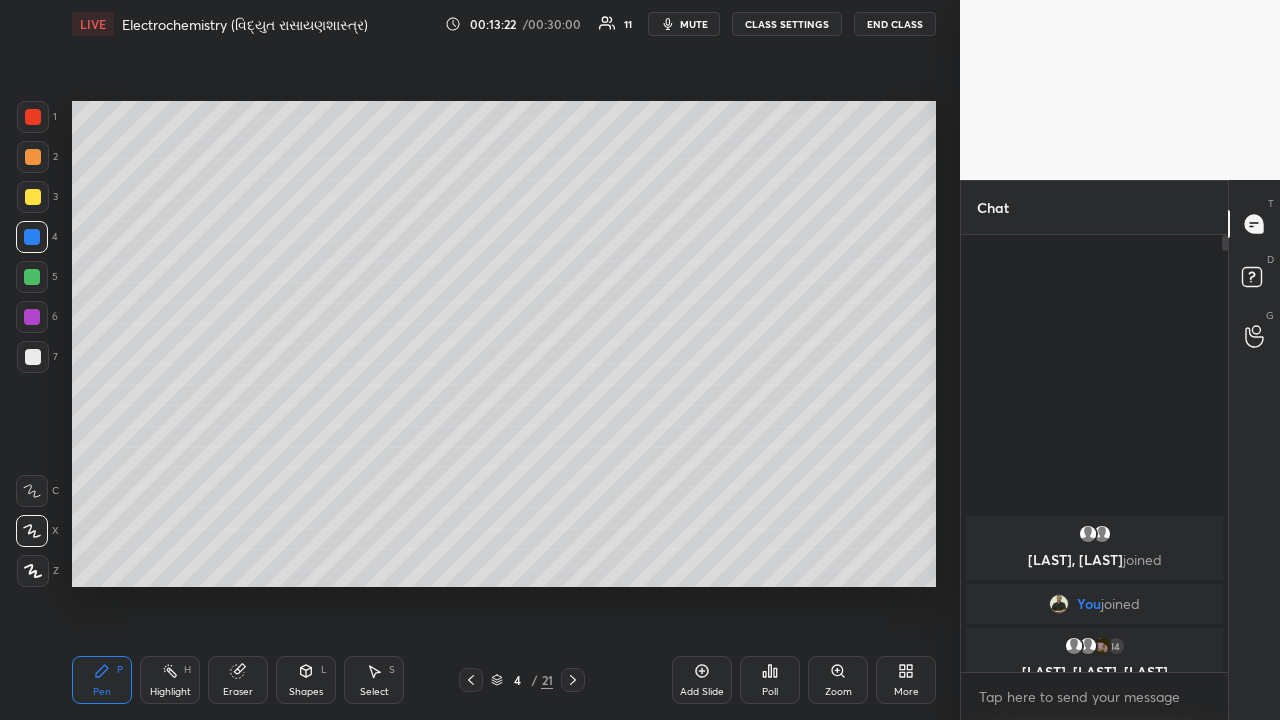 click 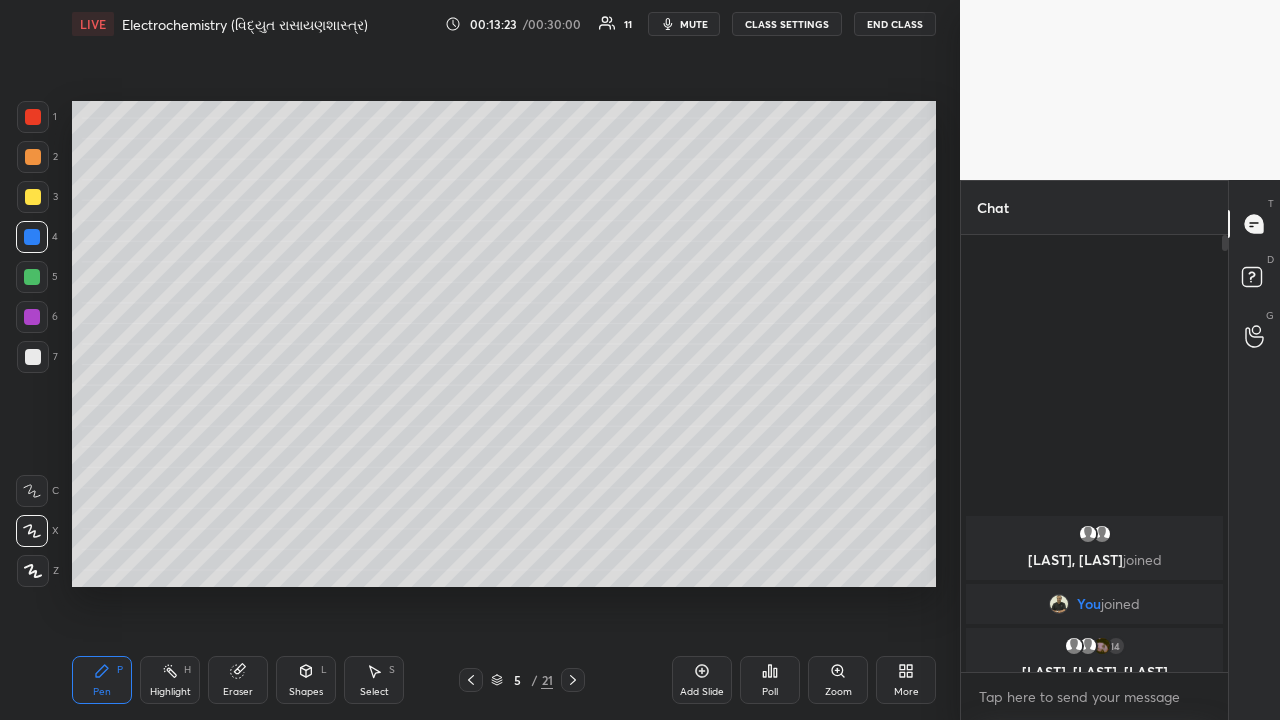 click 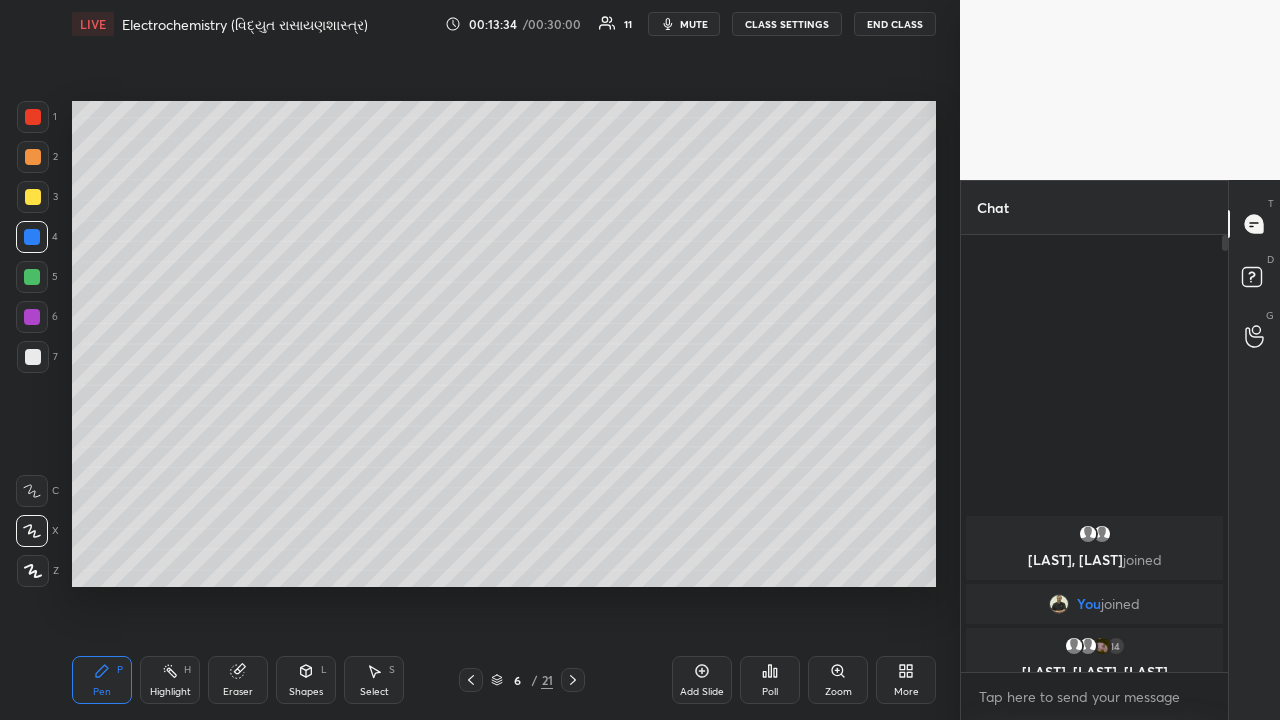 click at bounding box center (32, 277) 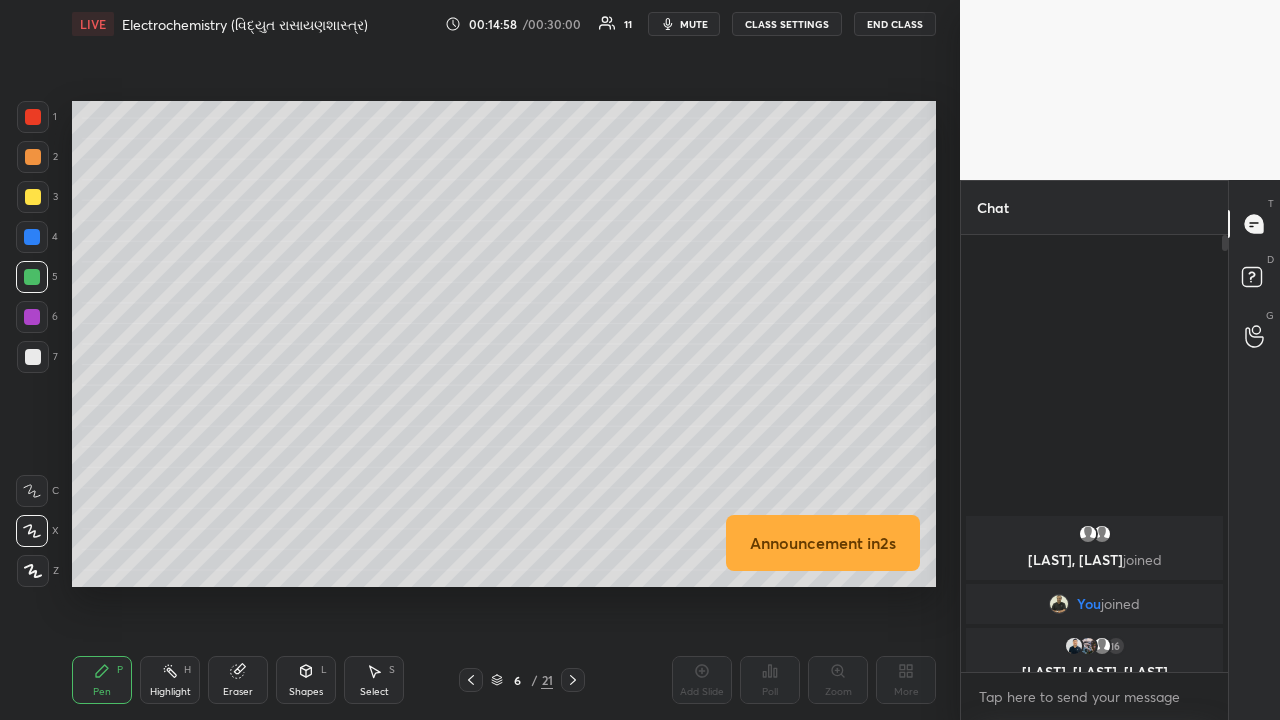 click at bounding box center [32, 237] 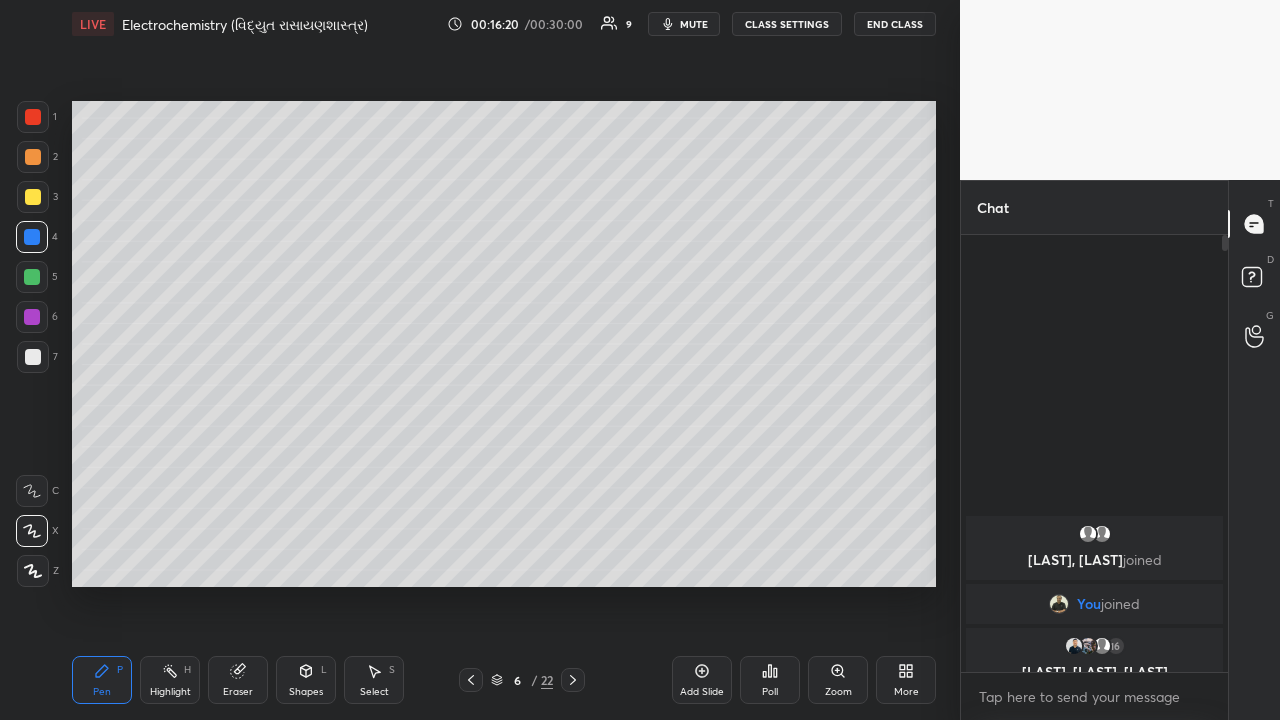 click at bounding box center [33, 197] 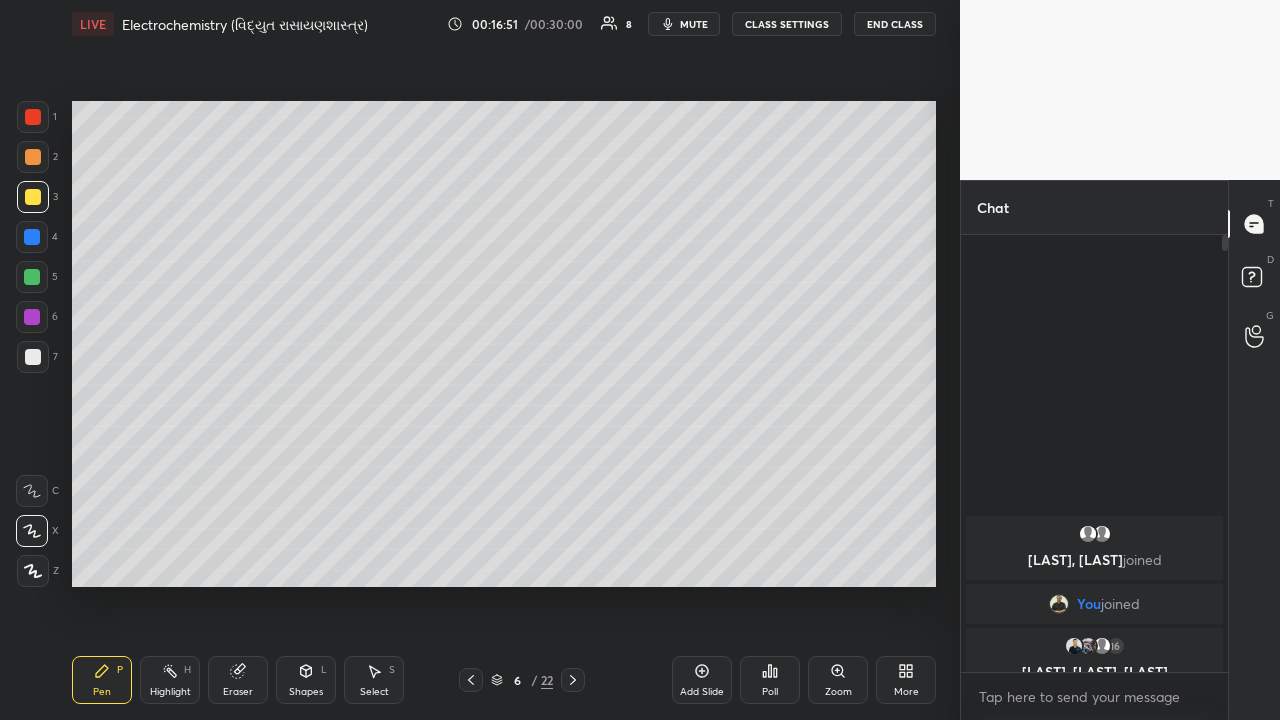 click at bounding box center [32, 277] 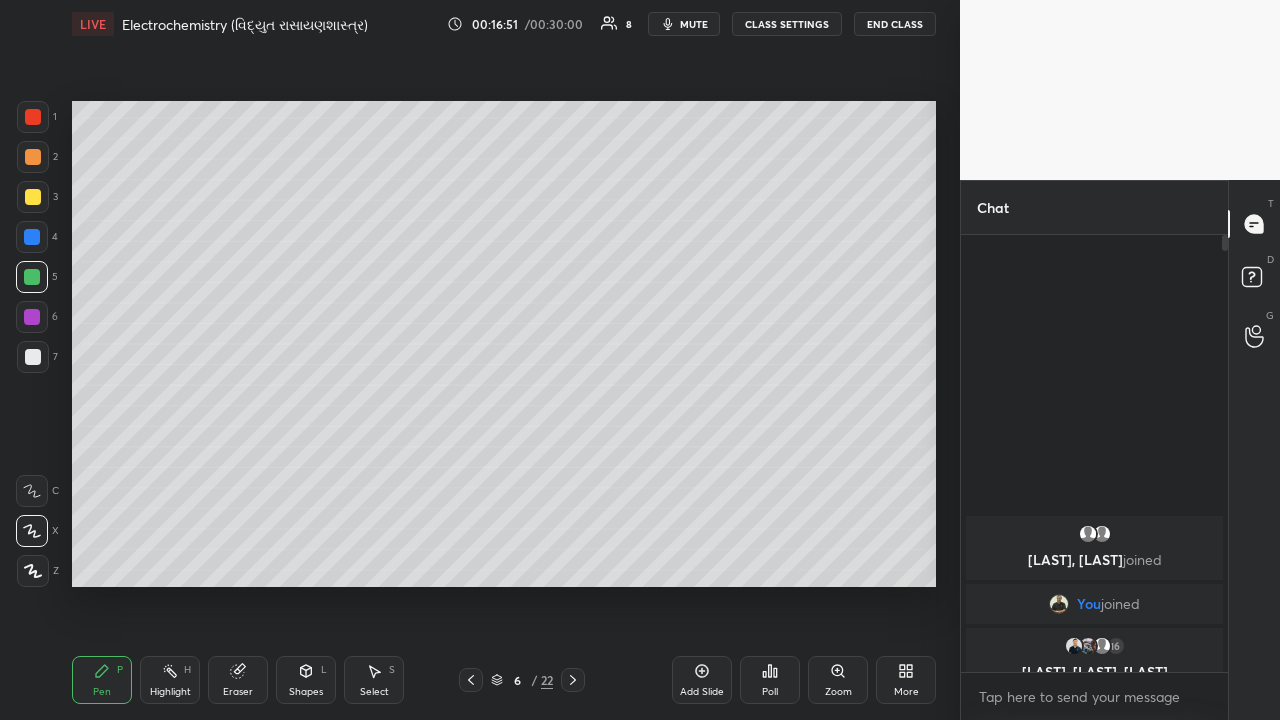 click at bounding box center (33, 357) 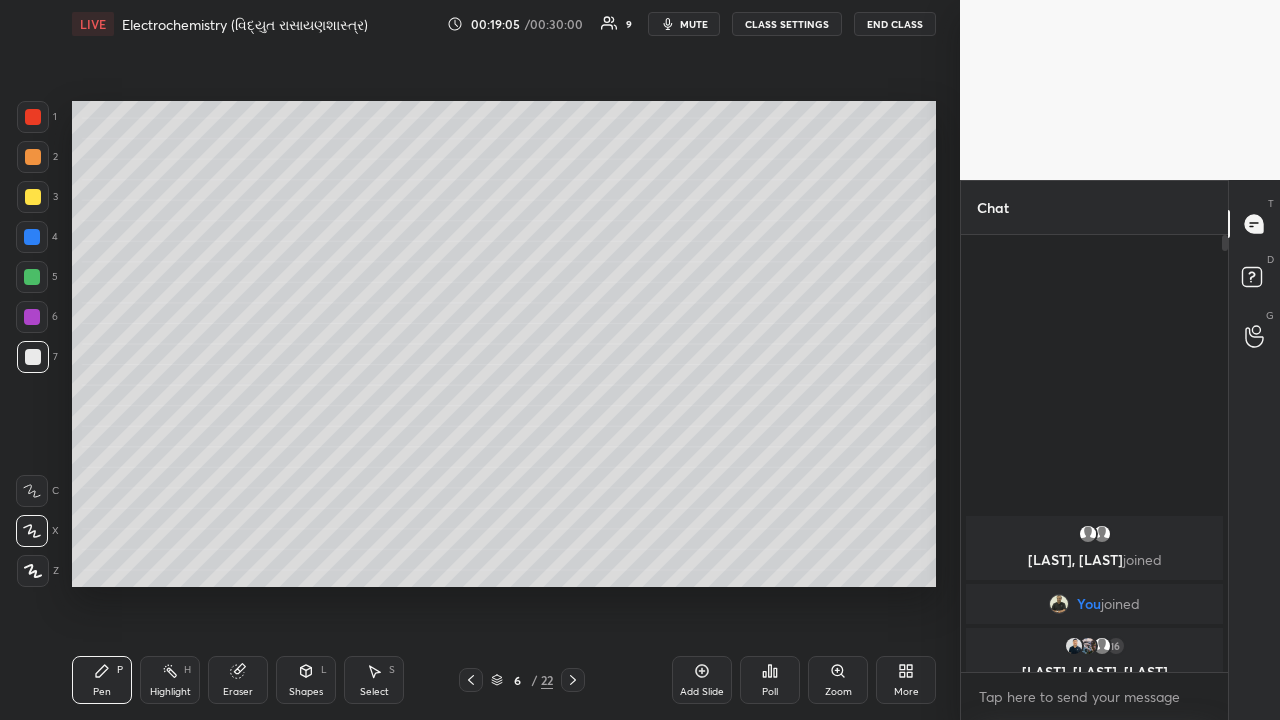 click 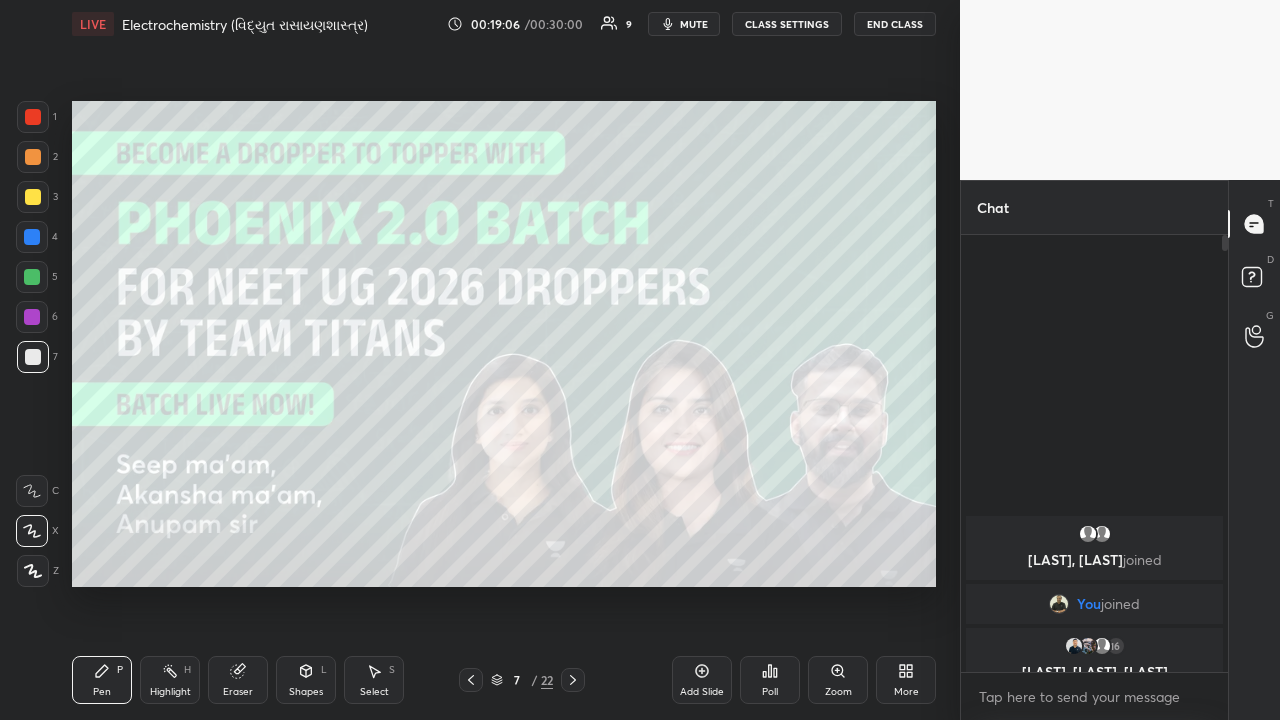 click 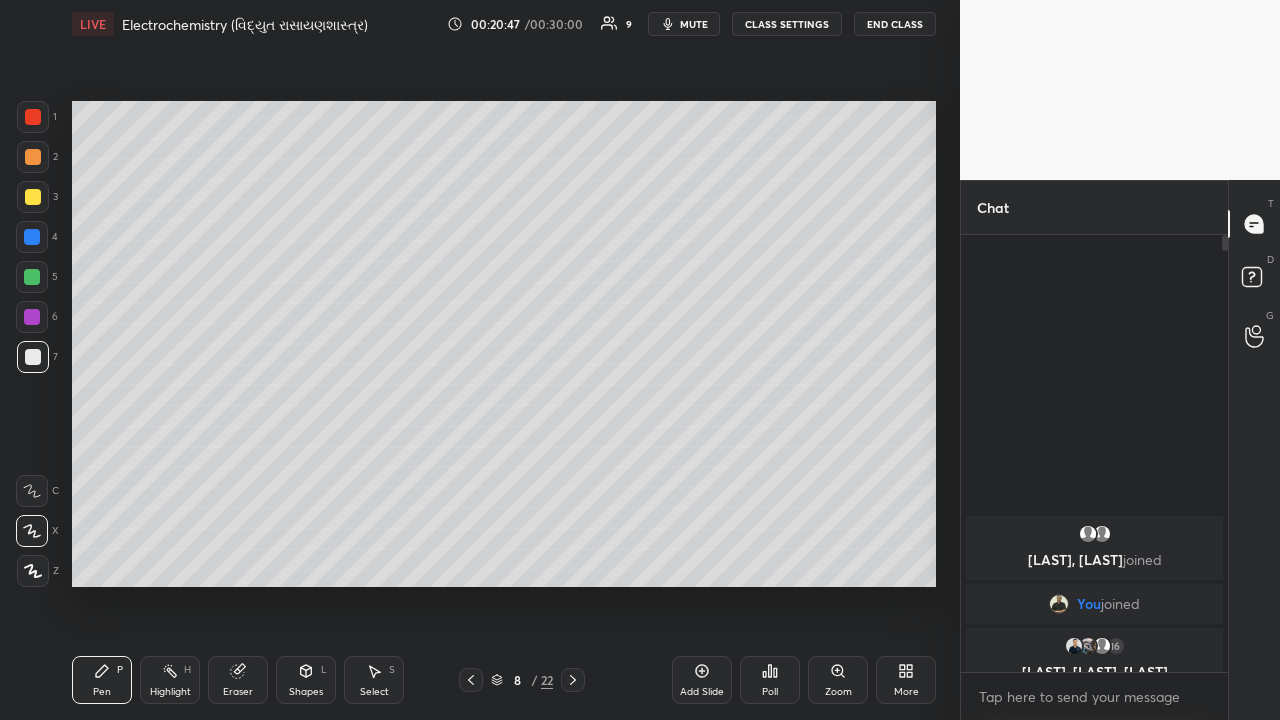 click at bounding box center [32, 277] 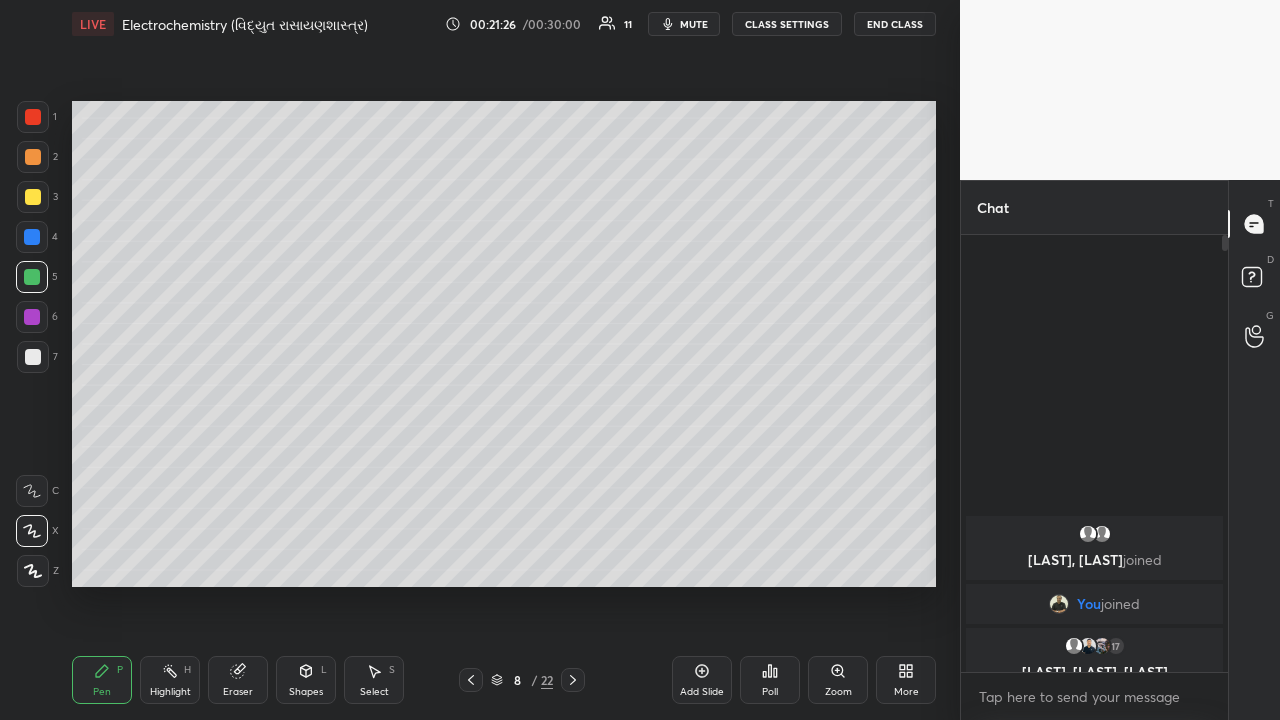 click at bounding box center [32, 317] 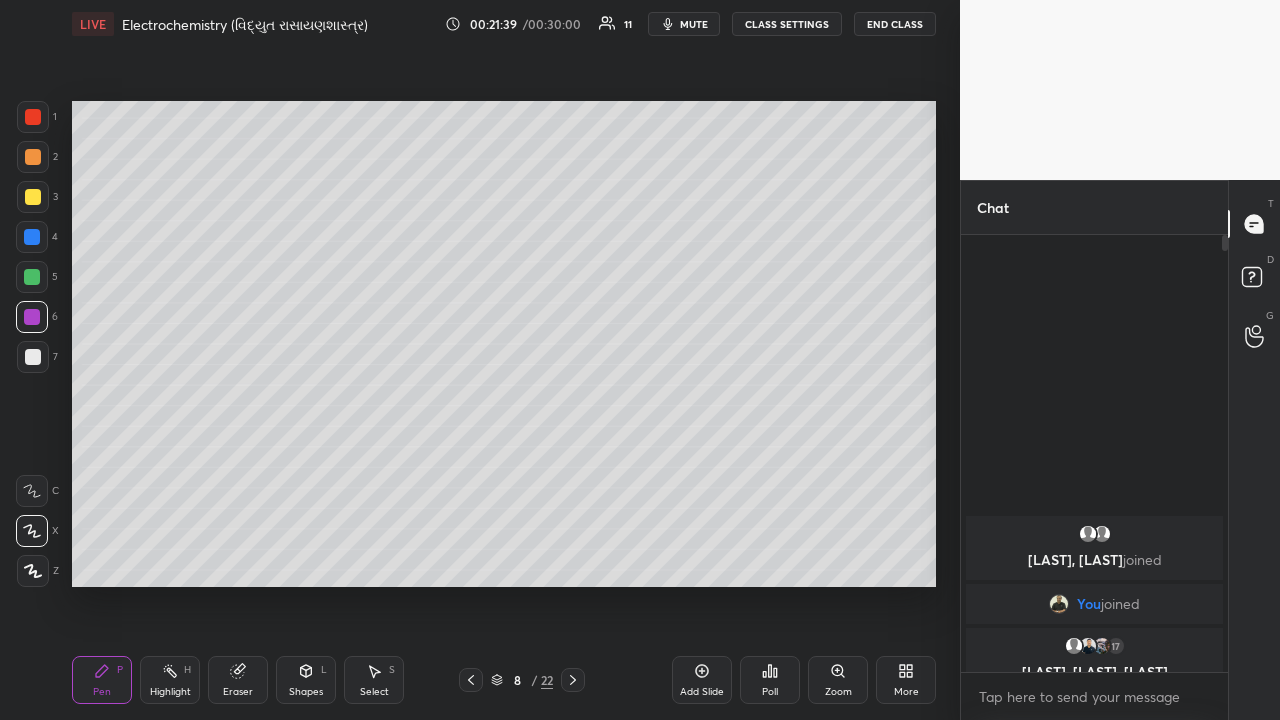 click at bounding box center [33, 197] 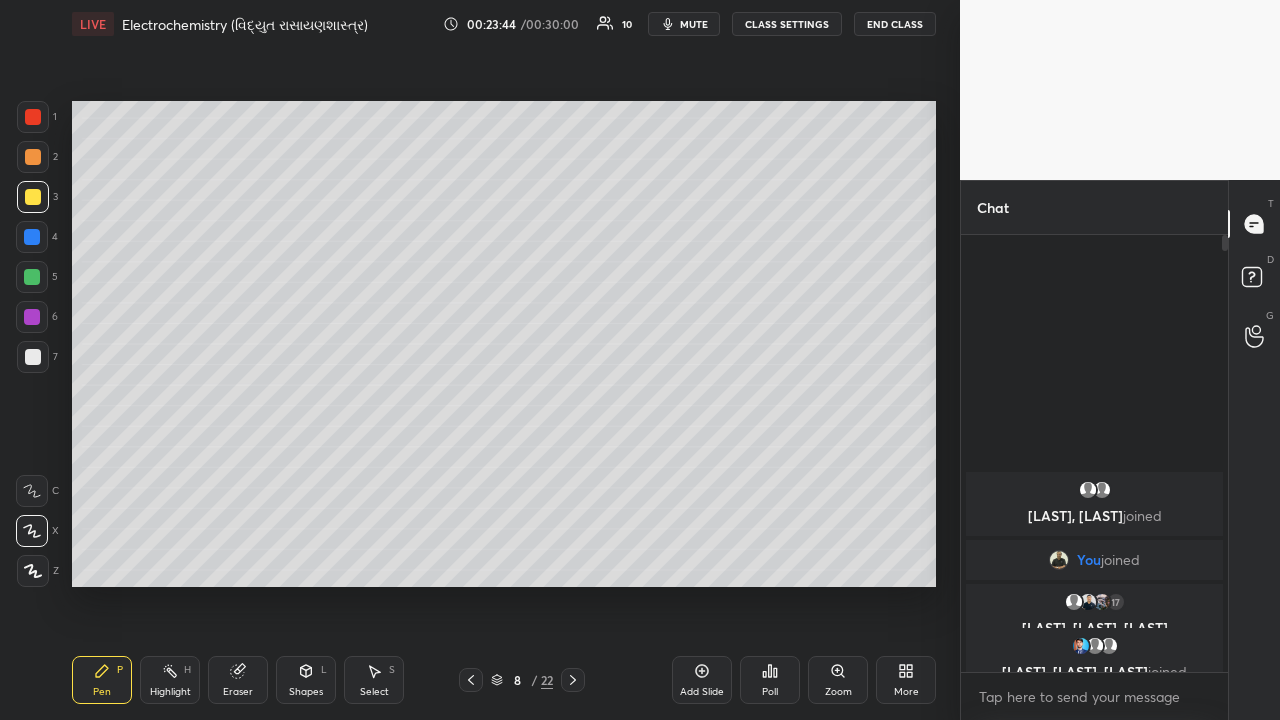 click at bounding box center (573, 680) 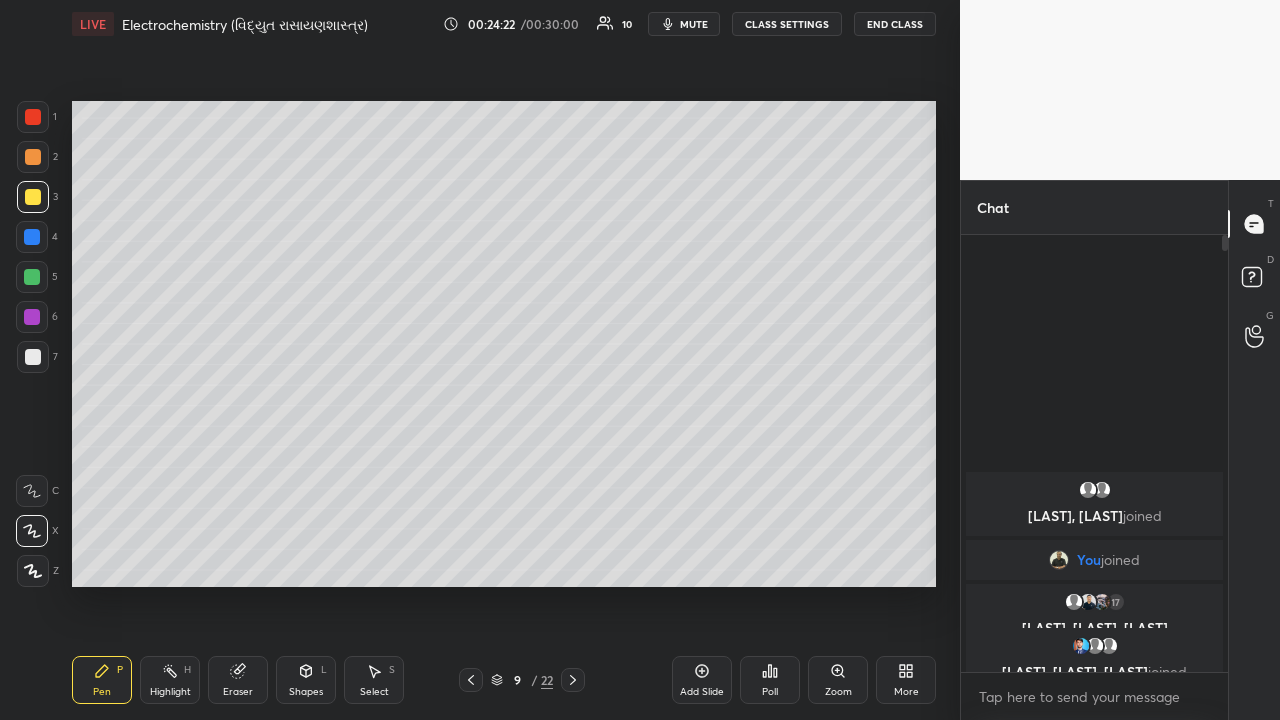 click at bounding box center (33, 157) 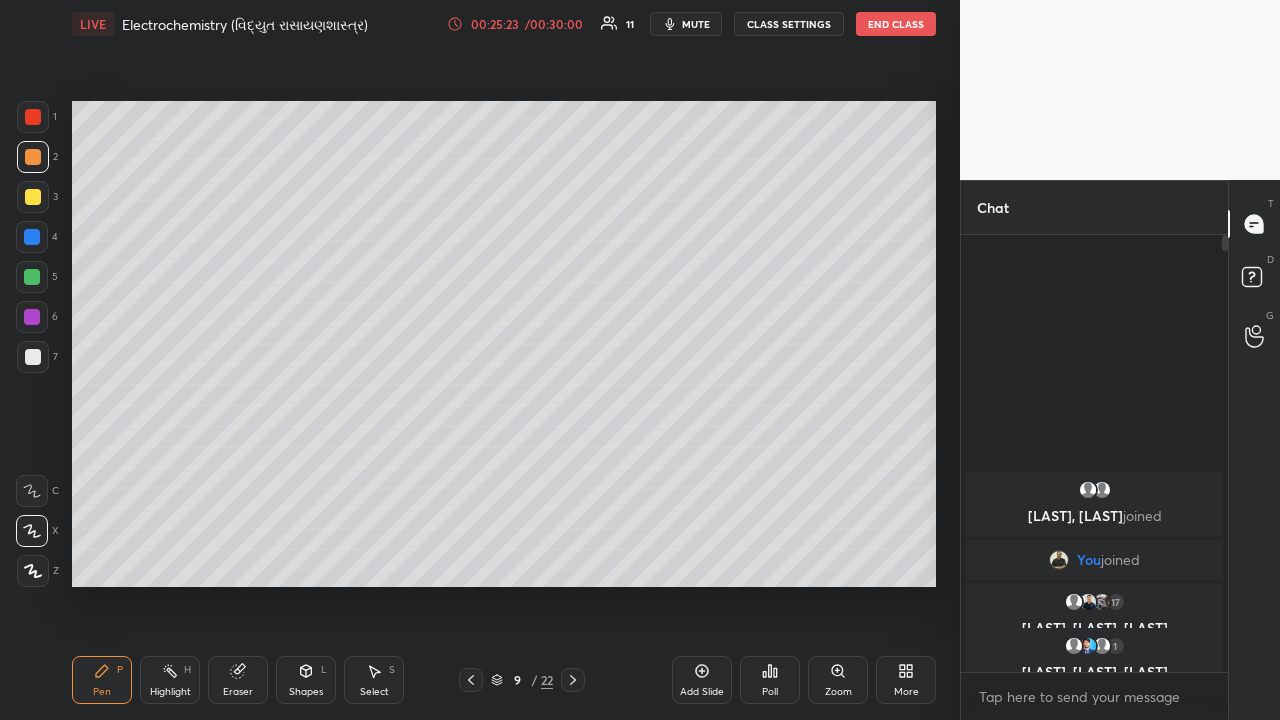 click at bounding box center (33, 357) 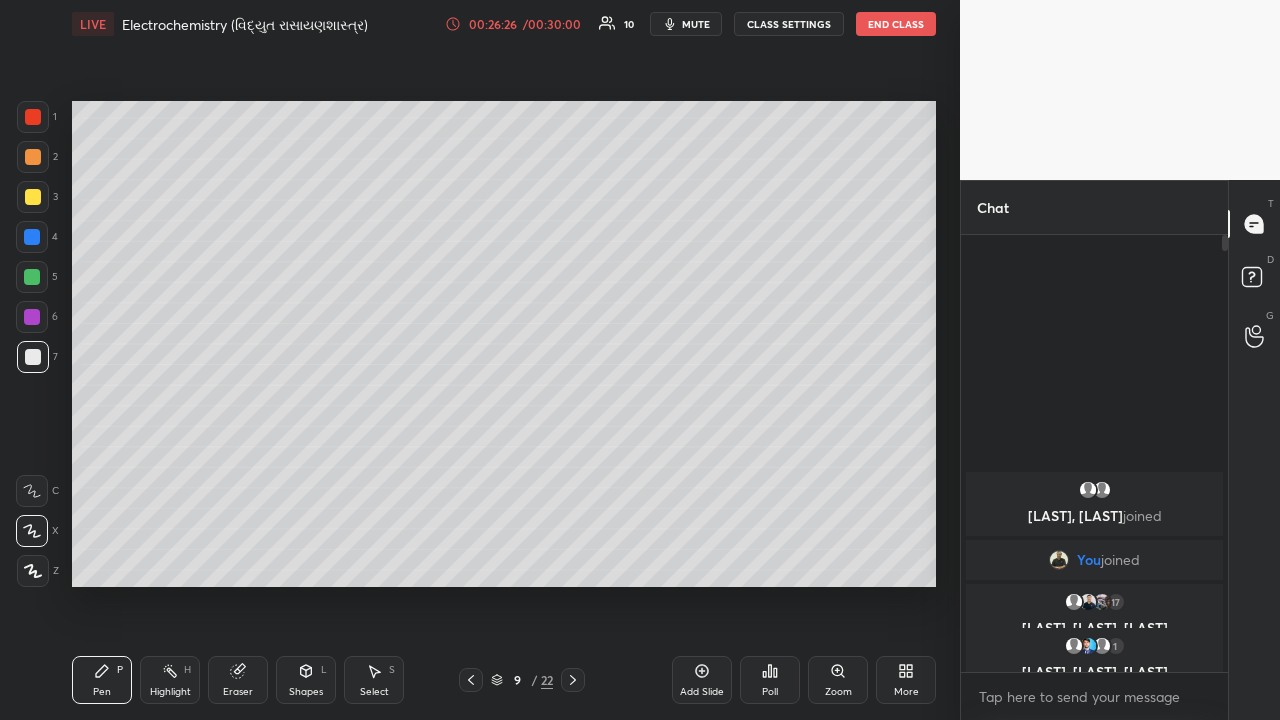 click at bounding box center (33, 117) 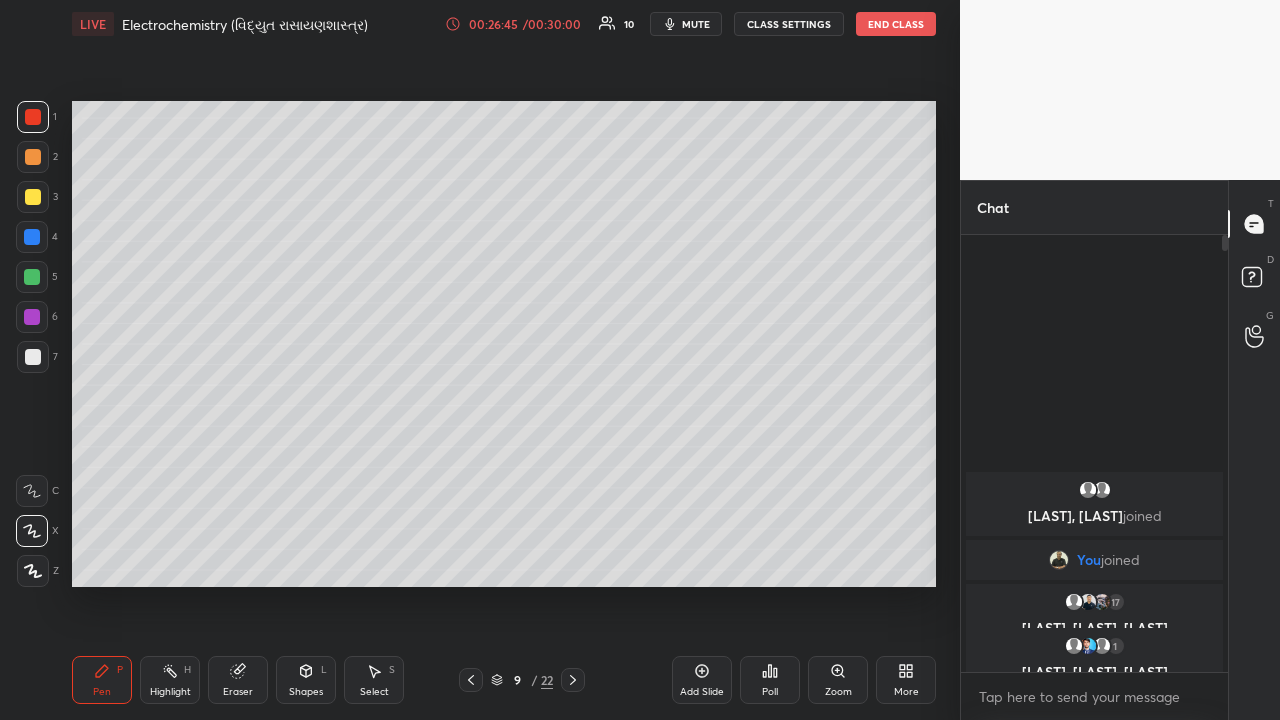 click at bounding box center (33, 197) 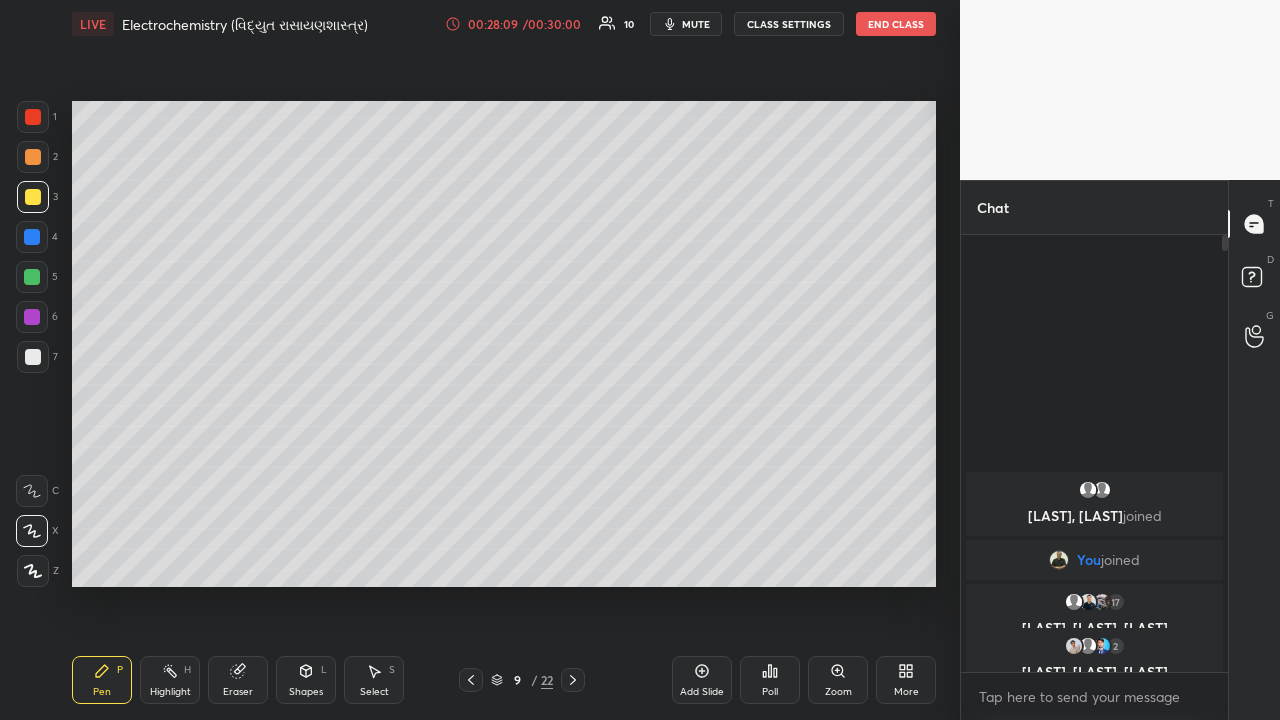 click 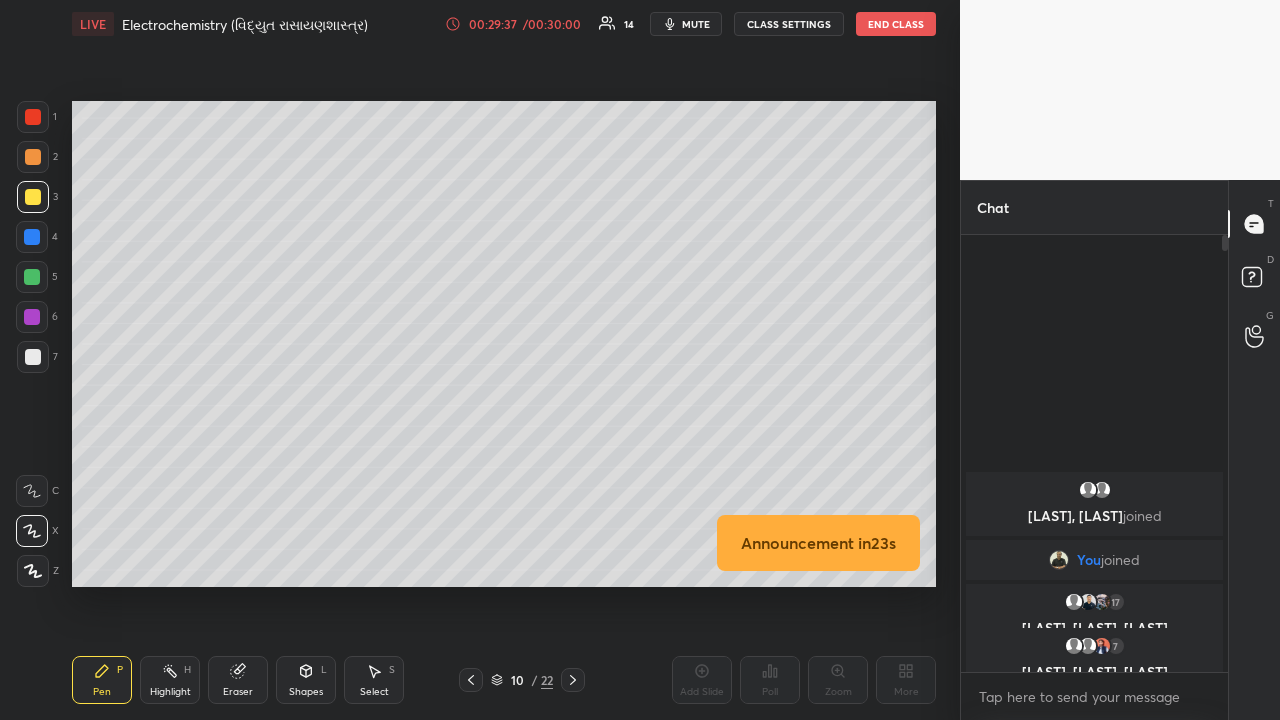 click on "CLASS SETTINGS" at bounding box center [789, 24] 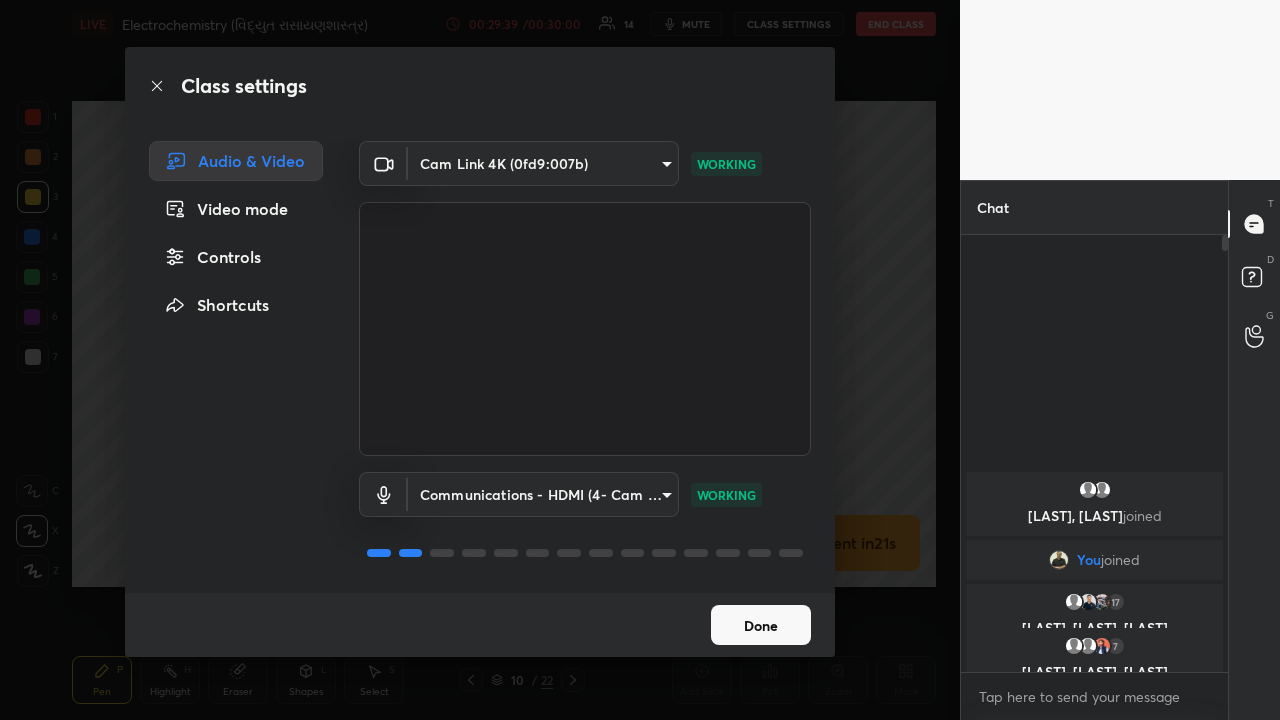 click on "Done" at bounding box center [761, 625] 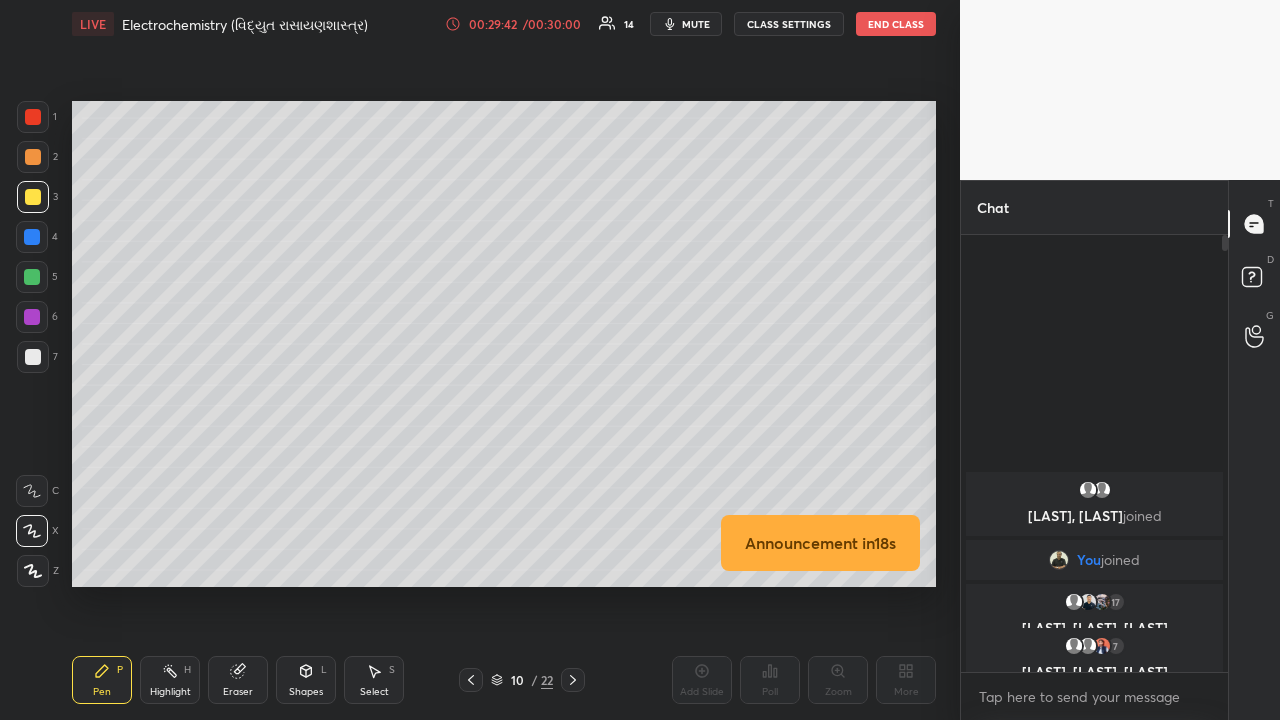click on "/  00:30:00" at bounding box center (552, 24) 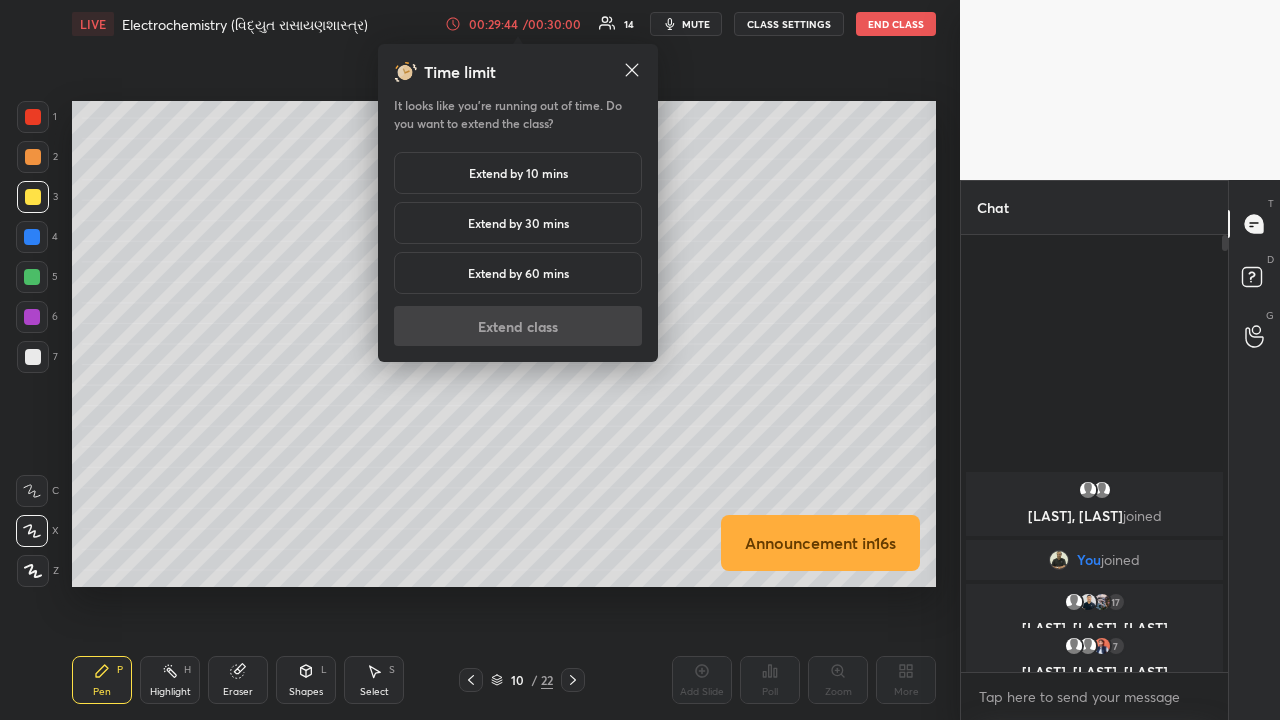 click on "Extend by 10 mins" at bounding box center (518, 173) 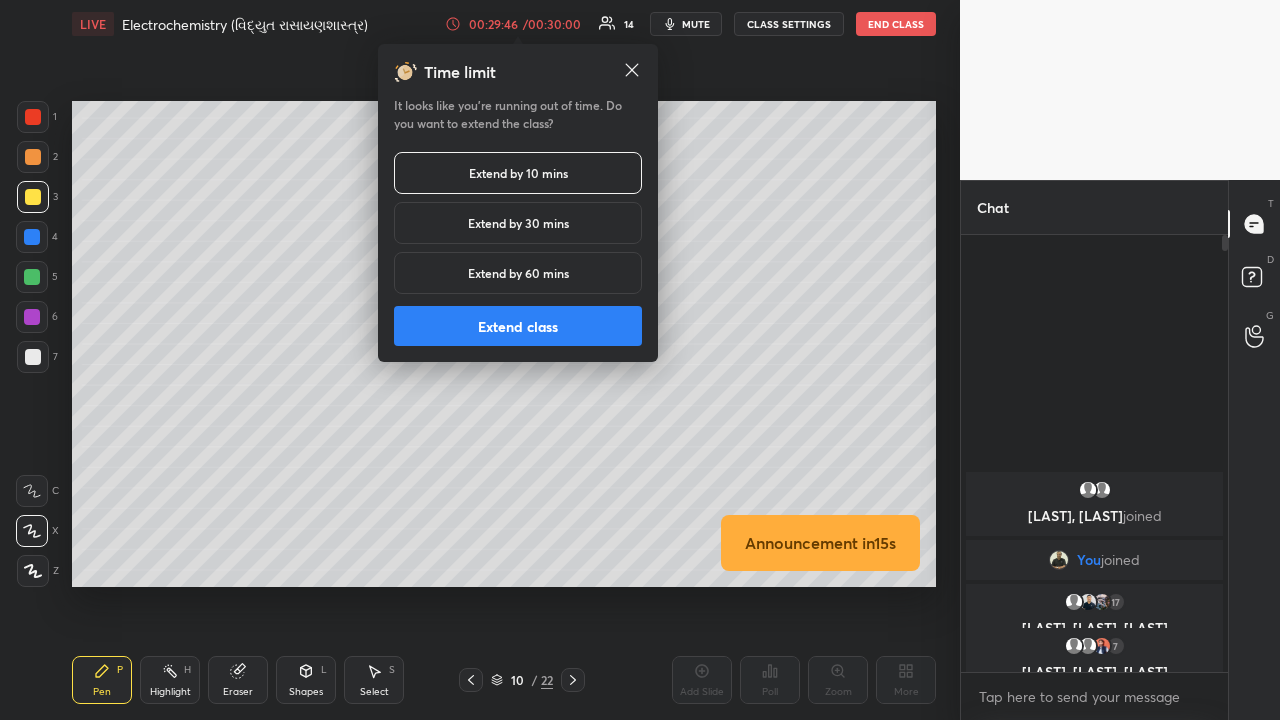 click on "Extend class" at bounding box center (518, 326) 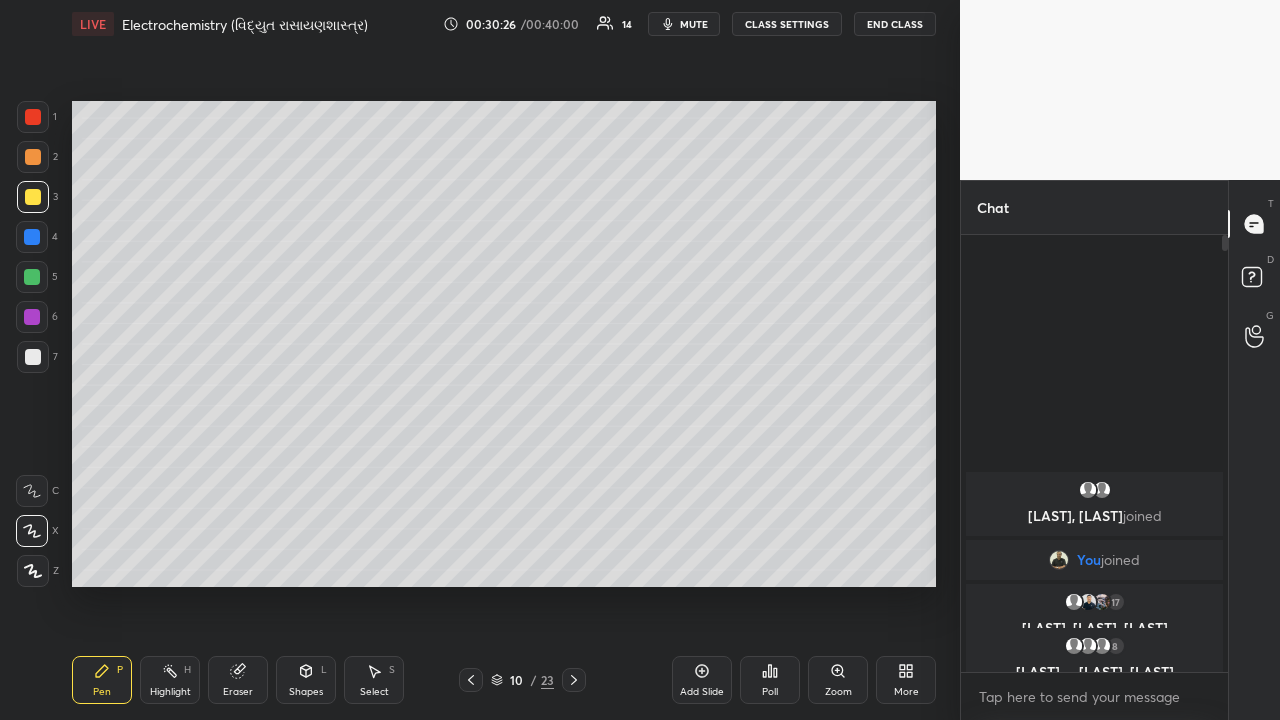click at bounding box center (33, 157) 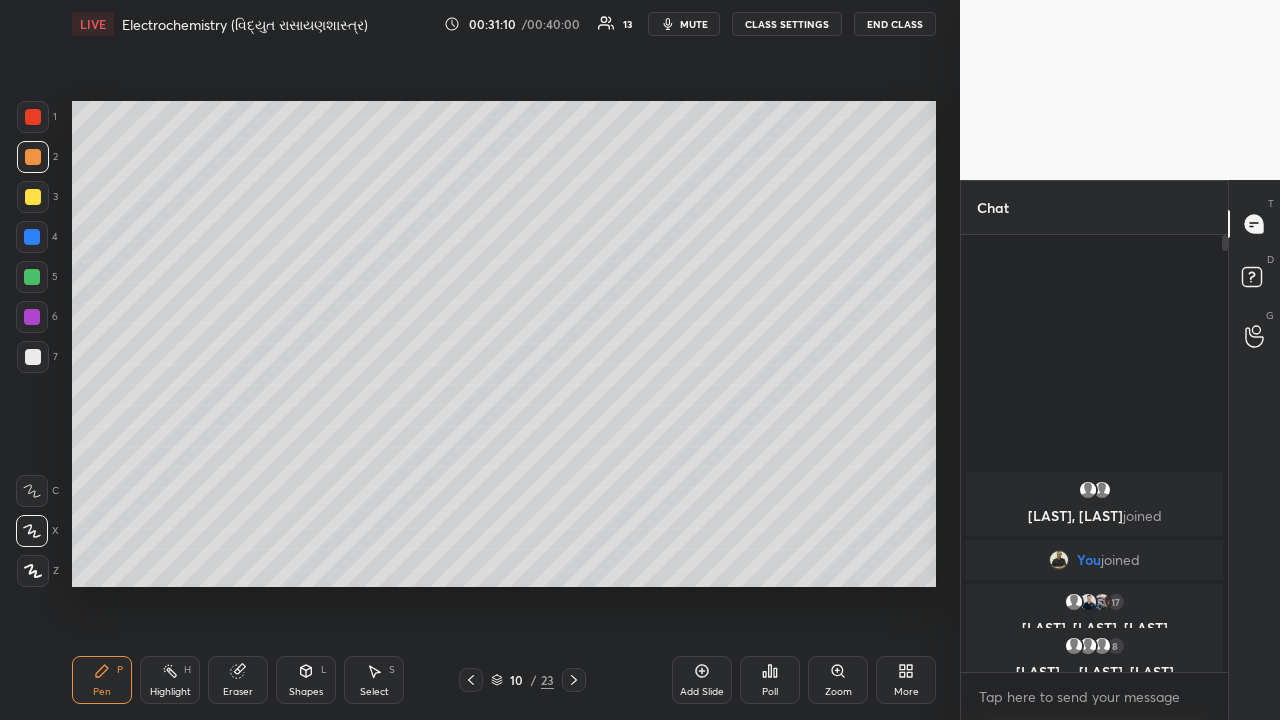 click at bounding box center [32, 277] 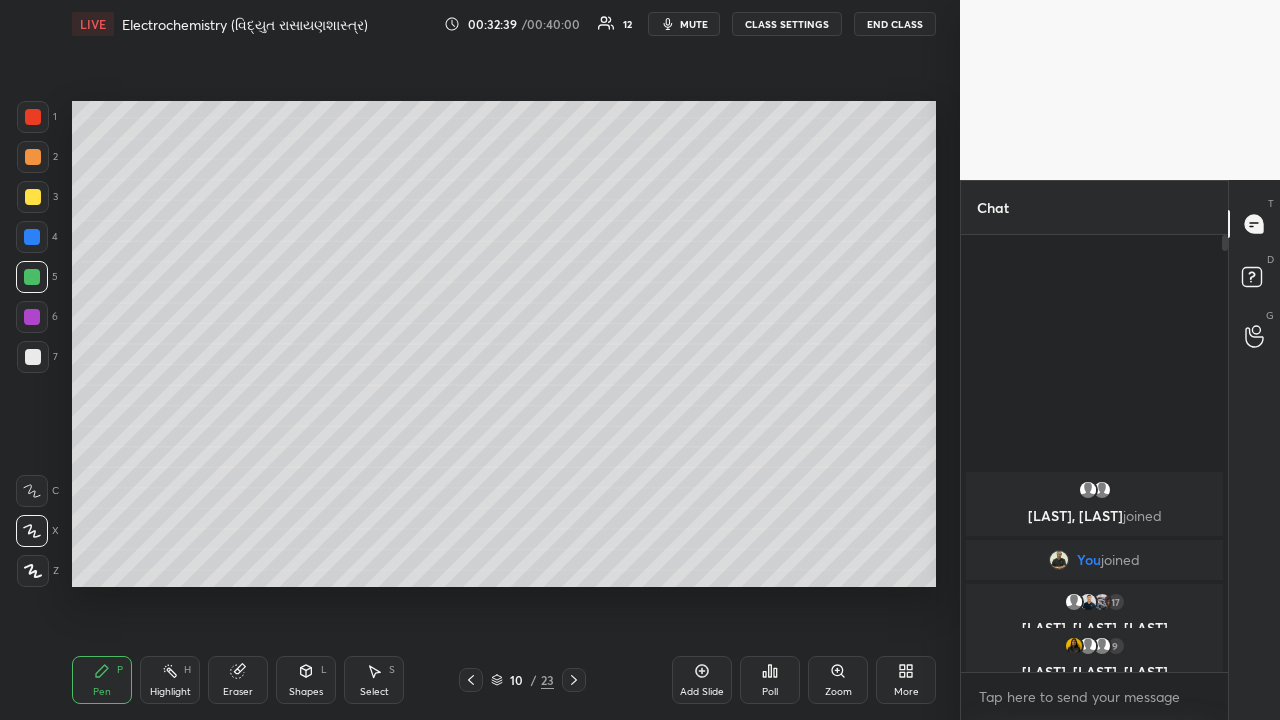 click 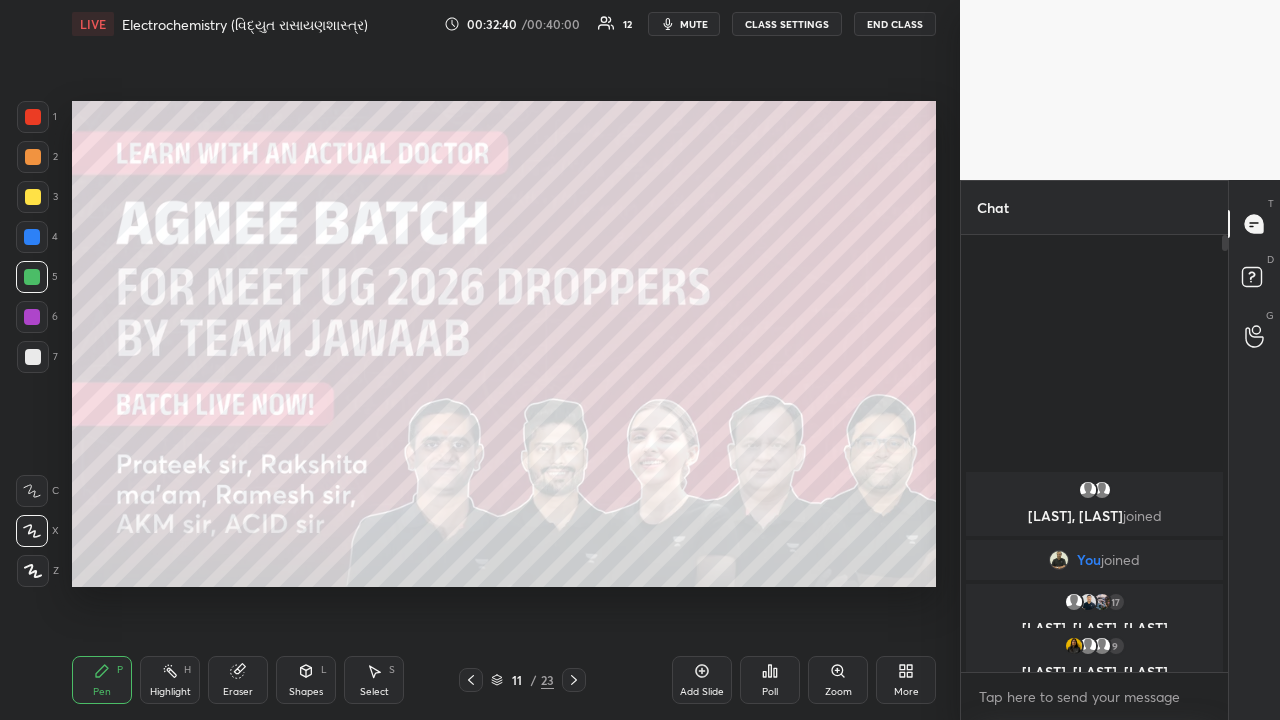 click 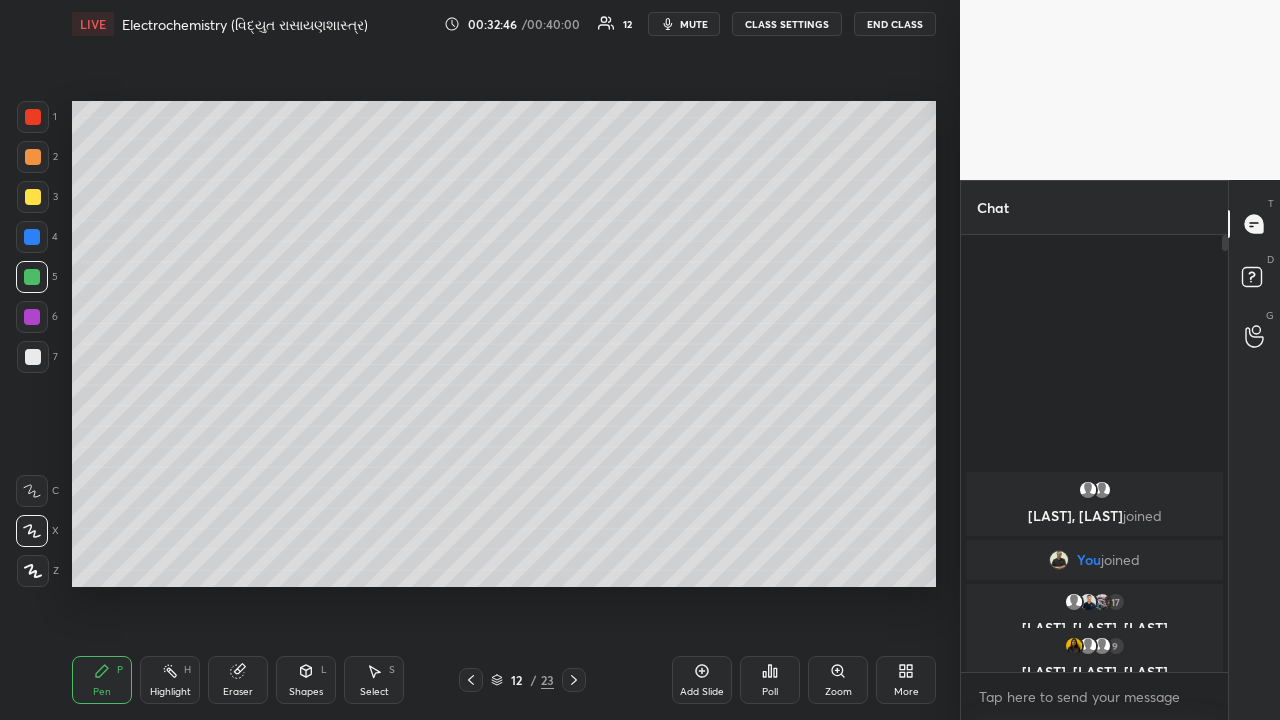 click 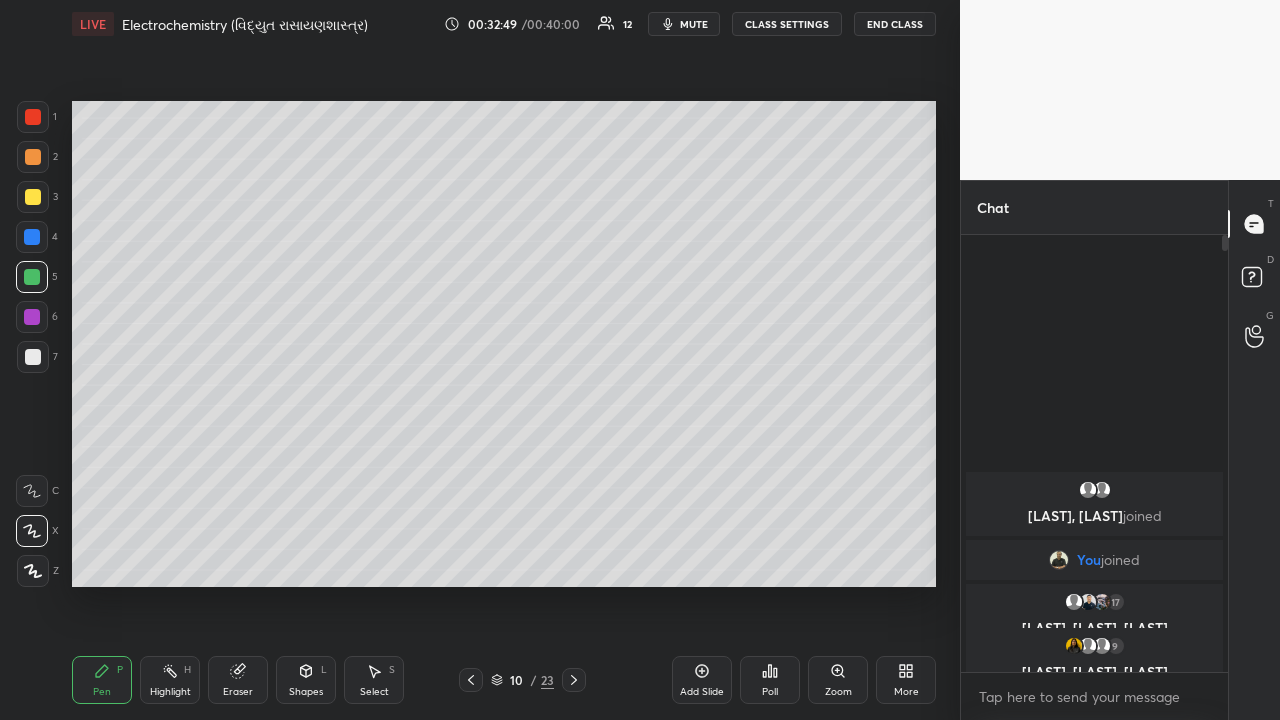 click at bounding box center [574, 680] 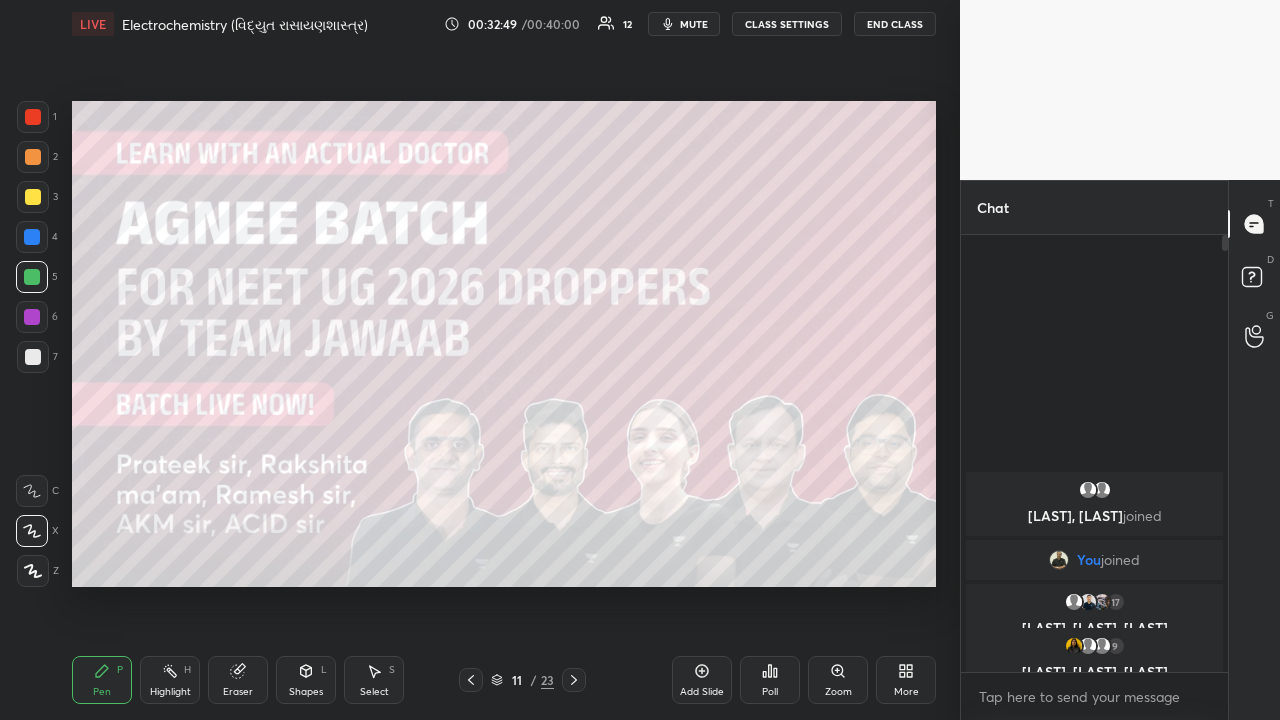 click at bounding box center [574, 680] 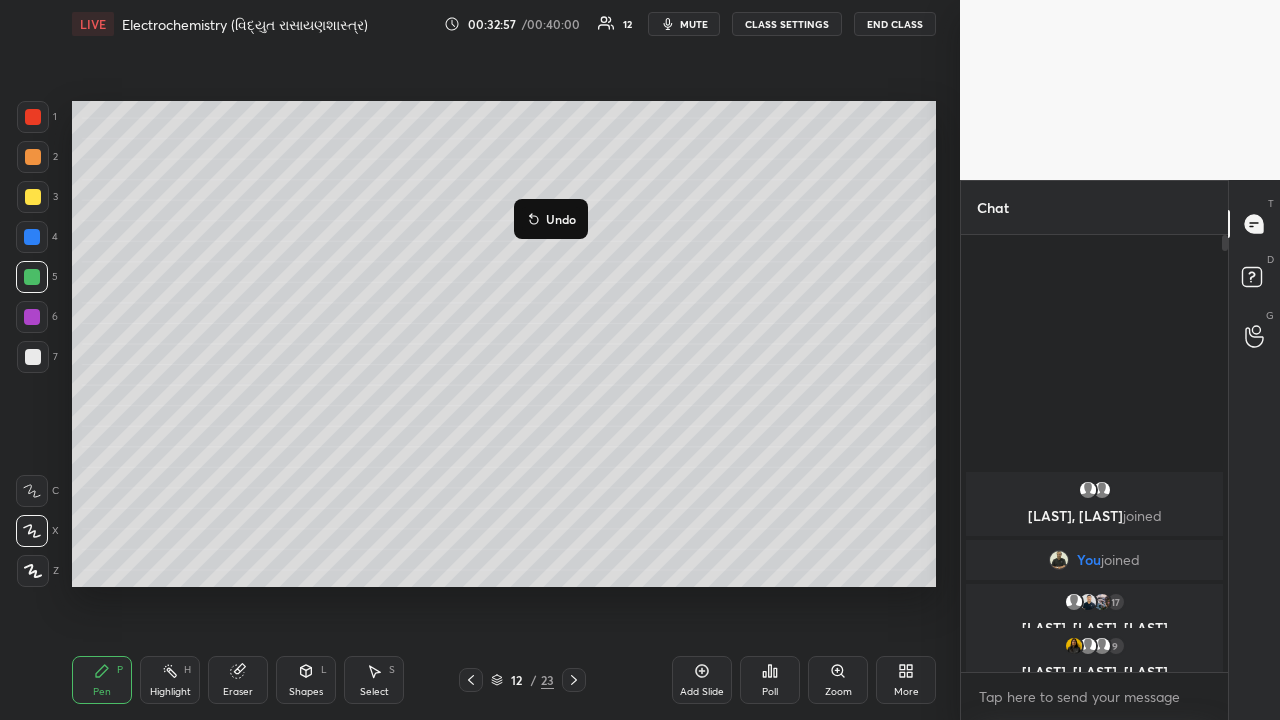 click 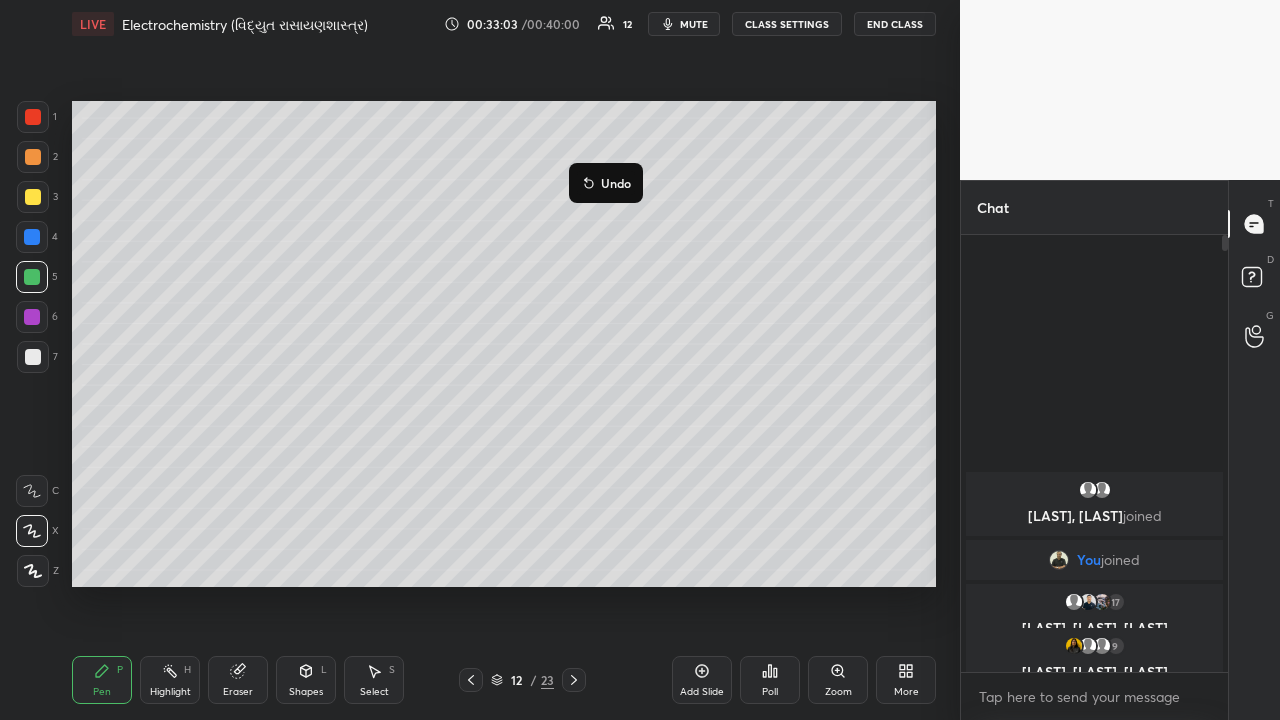 click on "Undo" at bounding box center [606, 183] 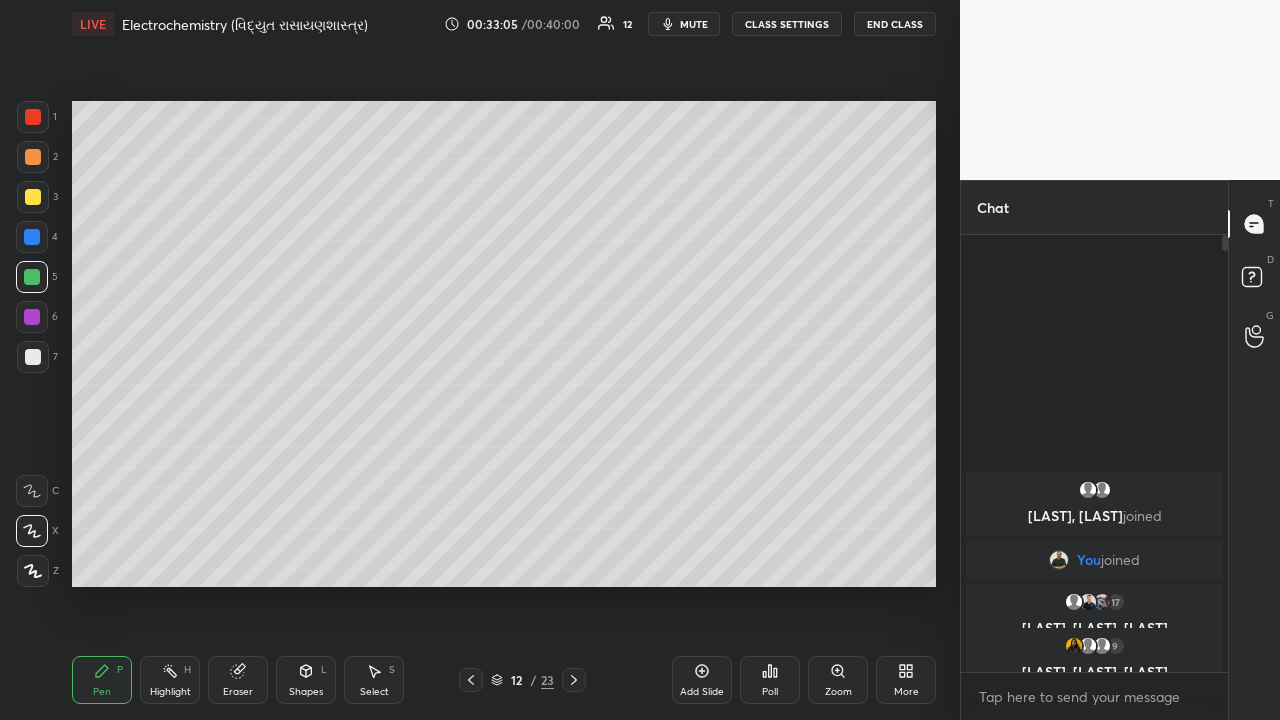 click 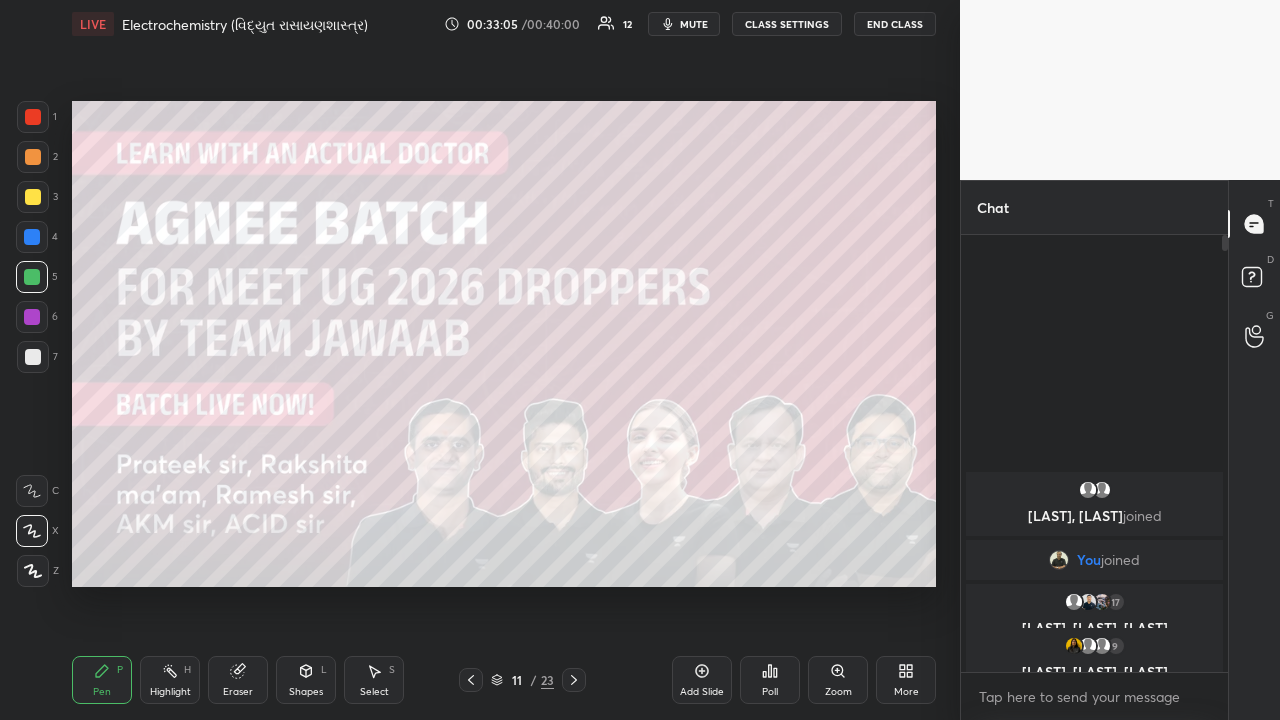click 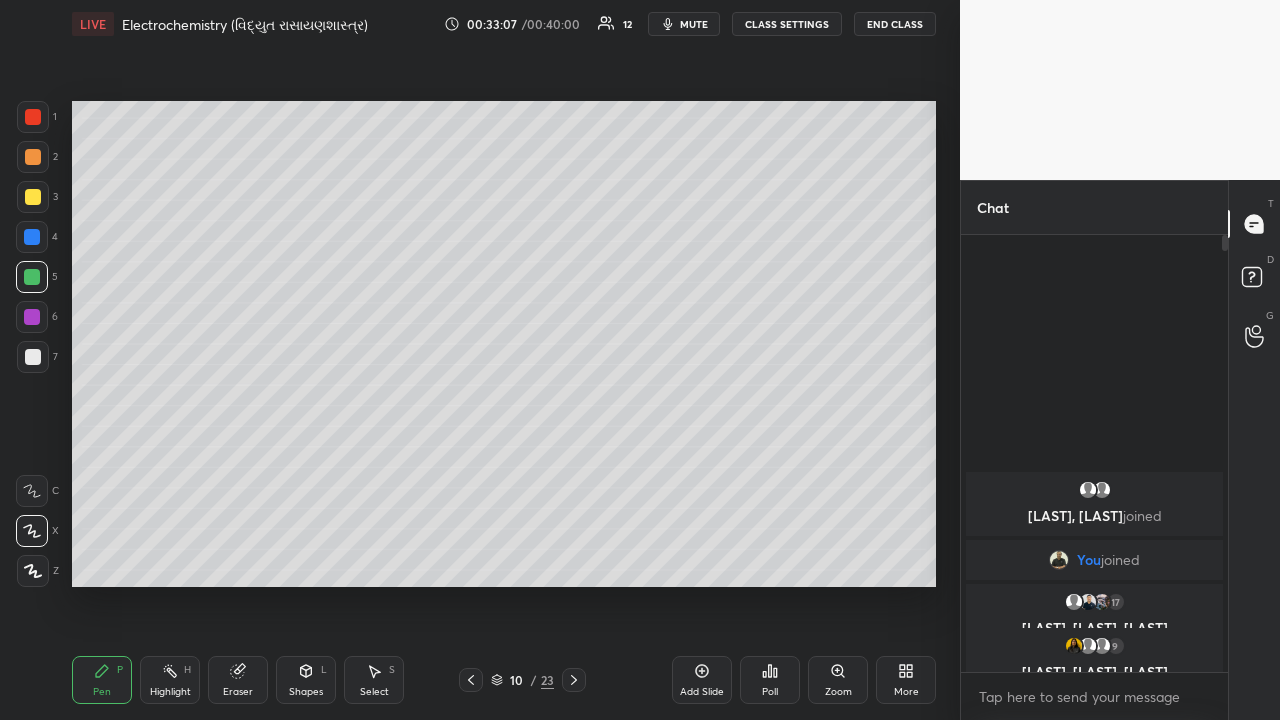 click at bounding box center (574, 680) 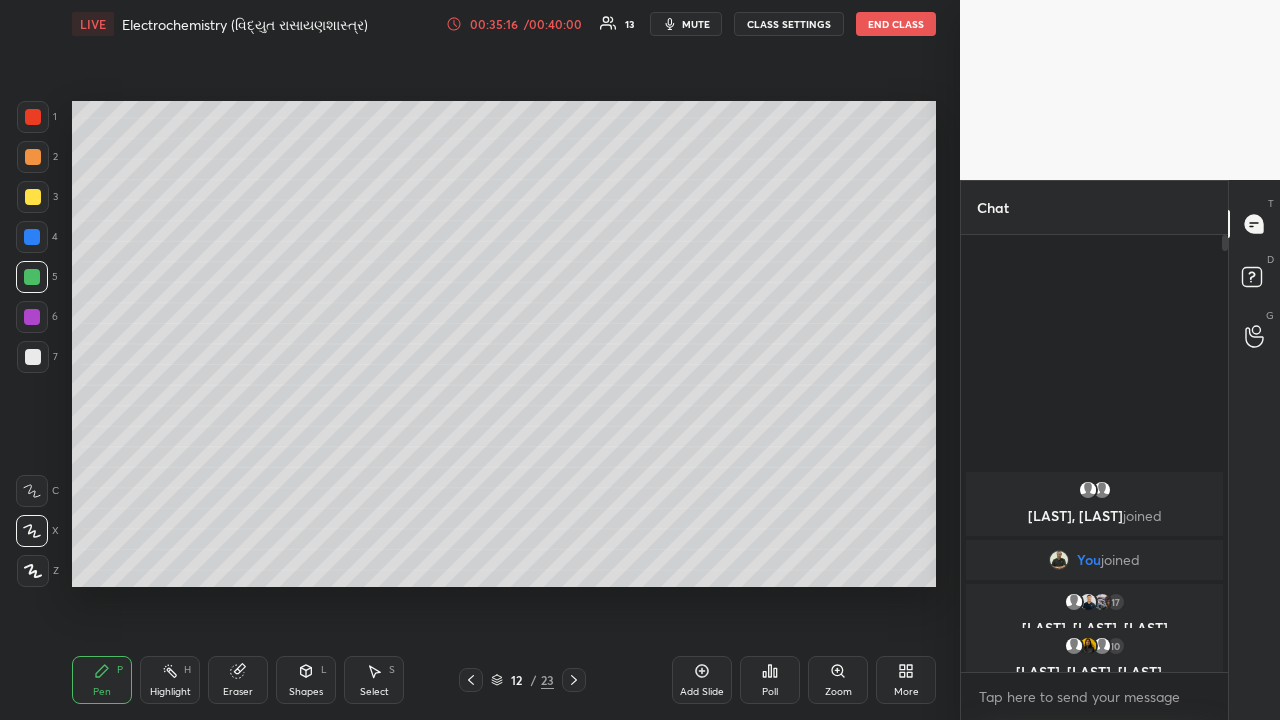 click 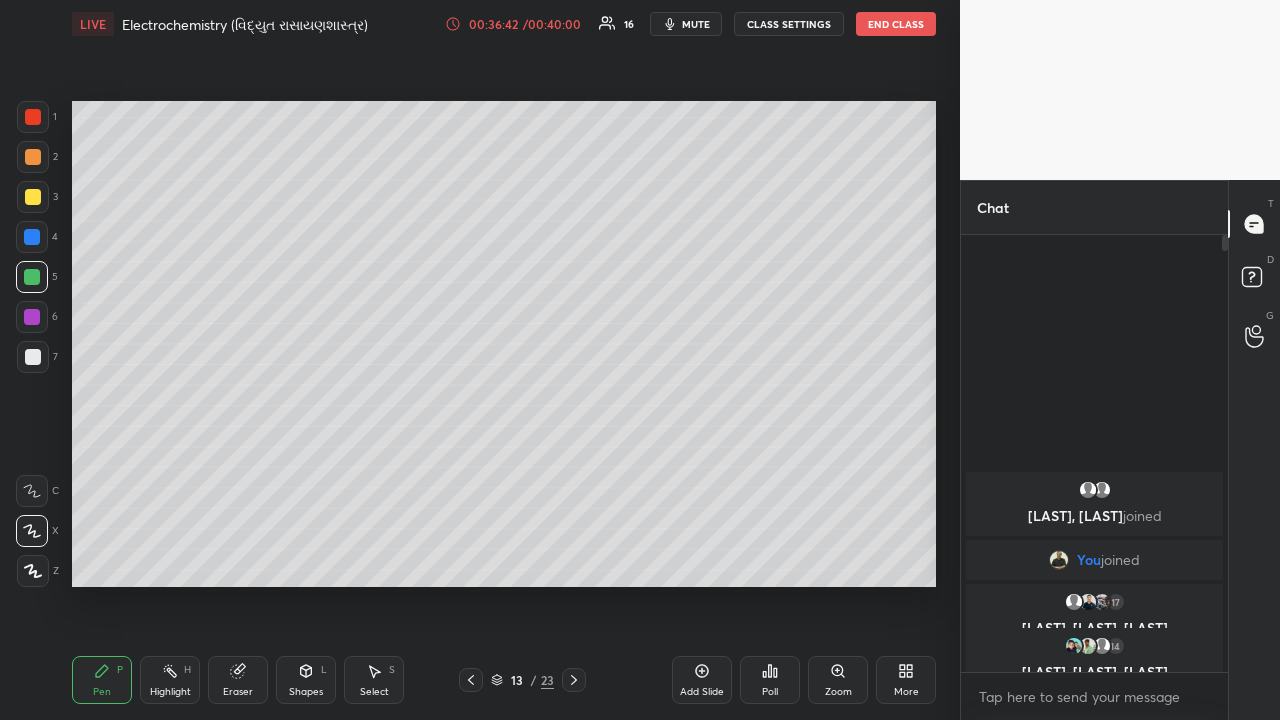 click at bounding box center (33, 197) 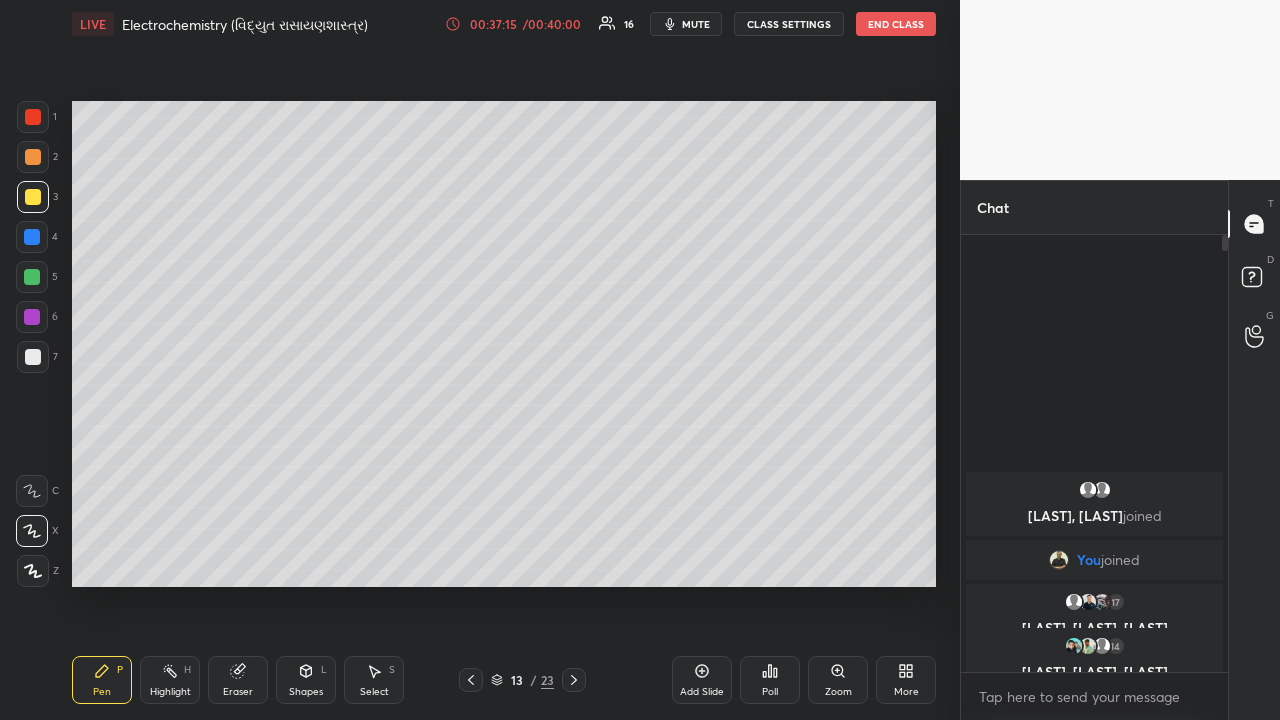 click at bounding box center [33, 157] 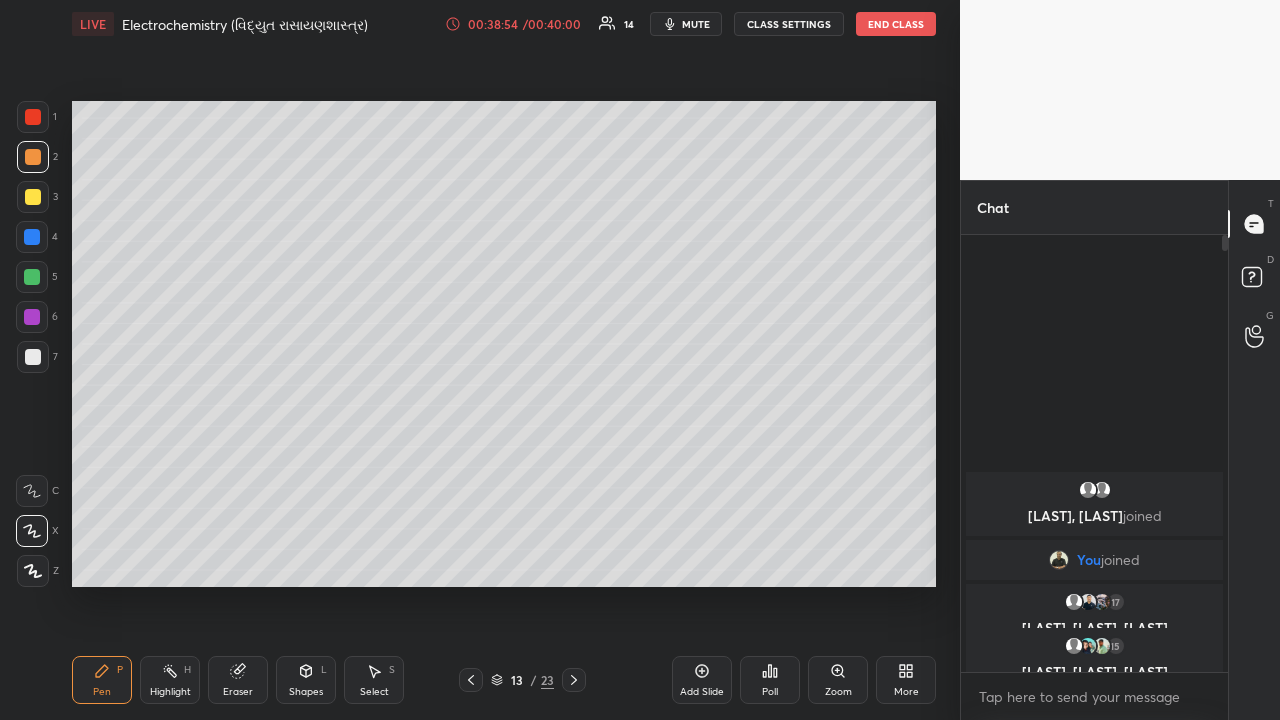 click at bounding box center (32, 237) 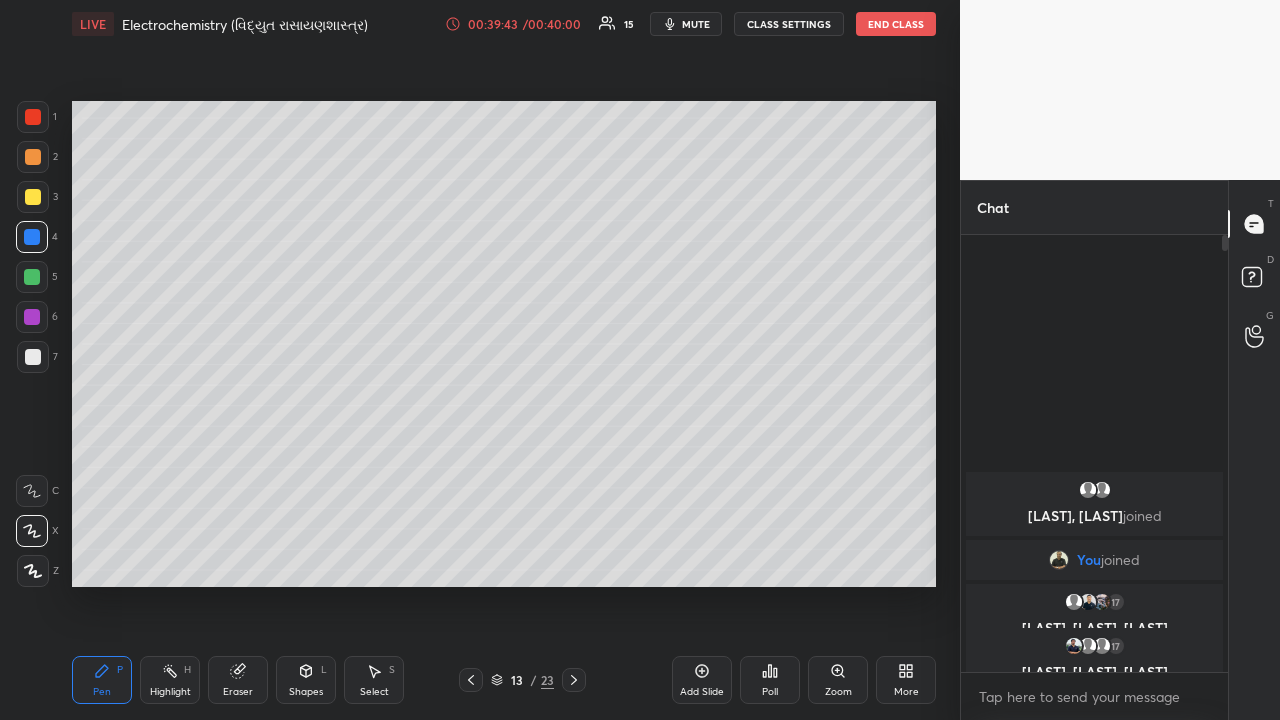 click at bounding box center [33, 197] 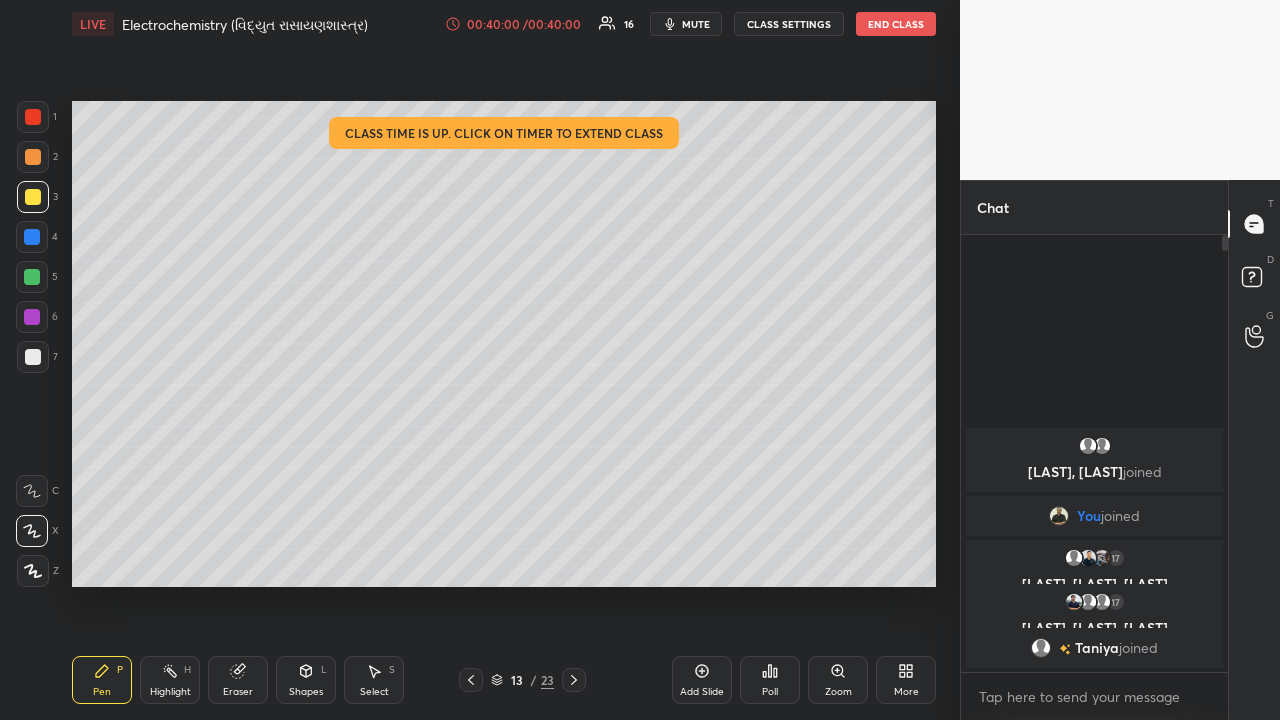 click 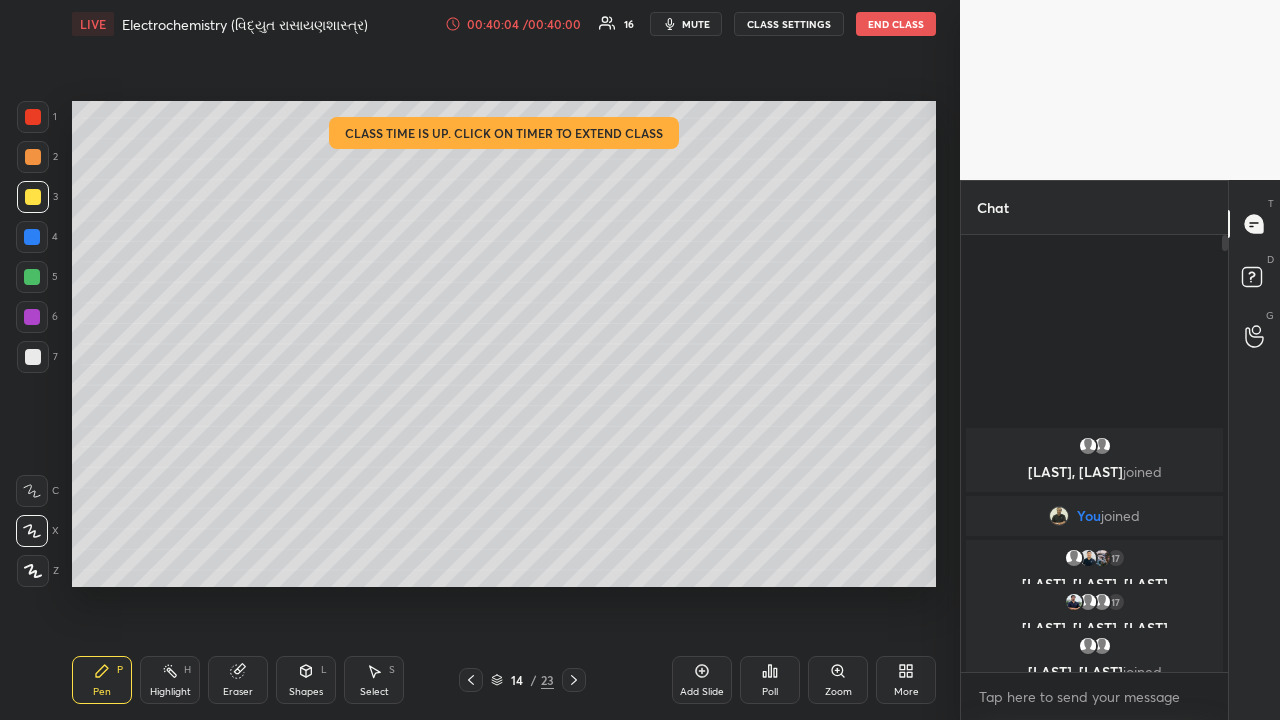 click on "/  00:40:00" at bounding box center [552, 24] 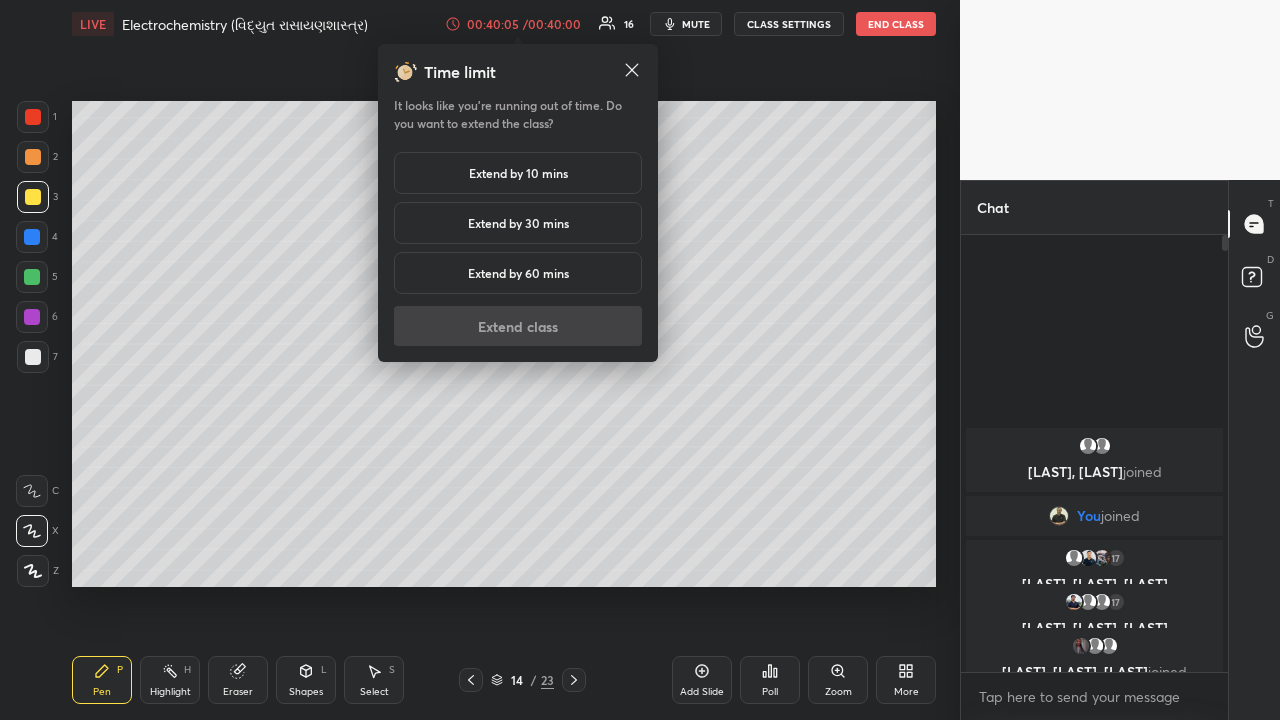 click on "Extend by 10 mins" at bounding box center (518, 173) 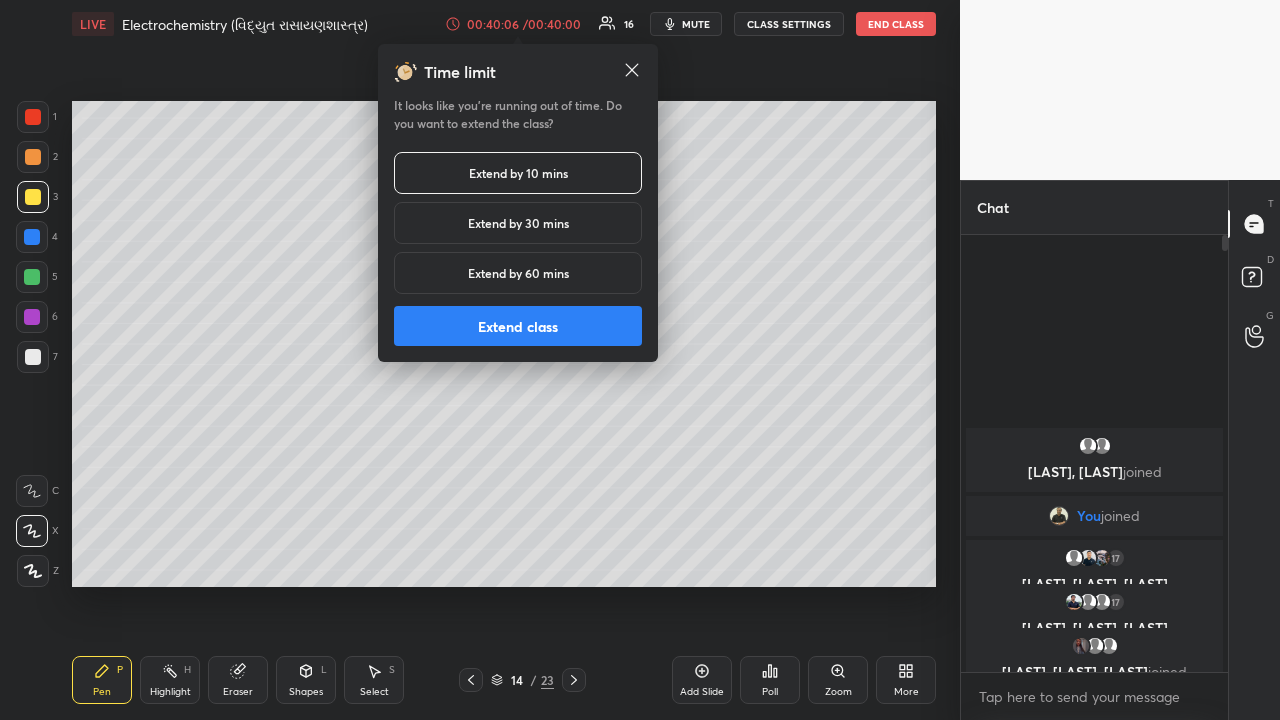 click on "Extend class" at bounding box center [518, 326] 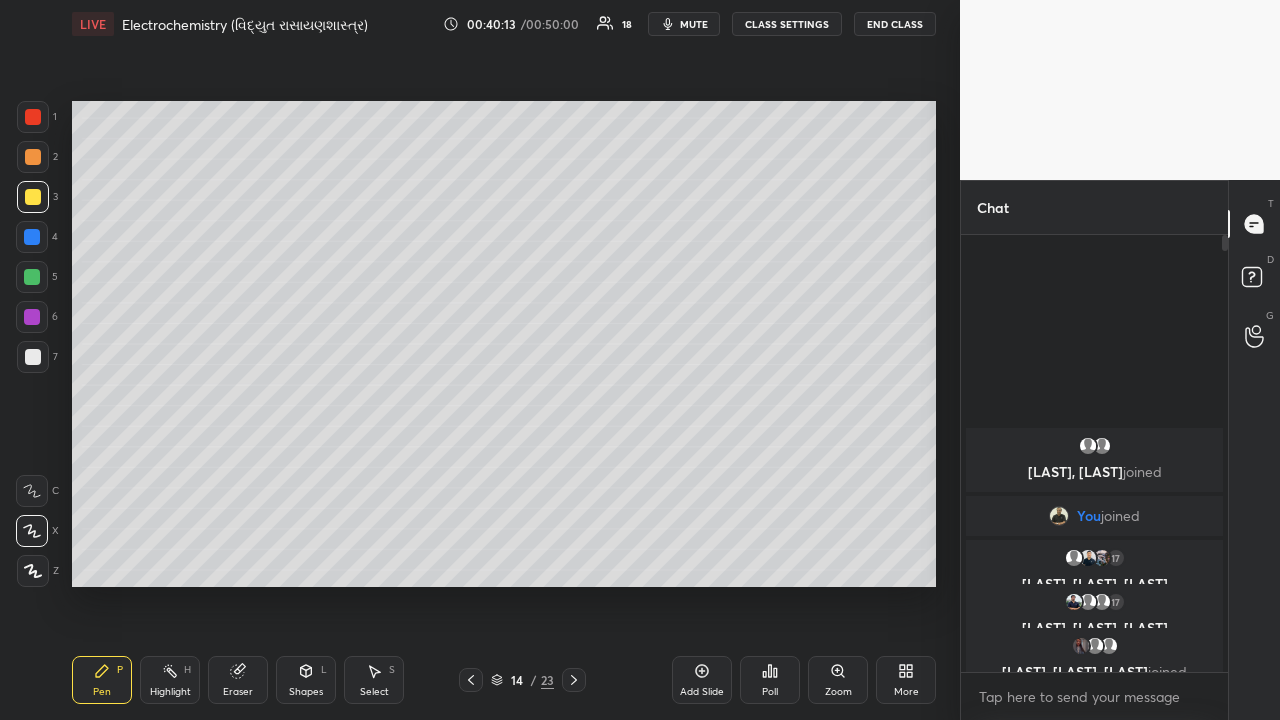 click 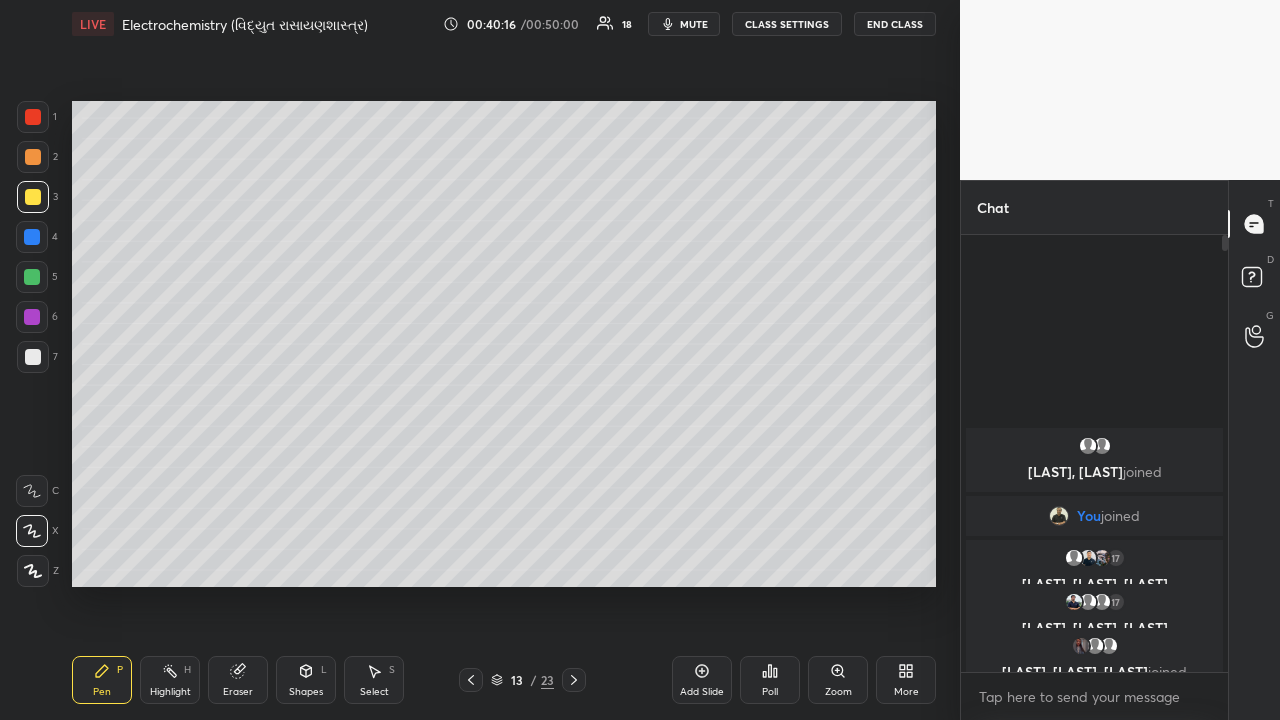 click 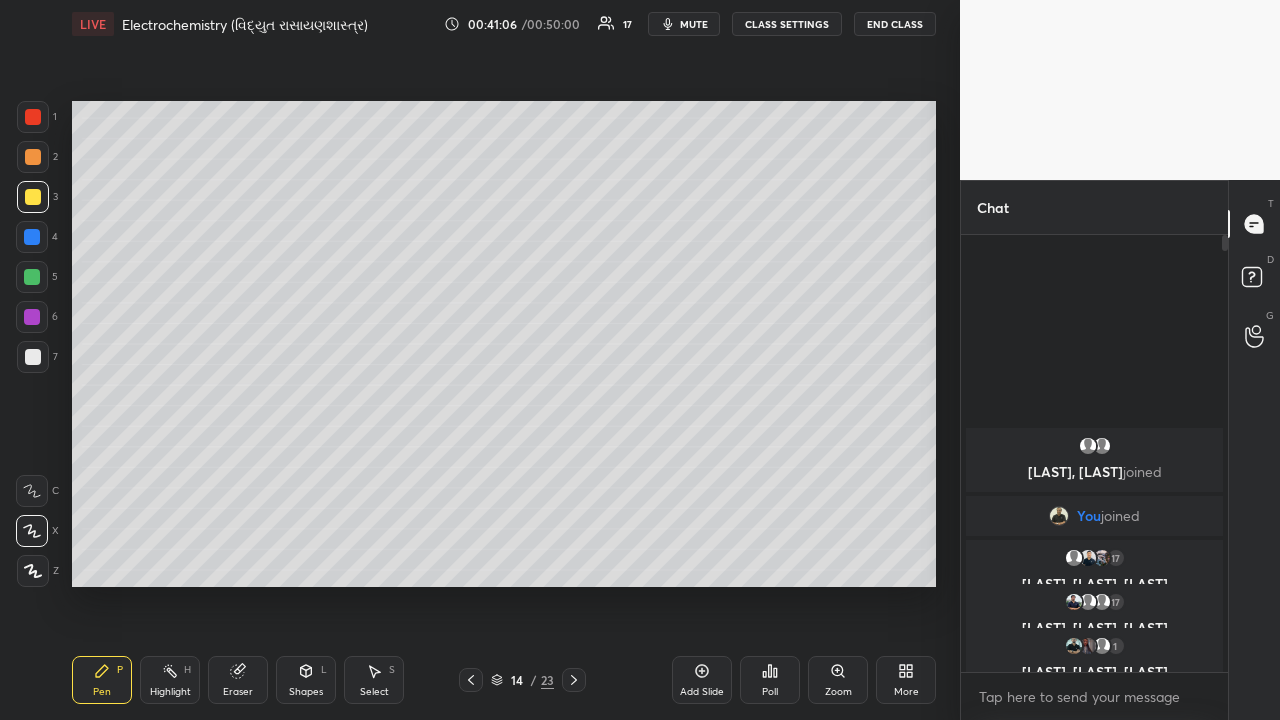 click 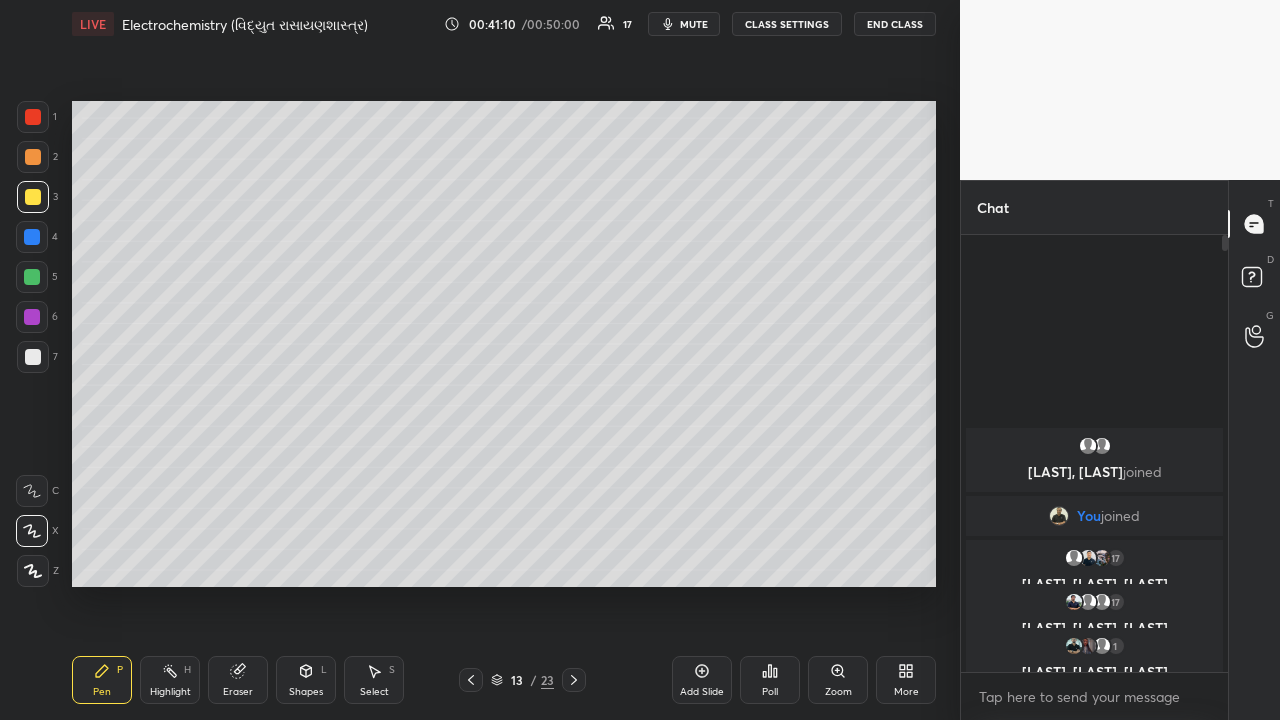 click 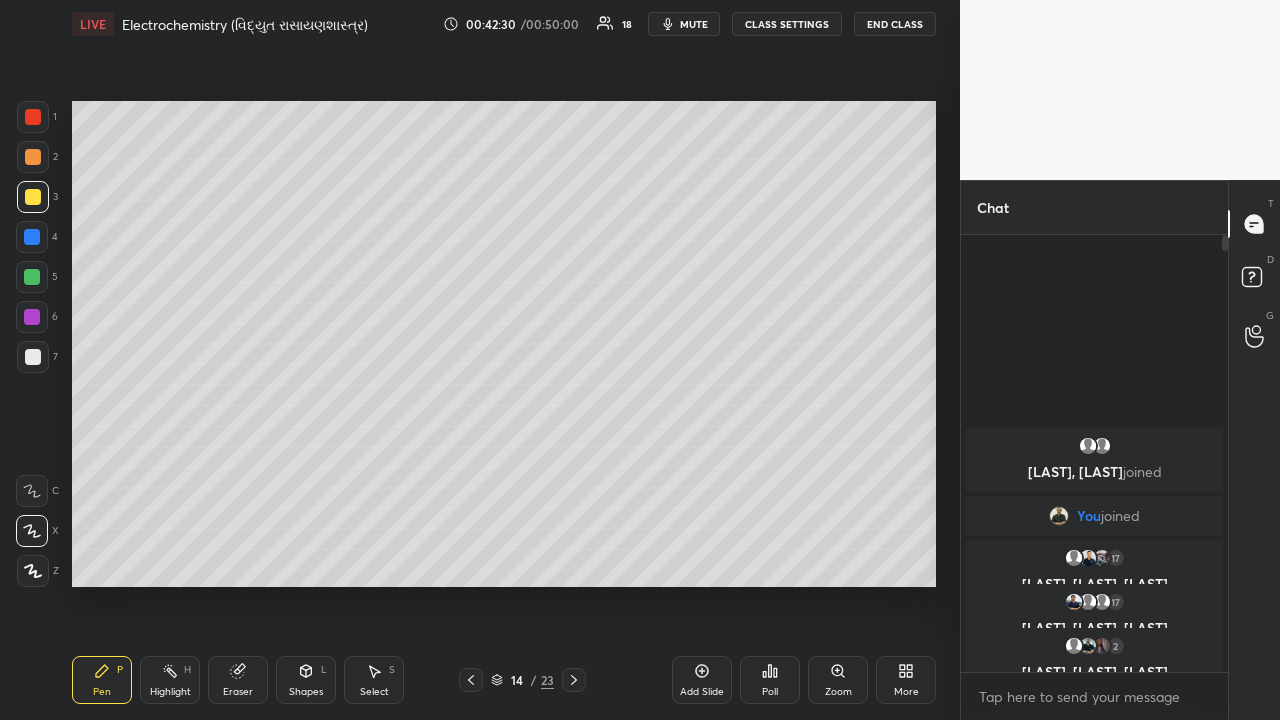 click 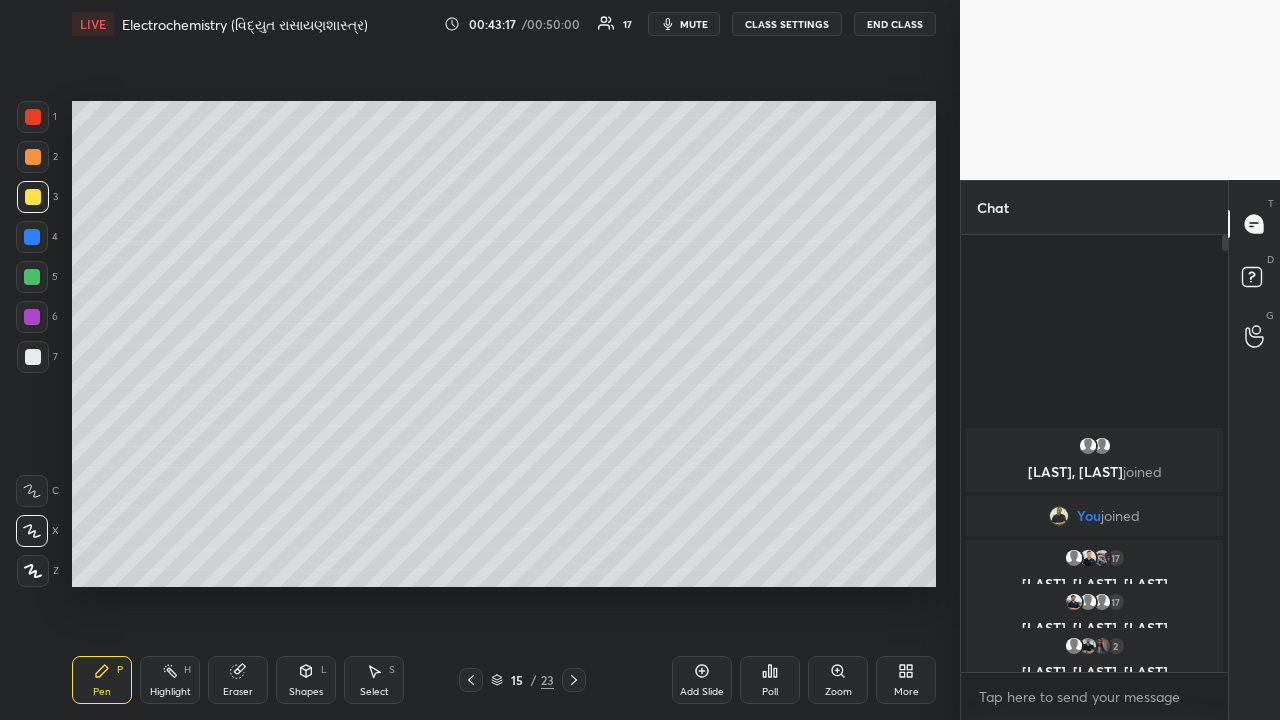 click at bounding box center (33, 157) 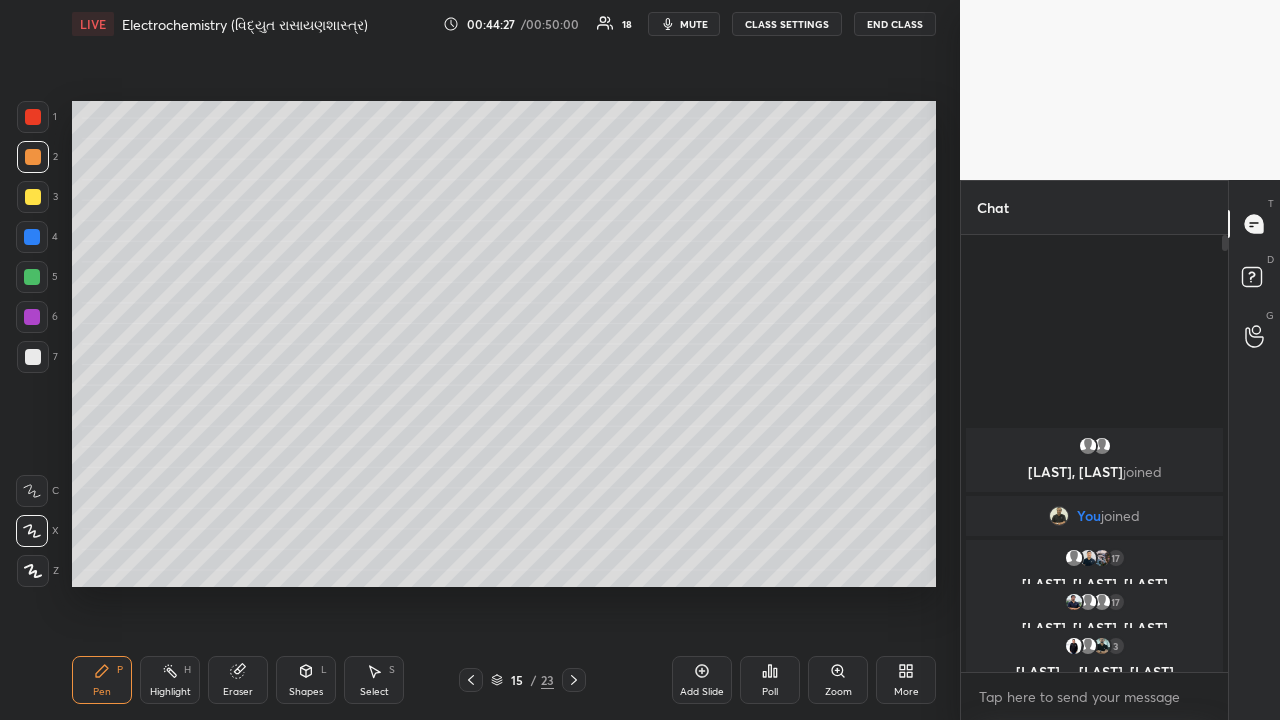 click at bounding box center [33, 357] 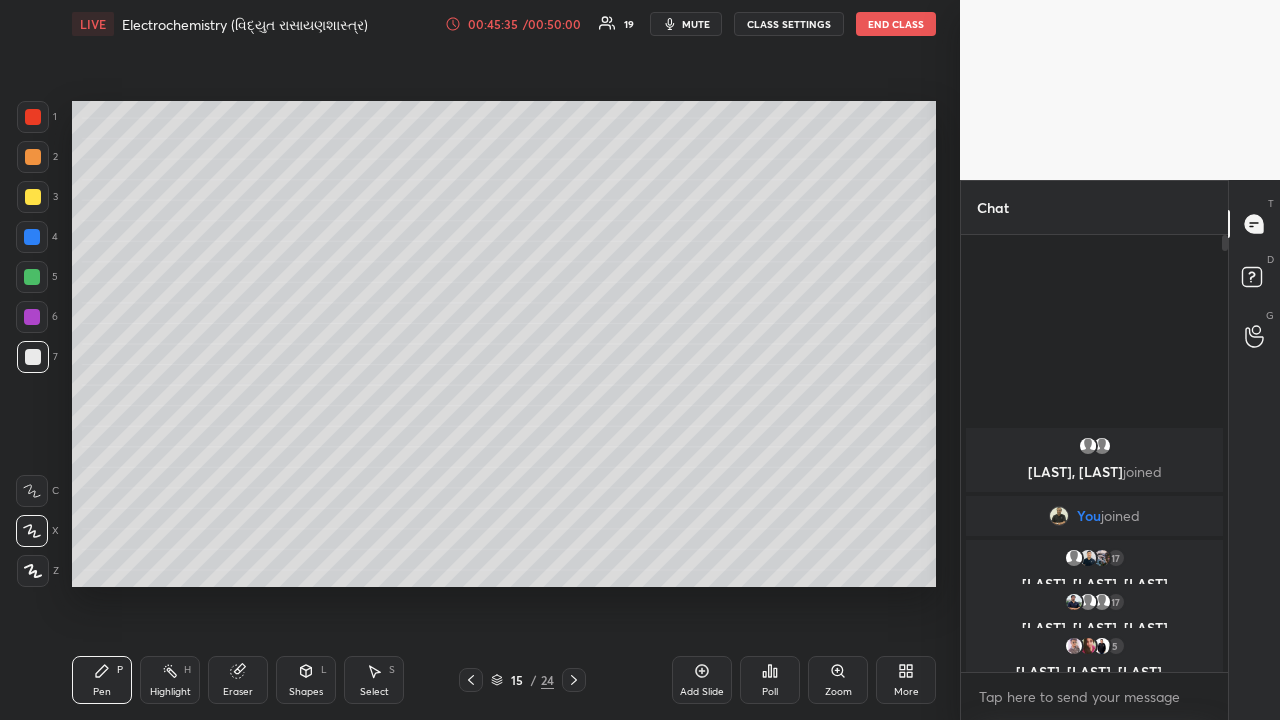 click at bounding box center [32, 237] 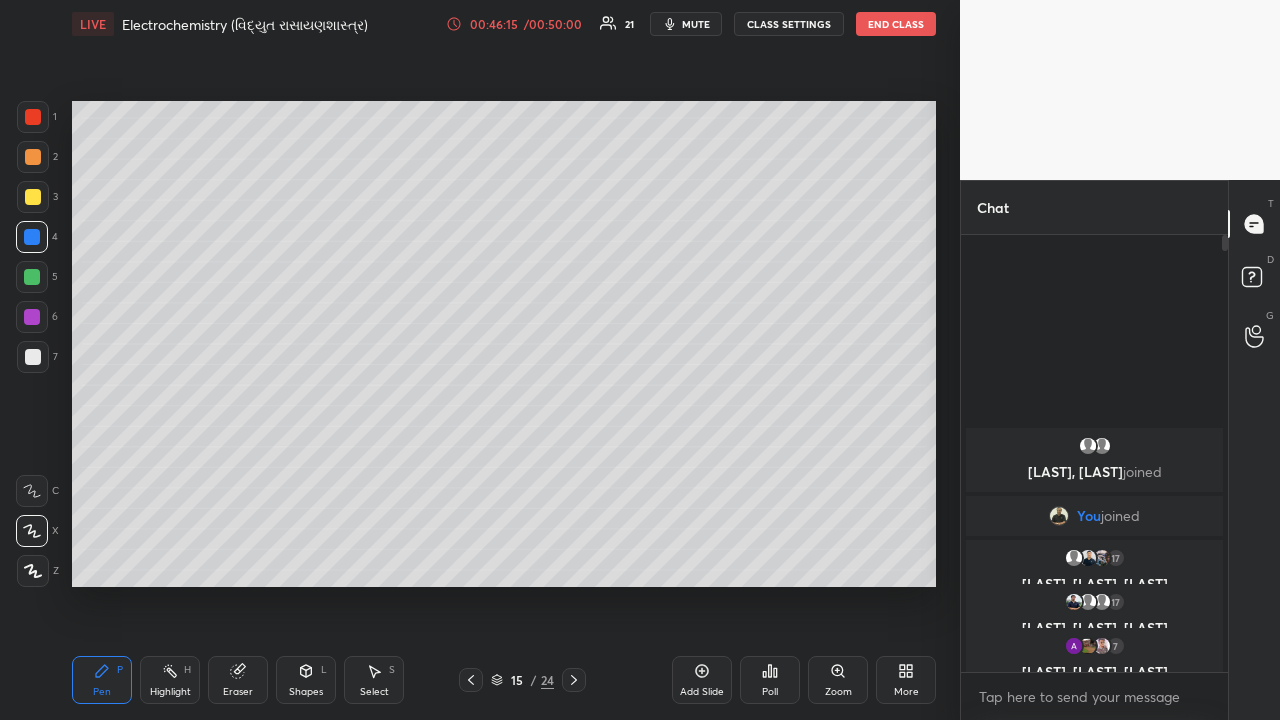 click 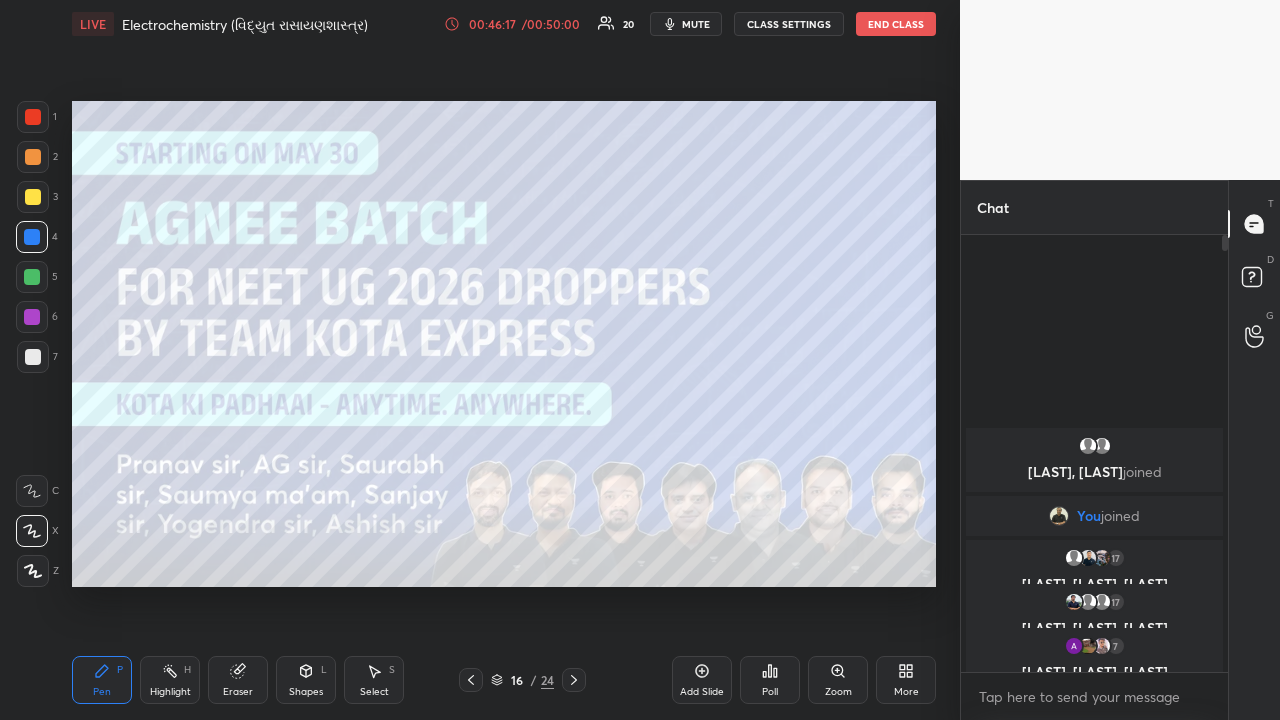 click 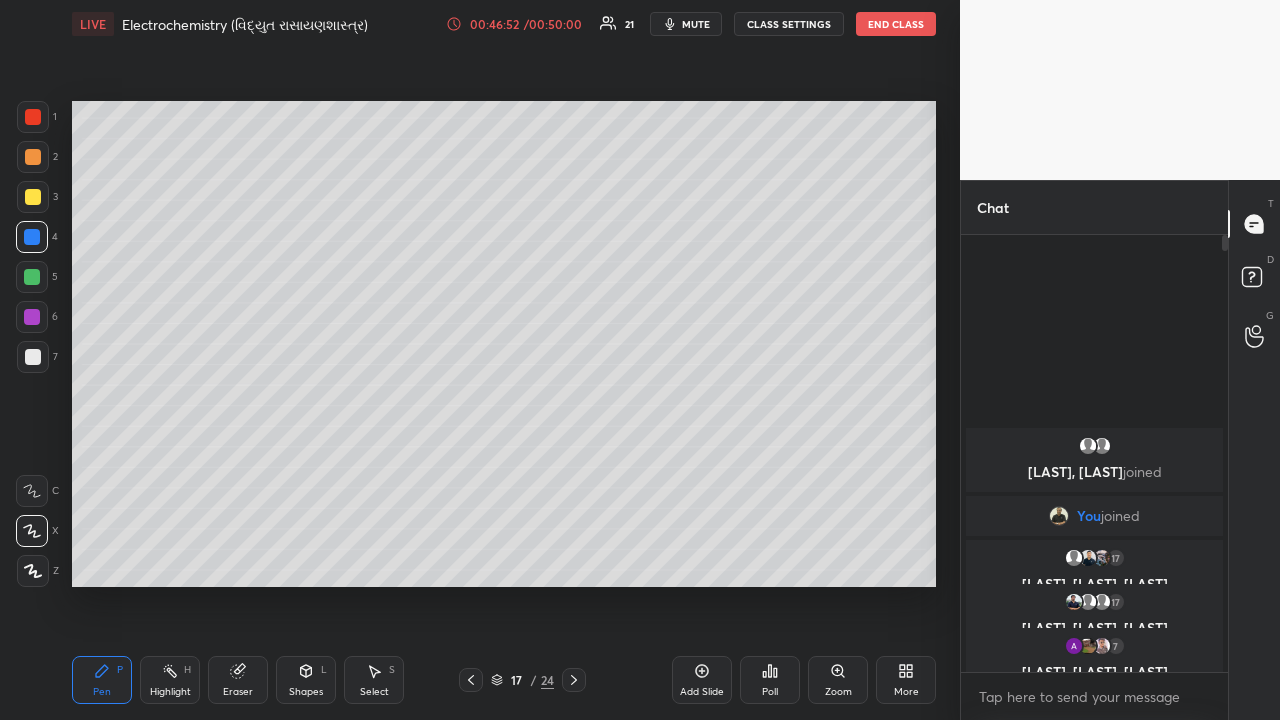 click 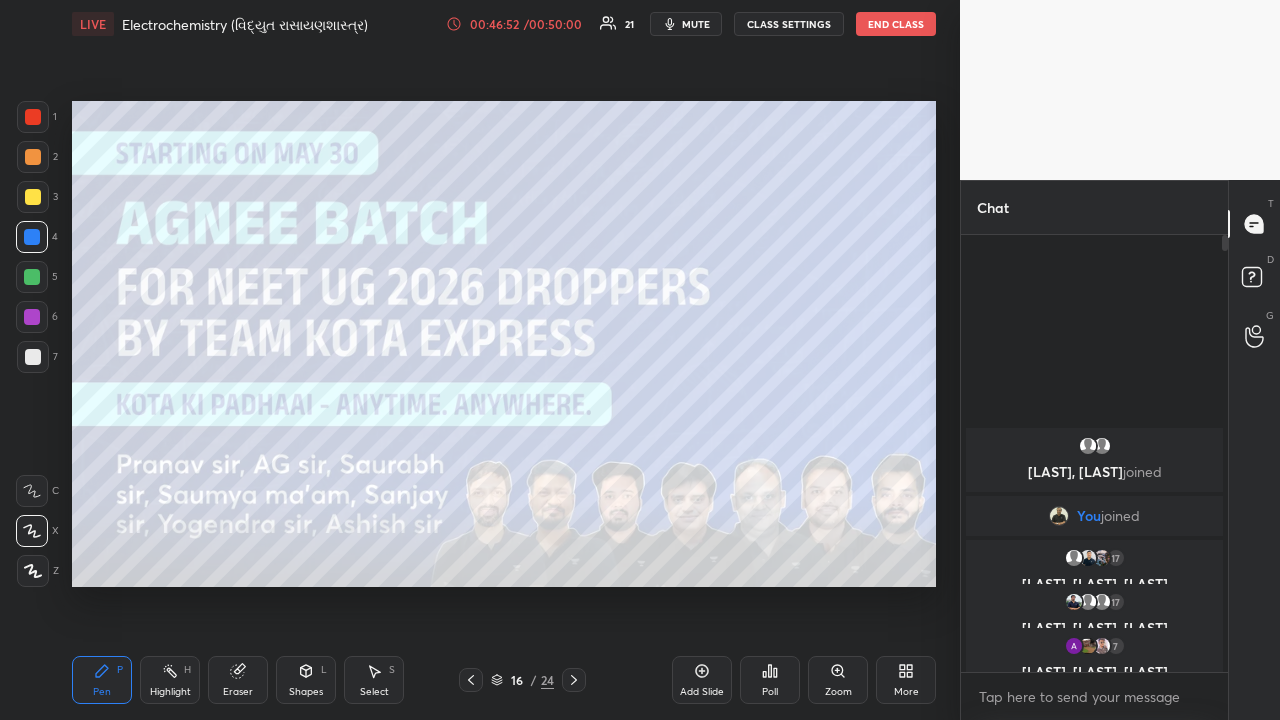 click at bounding box center [471, 680] 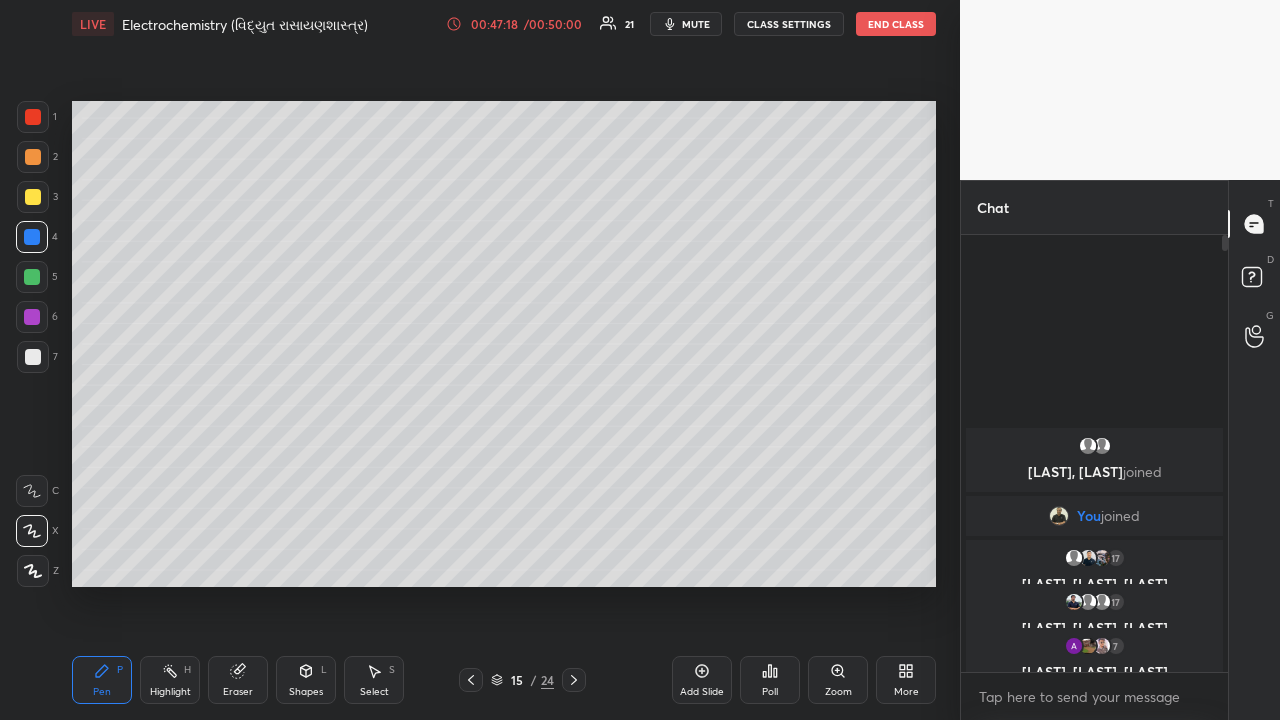 click on "End Class" at bounding box center [896, 24] 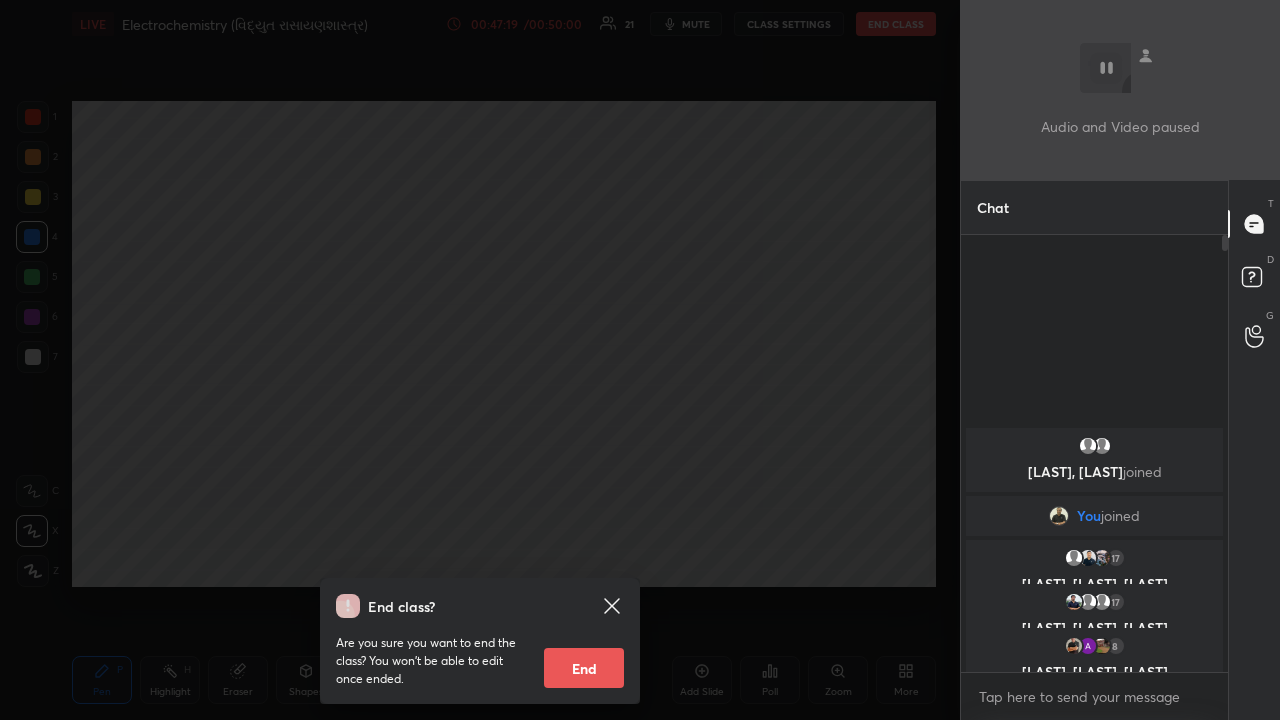 click on "End" at bounding box center (584, 668) 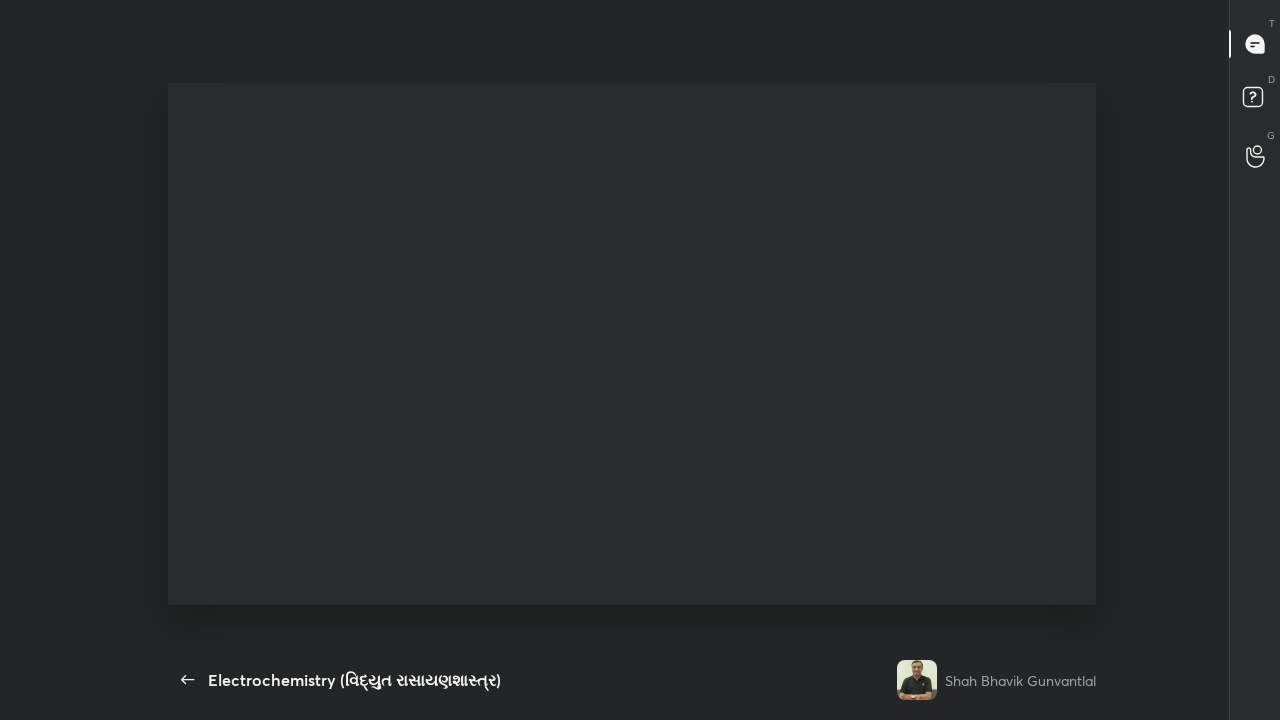 scroll, scrollTop: 99408, scrollLeft: 99038, axis: both 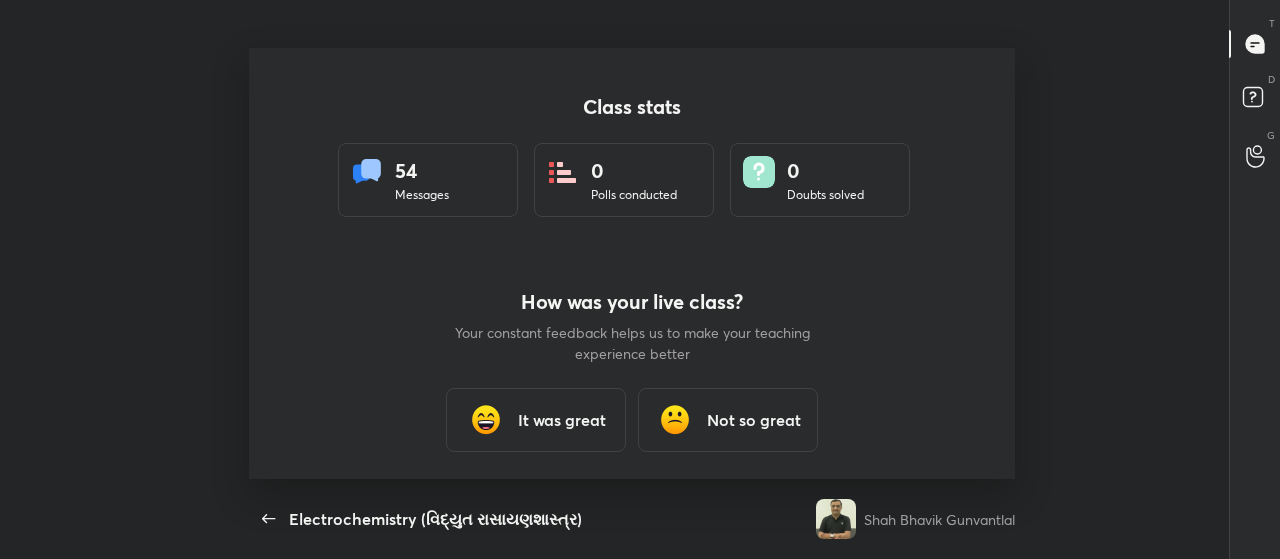 type on "x" 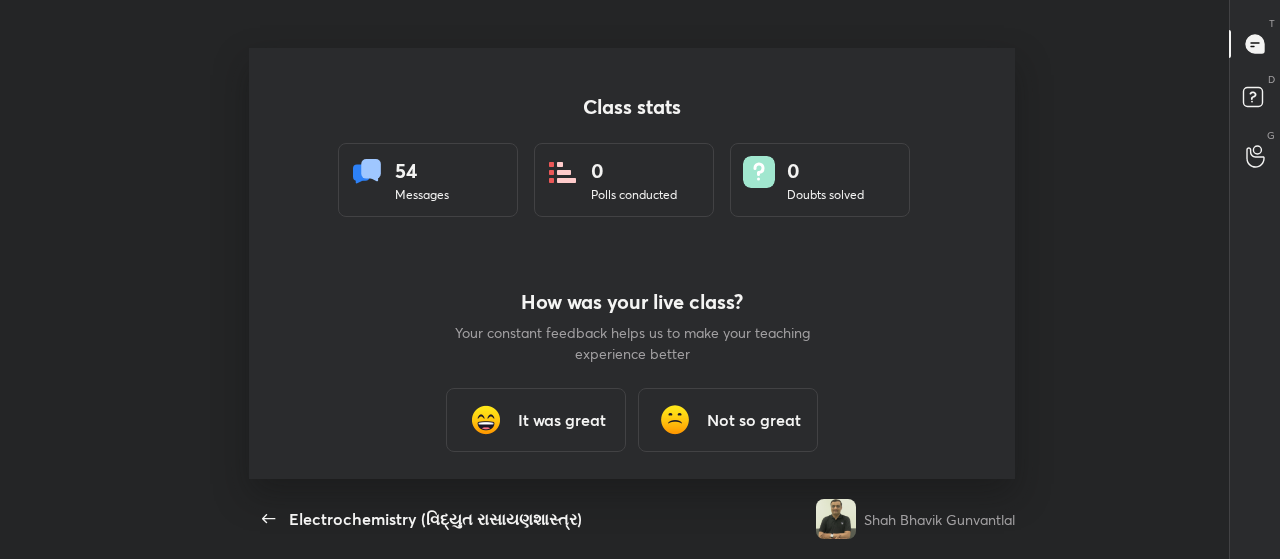 scroll, scrollTop: 431, scrollLeft: 1264, axis: both 